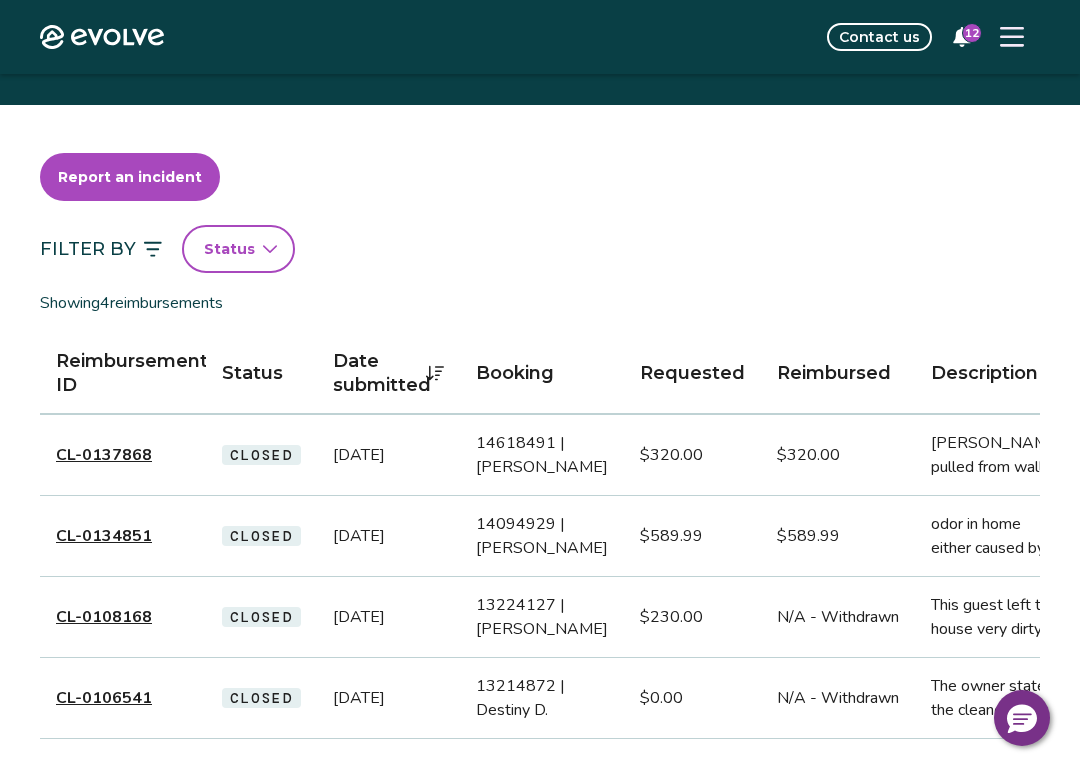 scroll, scrollTop: 0, scrollLeft: 0, axis: both 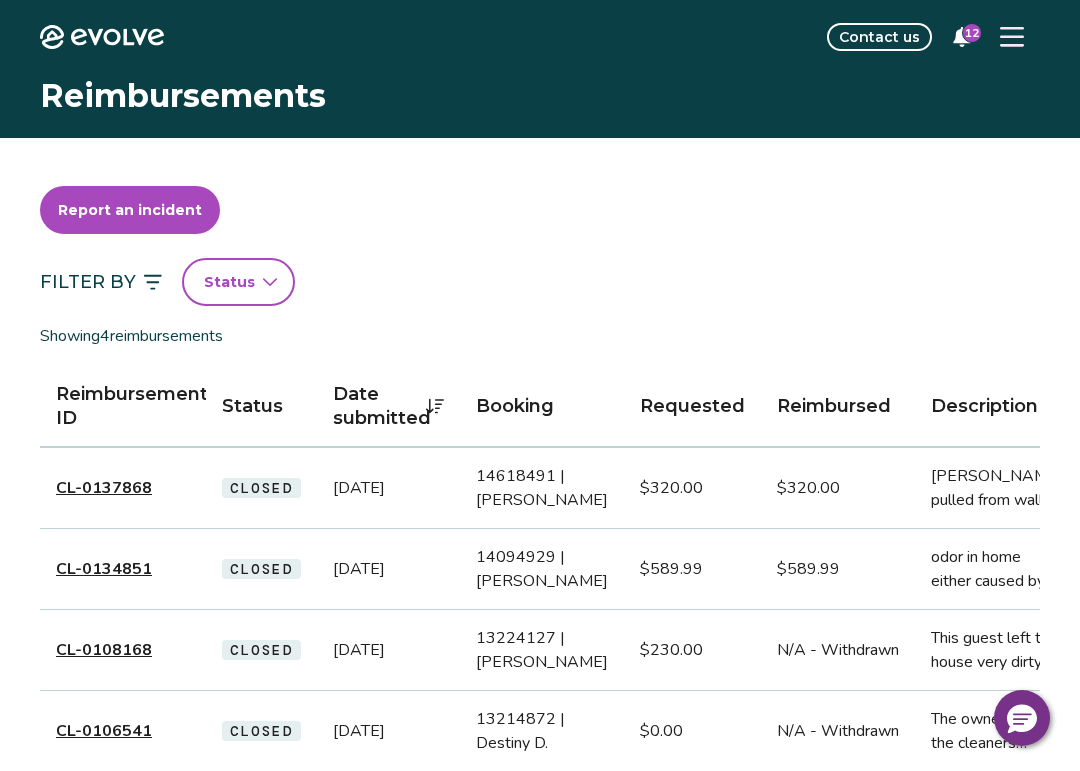 click 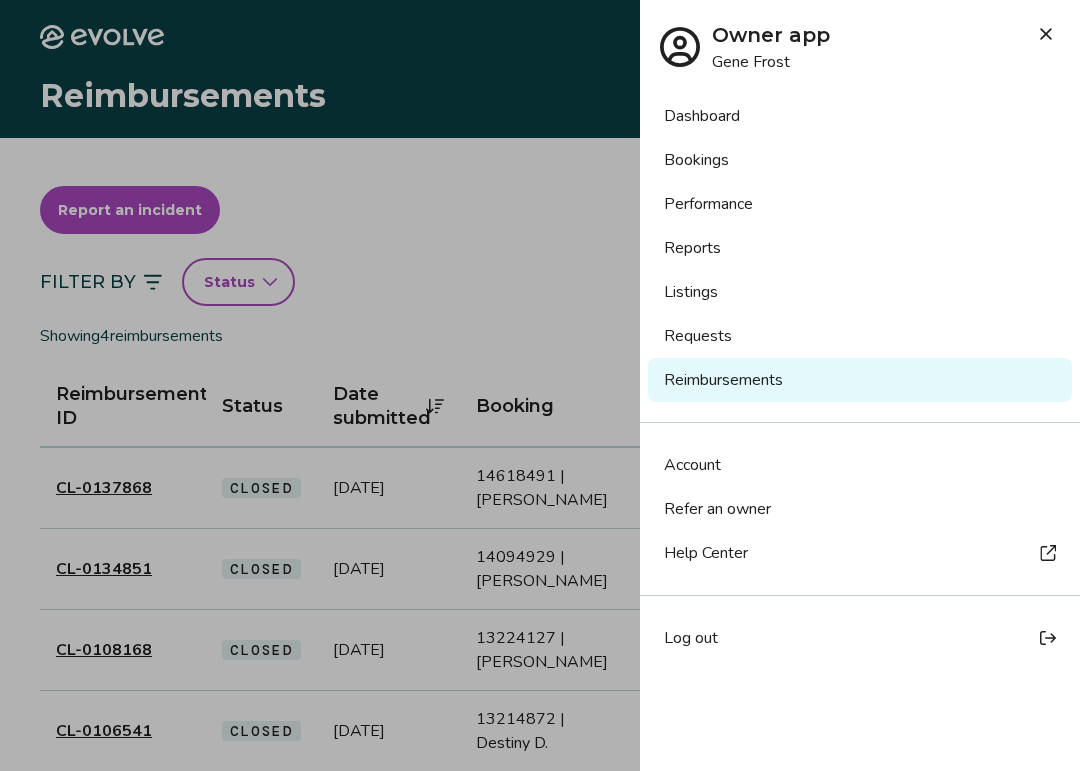 click on "Dashboard" at bounding box center (860, 116) 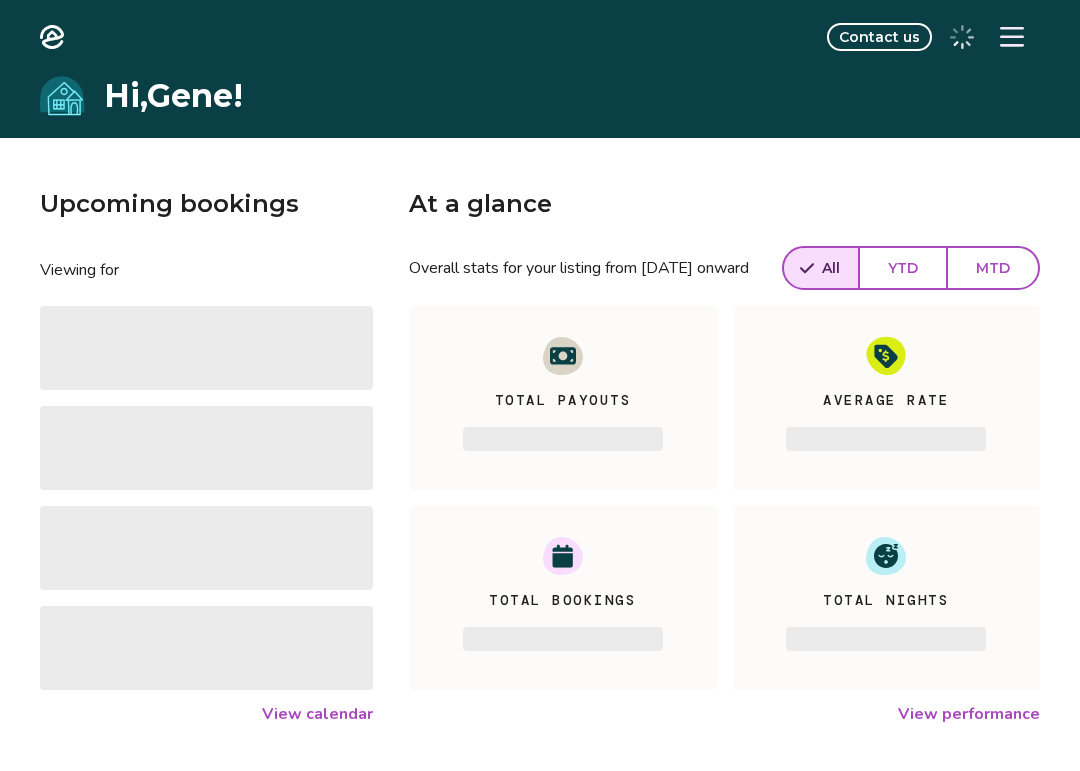 scroll, scrollTop: 0, scrollLeft: 0, axis: both 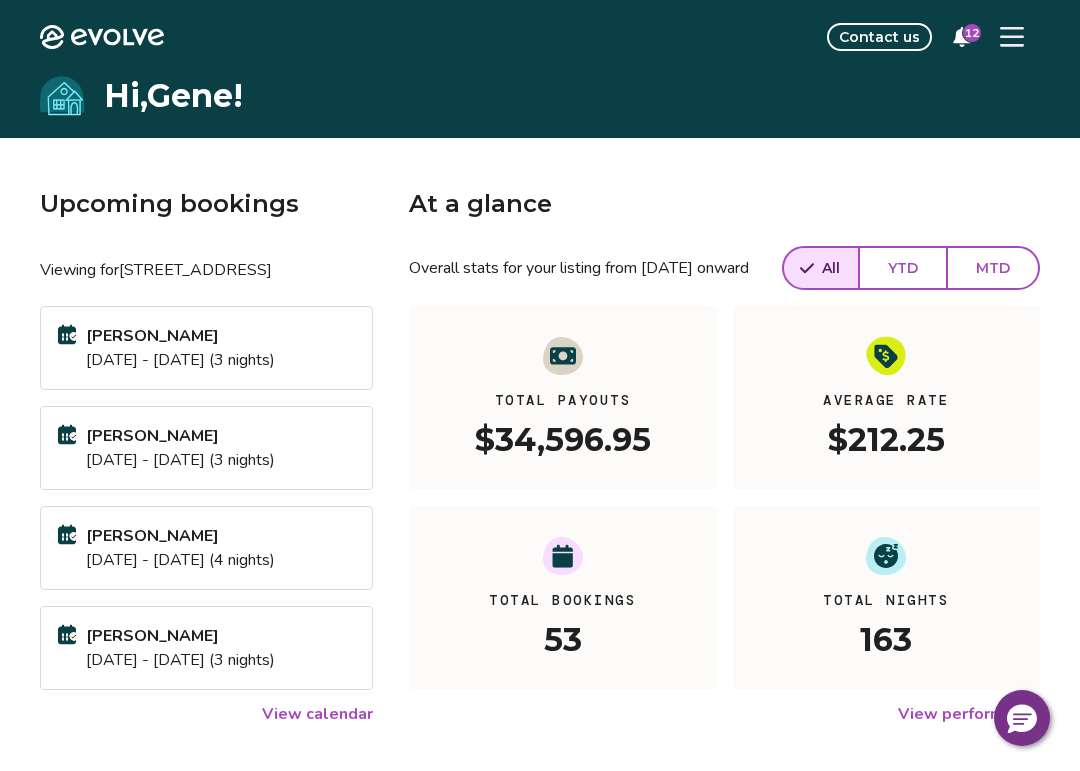 click 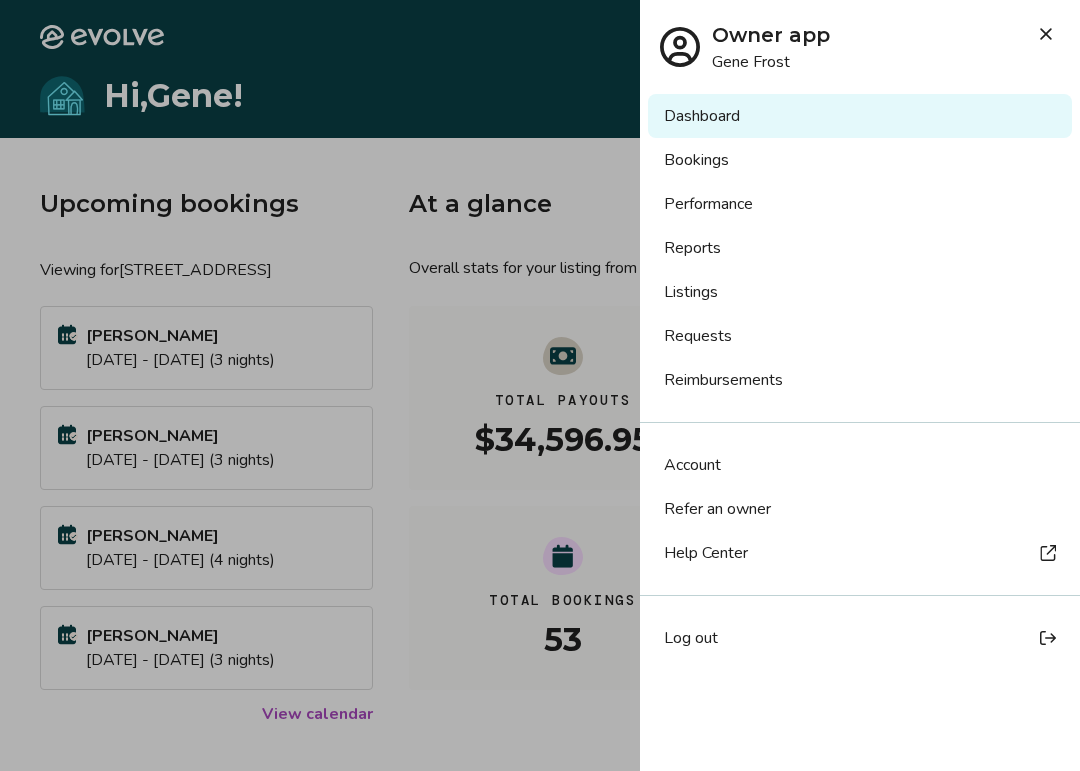 click on "Bookings" at bounding box center (860, 160) 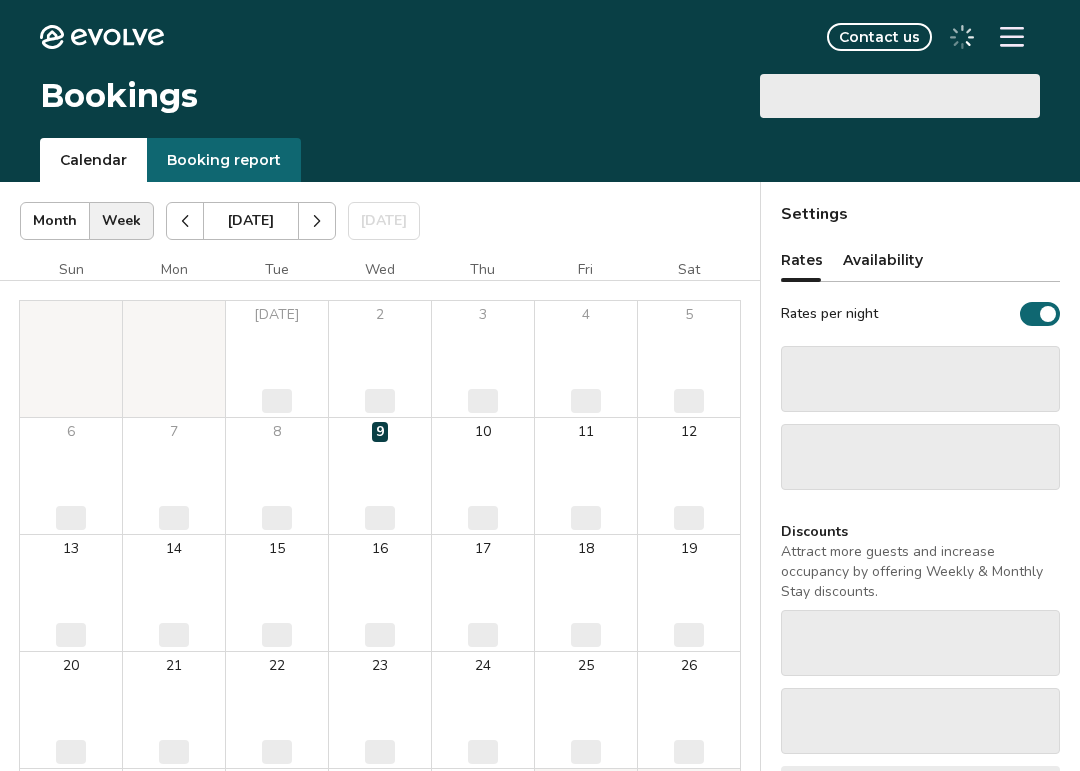 scroll, scrollTop: 0, scrollLeft: 0, axis: both 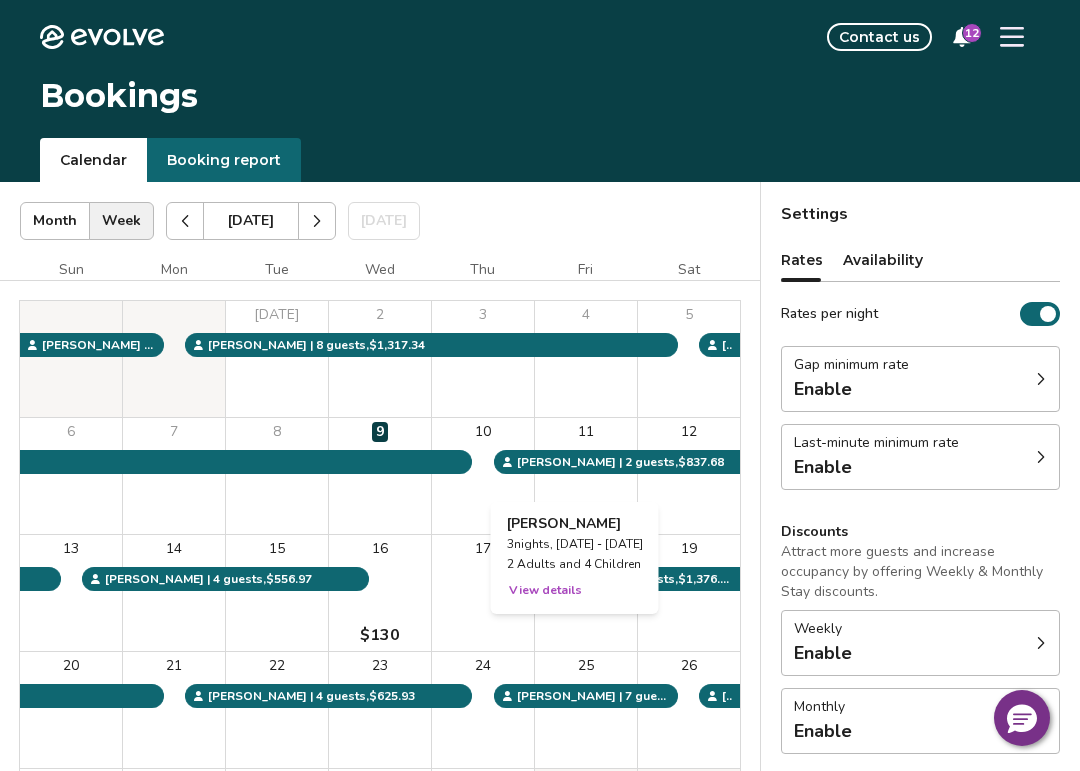 click on "View details" at bounding box center [545, 590] 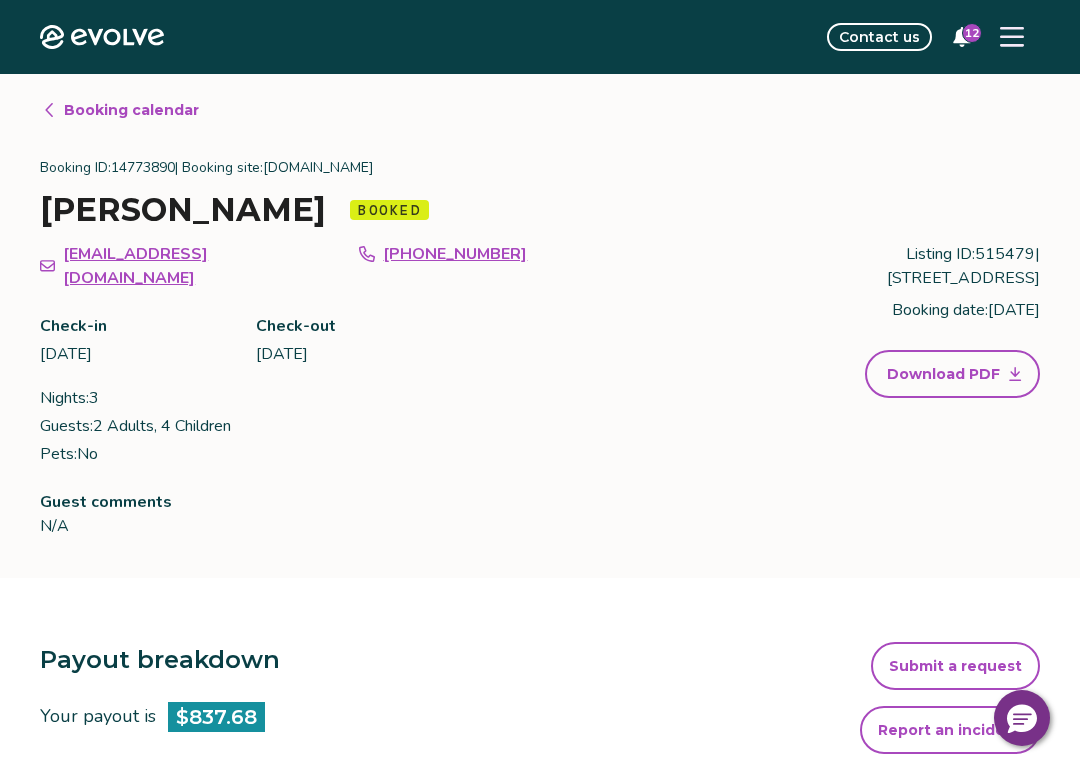 click at bounding box center (1012, 37) 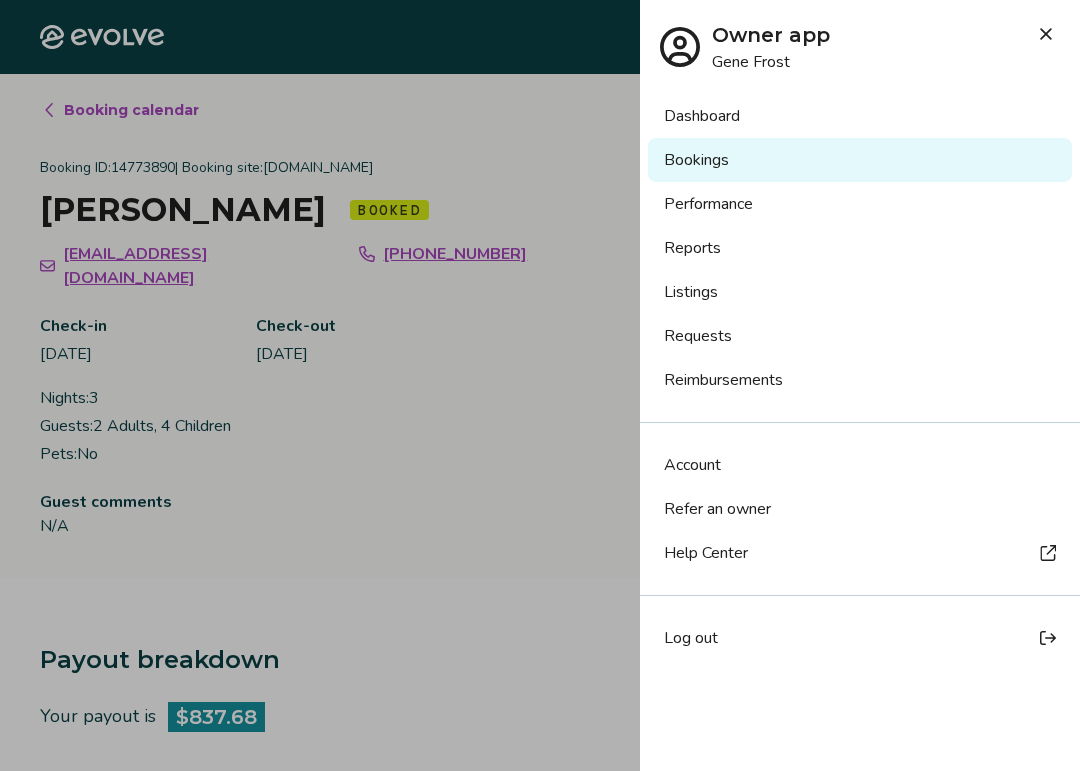 click on "Requests" at bounding box center [860, 336] 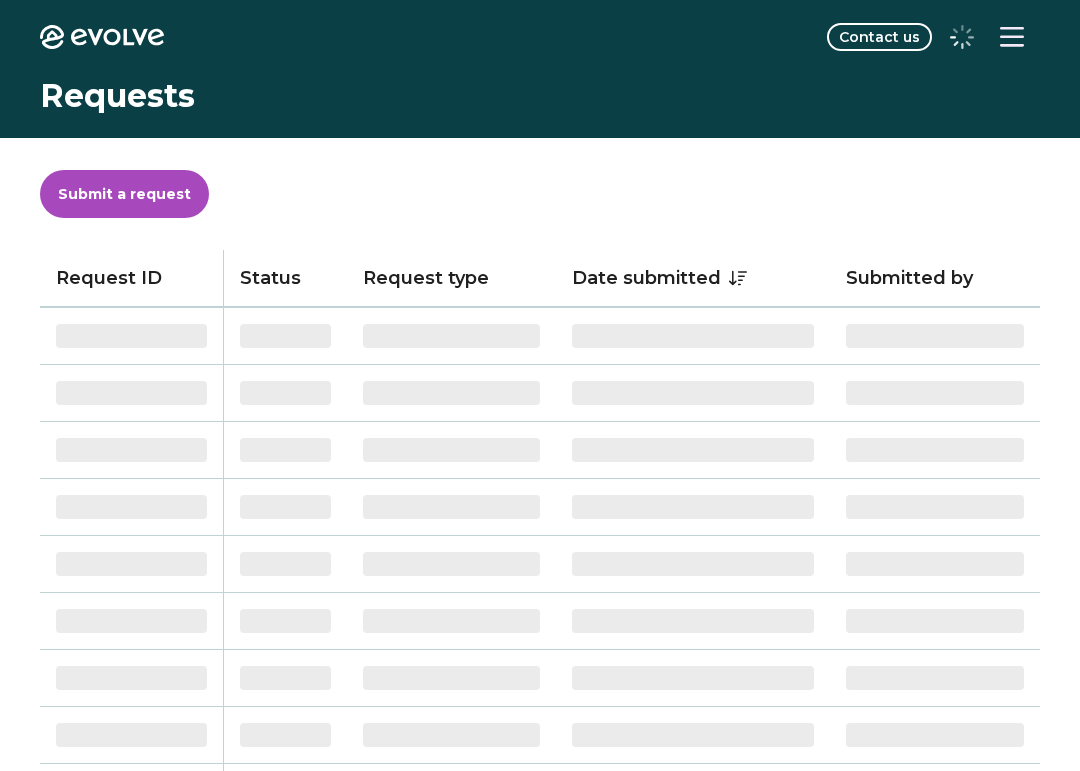 scroll, scrollTop: 0, scrollLeft: 0, axis: both 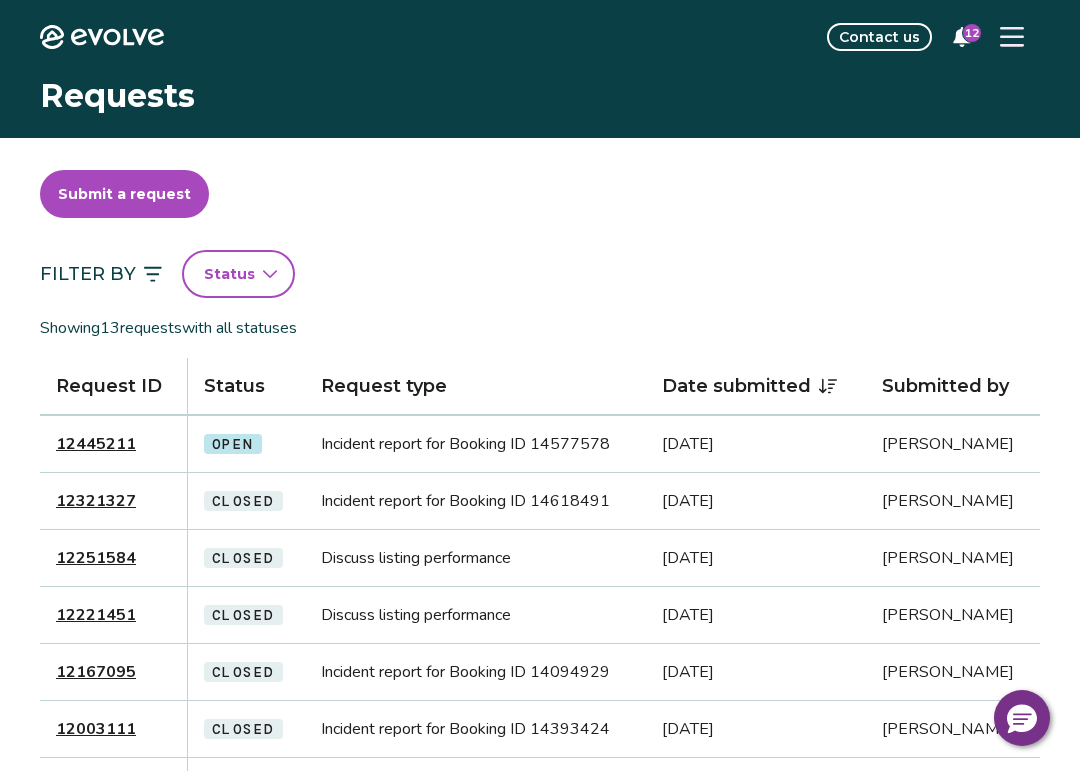 click 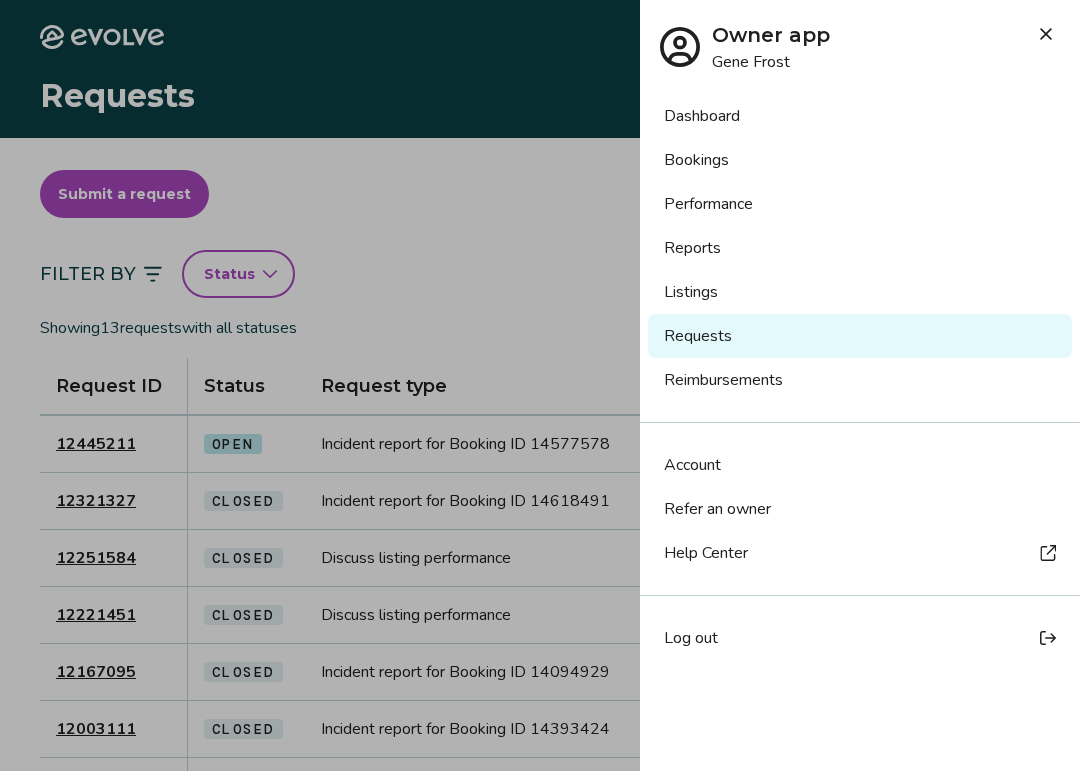 click on "Reimbursements" at bounding box center (860, 380) 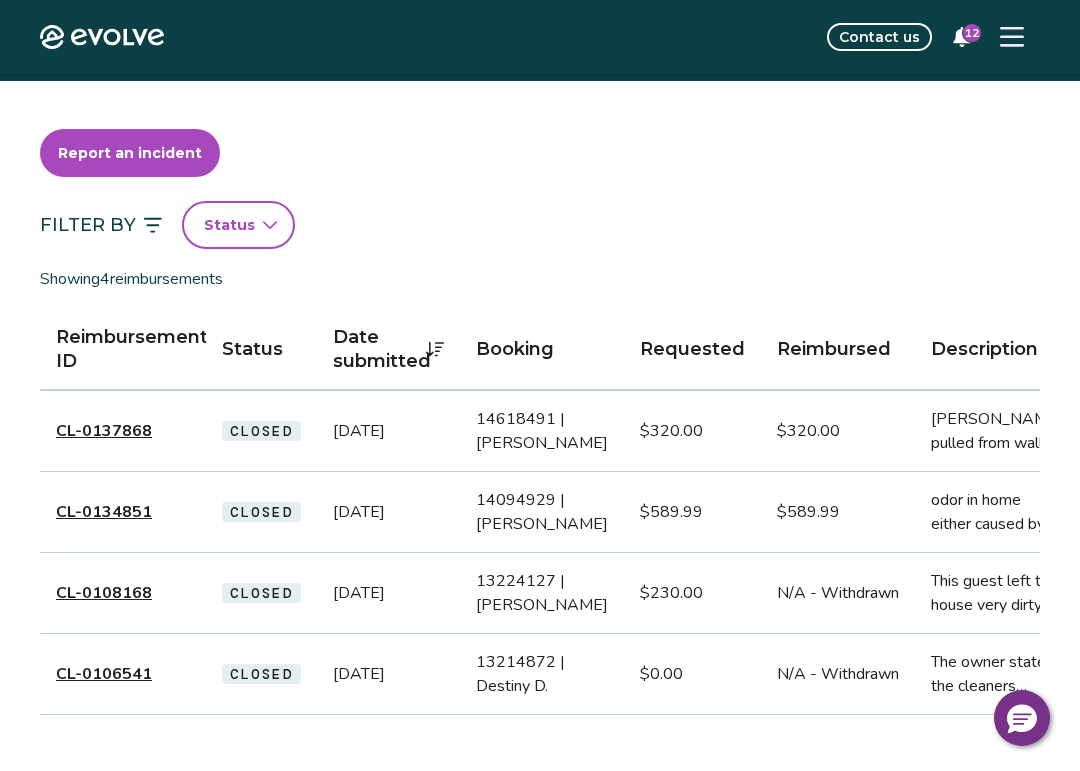 scroll, scrollTop: 0, scrollLeft: 0, axis: both 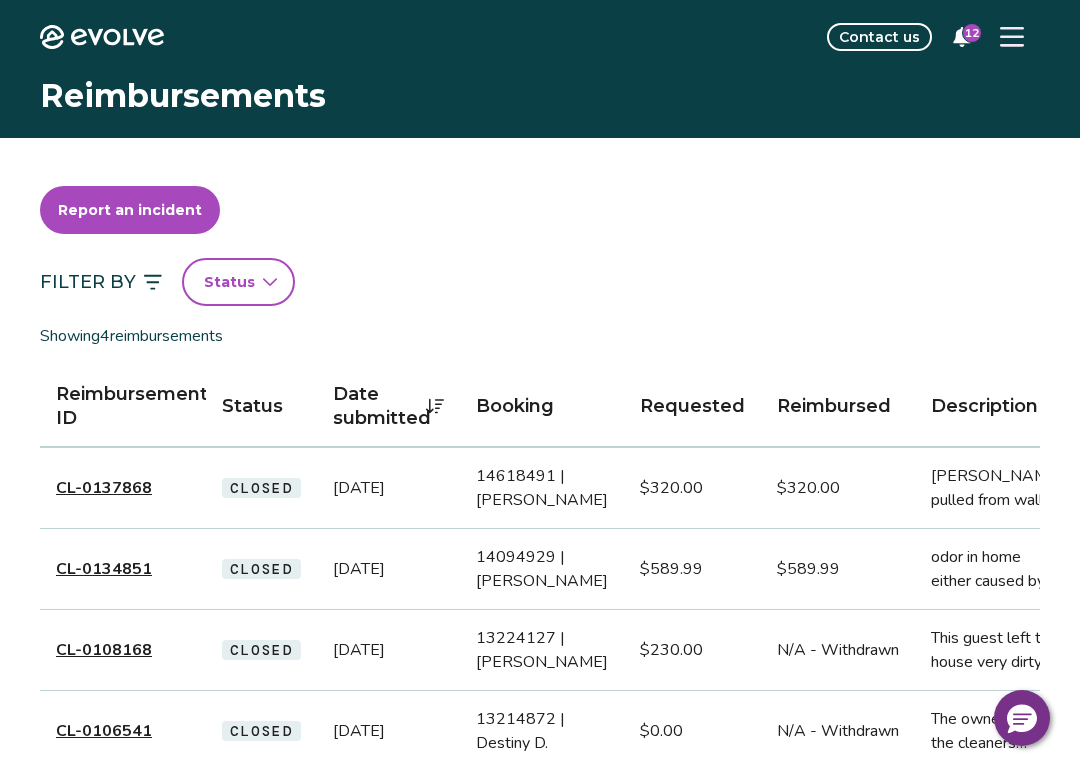click 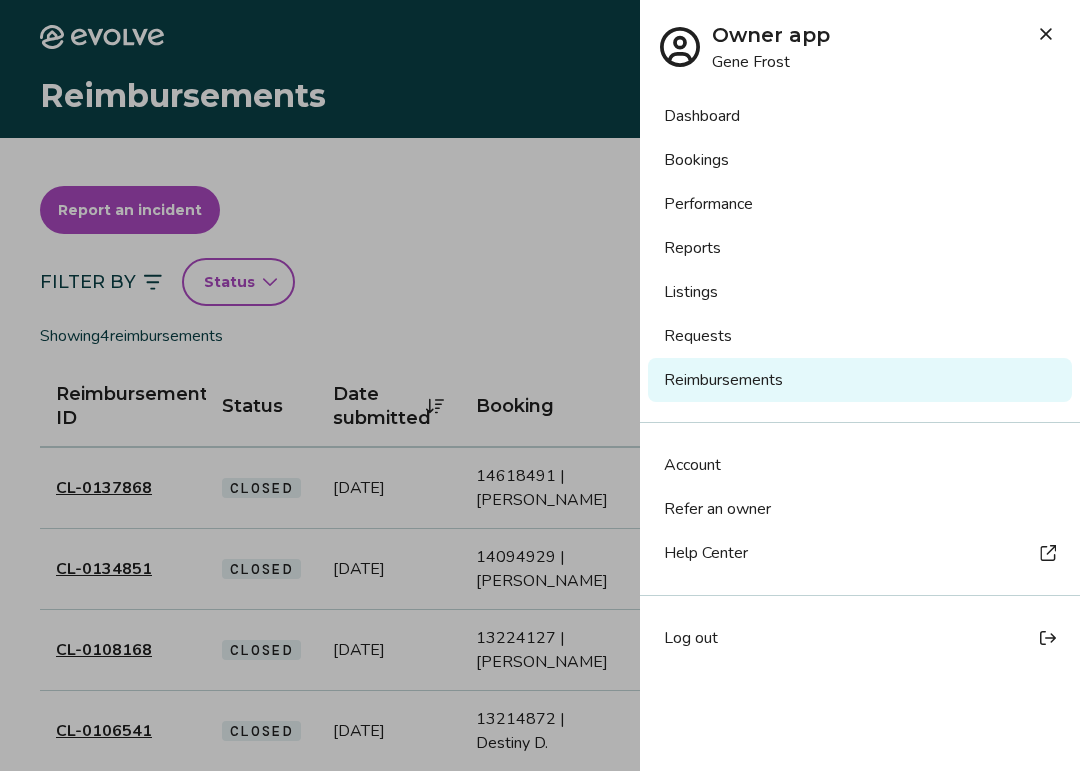 click on "Requests" at bounding box center [860, 336] 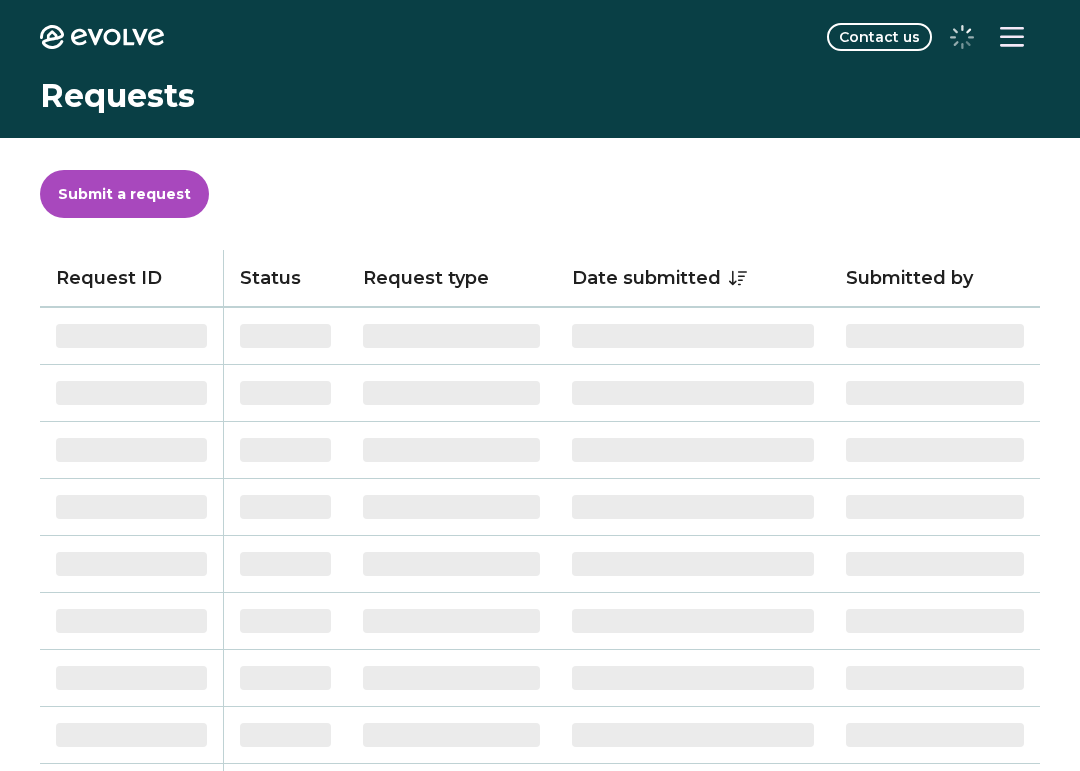 scroll, scrollTop: 0, scrollLeft: 0, axis: both 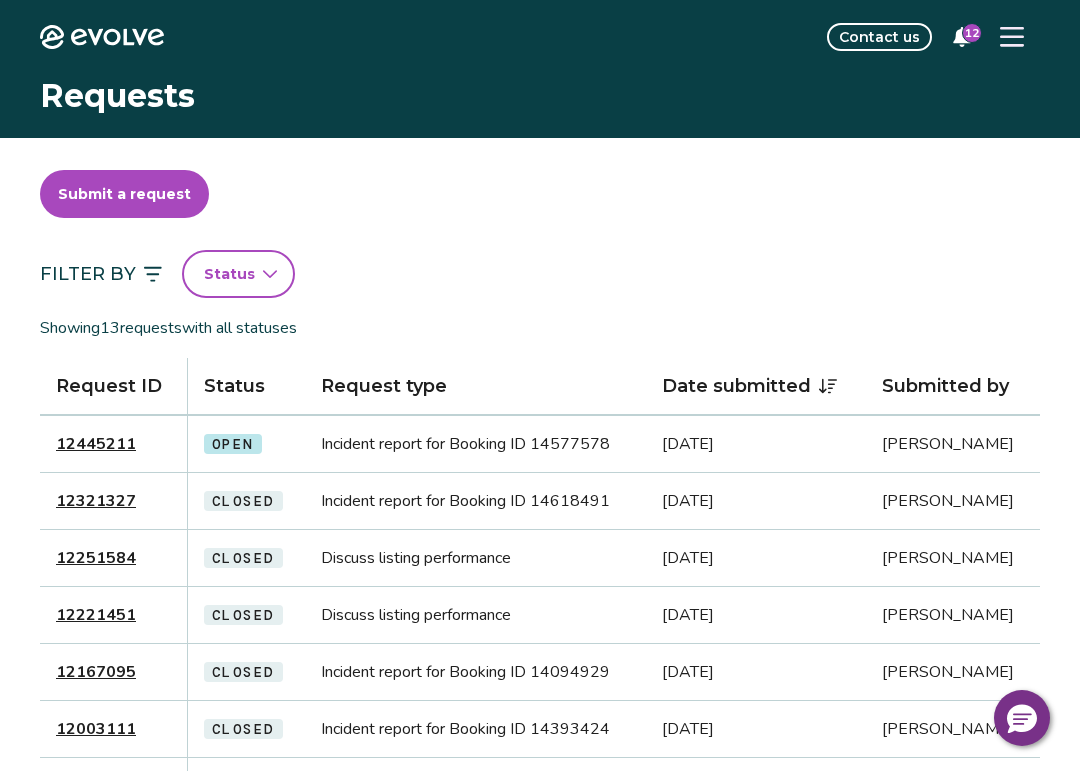 click on "12445211" at bounding box center [96, 444] 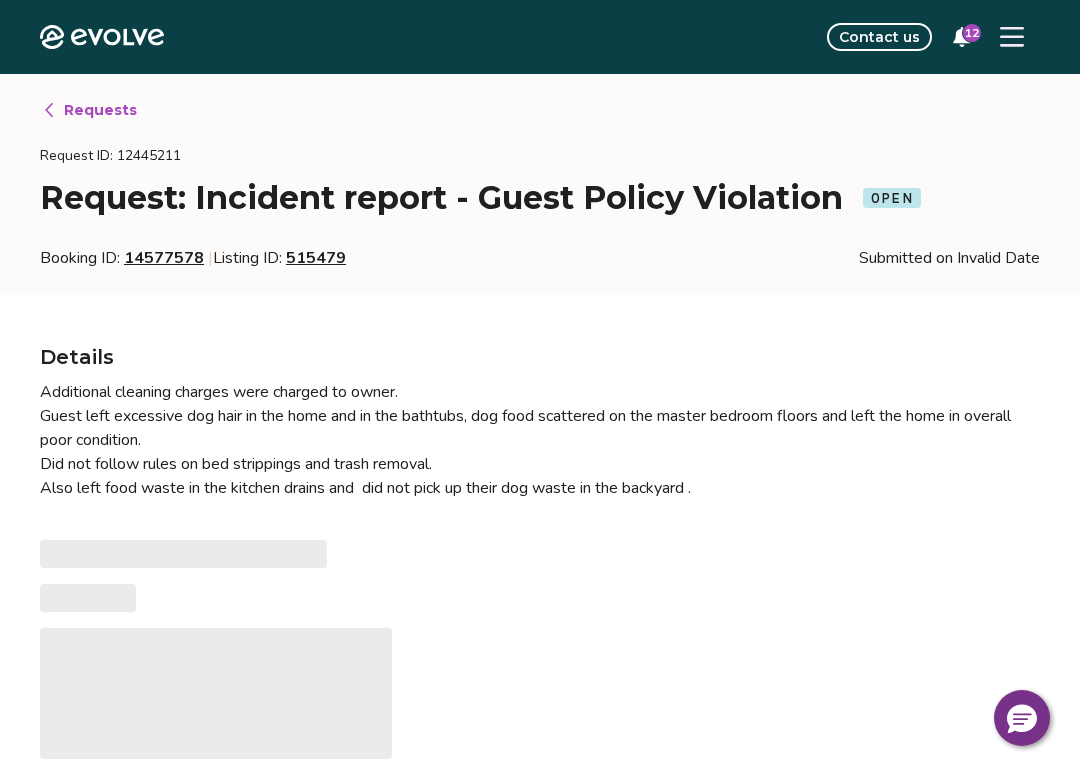 type on "*" 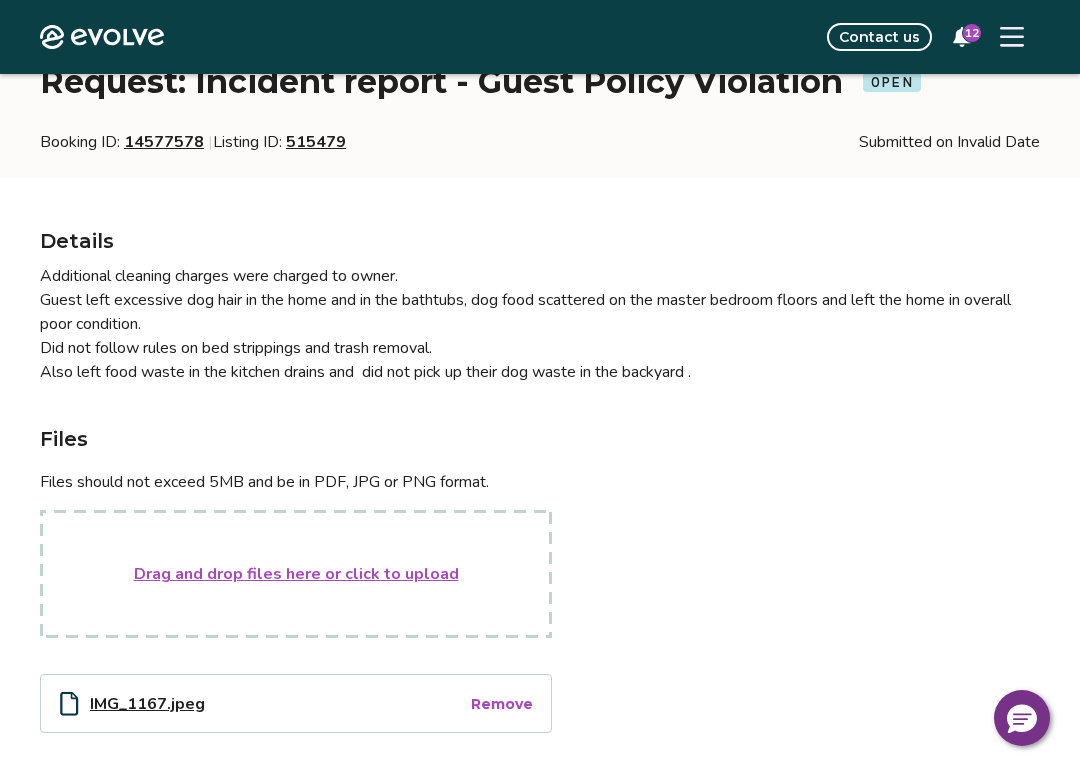 scroll, scrollTop: 0, scrollLeft: 0, axis: both 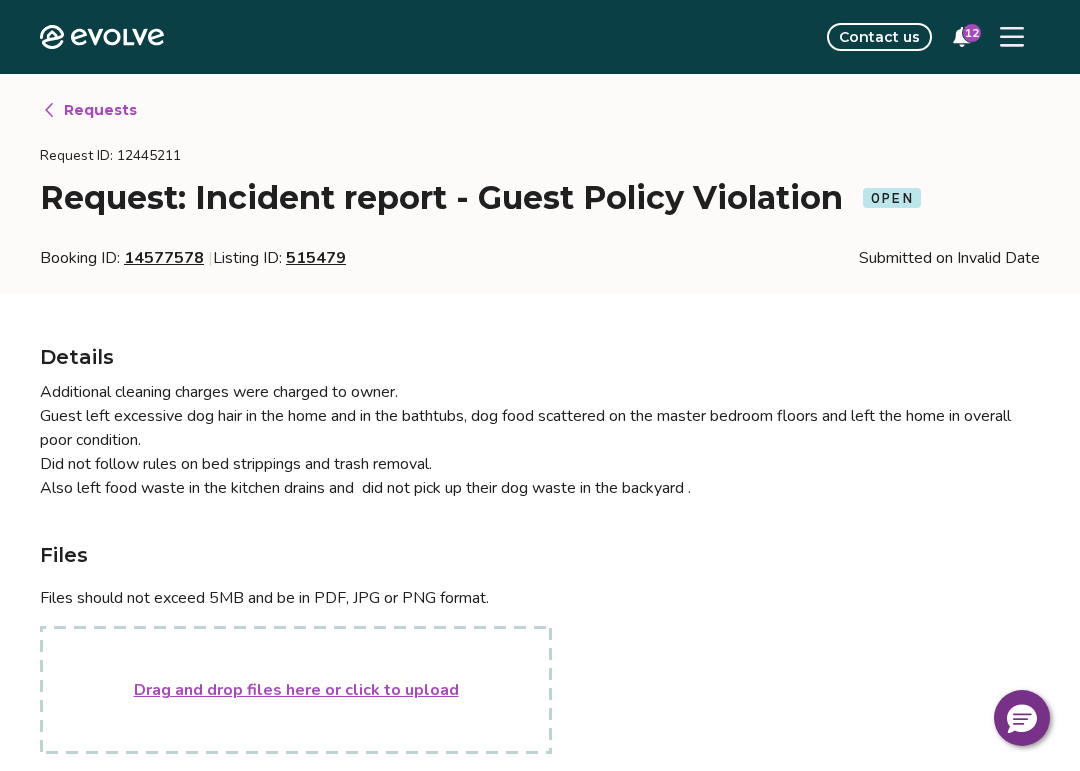 click 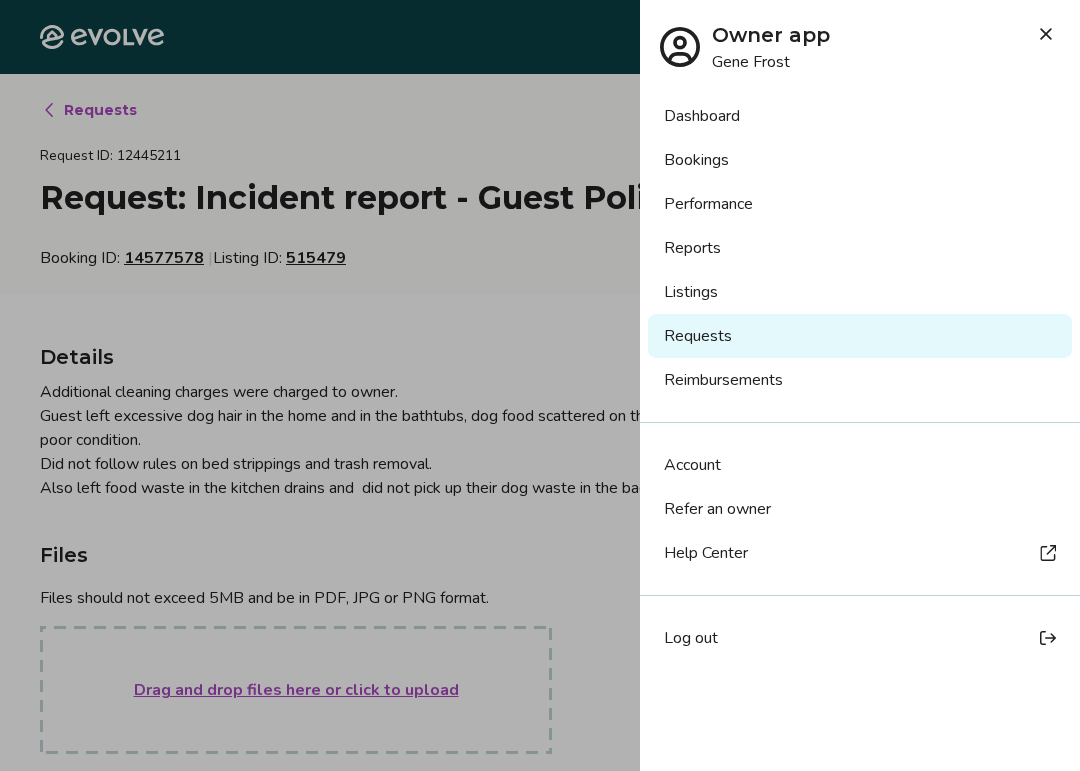 click on "Reimbursements" at bounding box center [860, 380] 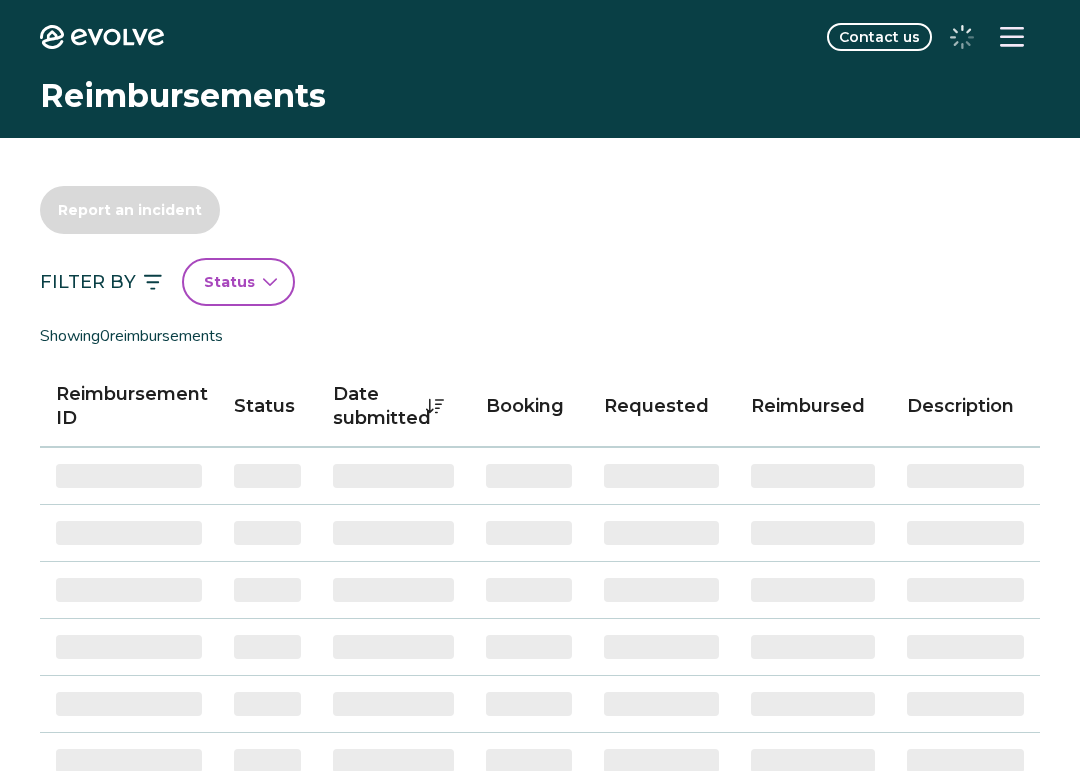 scroll, scrollTop: 0, scrollLeft: 0, axis: both 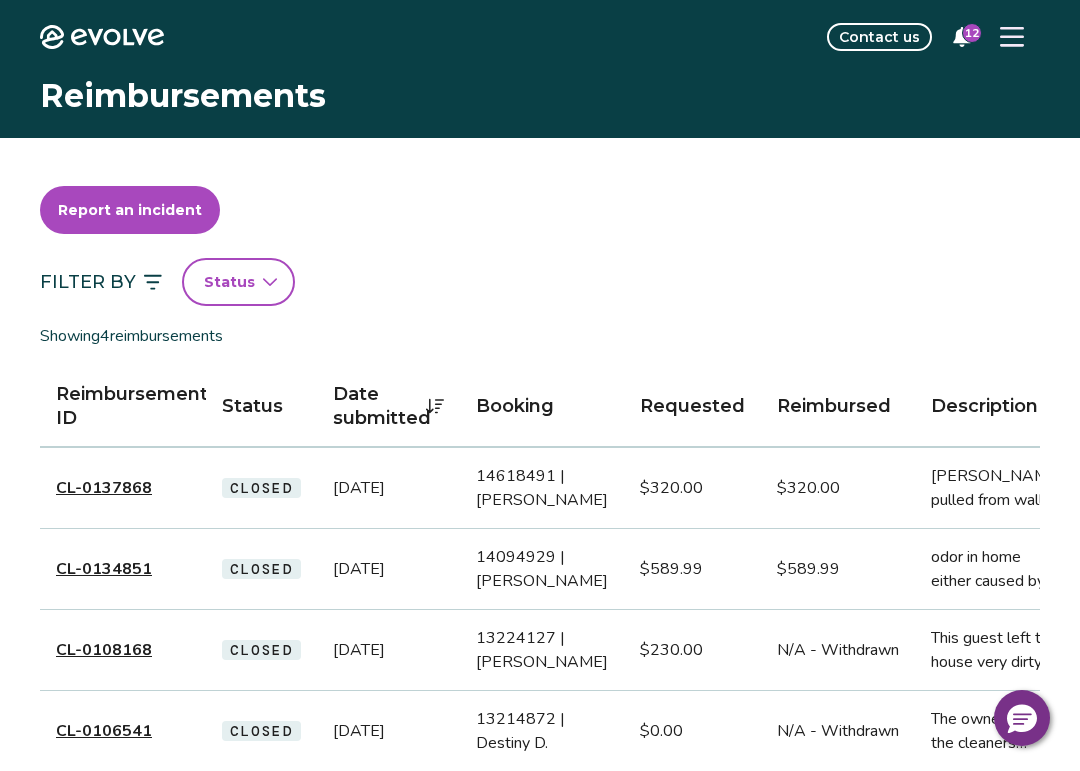 click on "Report an incident" at bounding box center (130, 210) 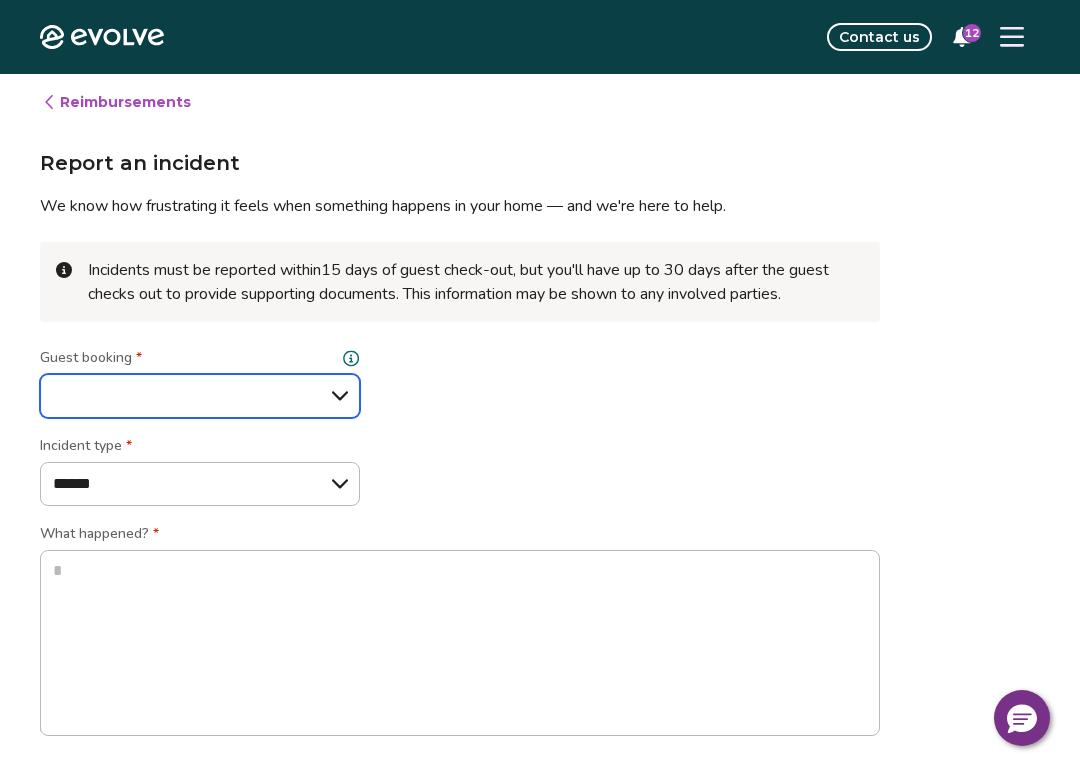 click on "**********" at bounding box center (200, 396) 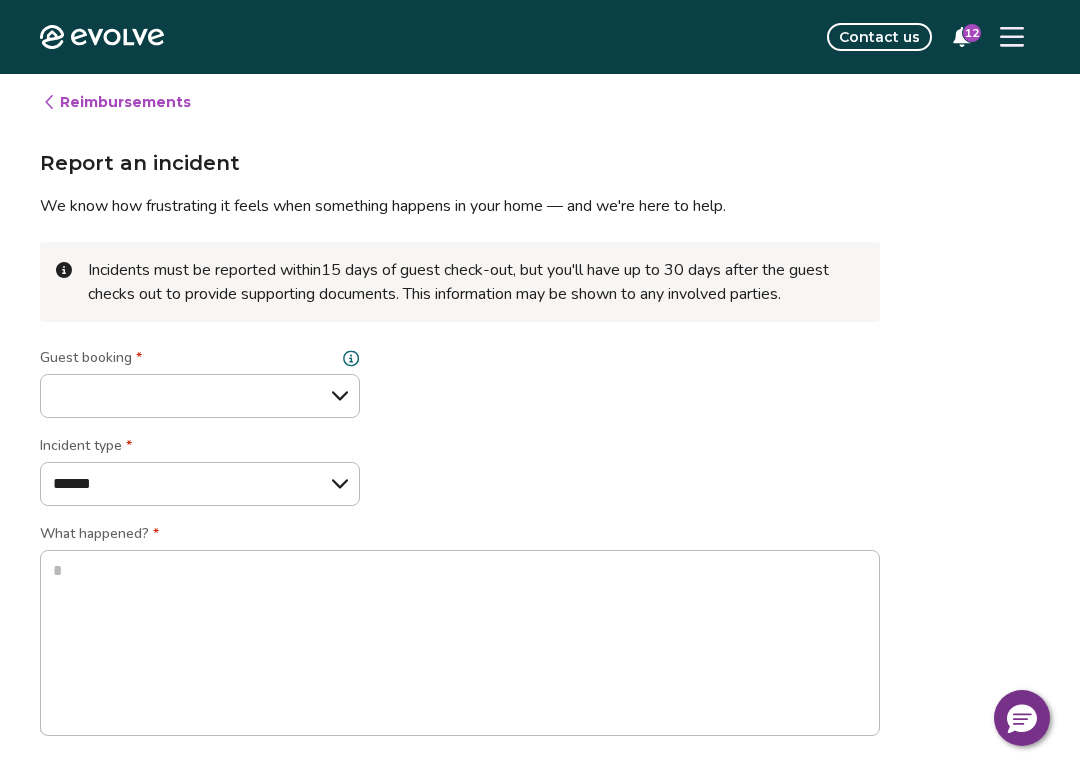 click on "**********" at bounding box center (540, 932) 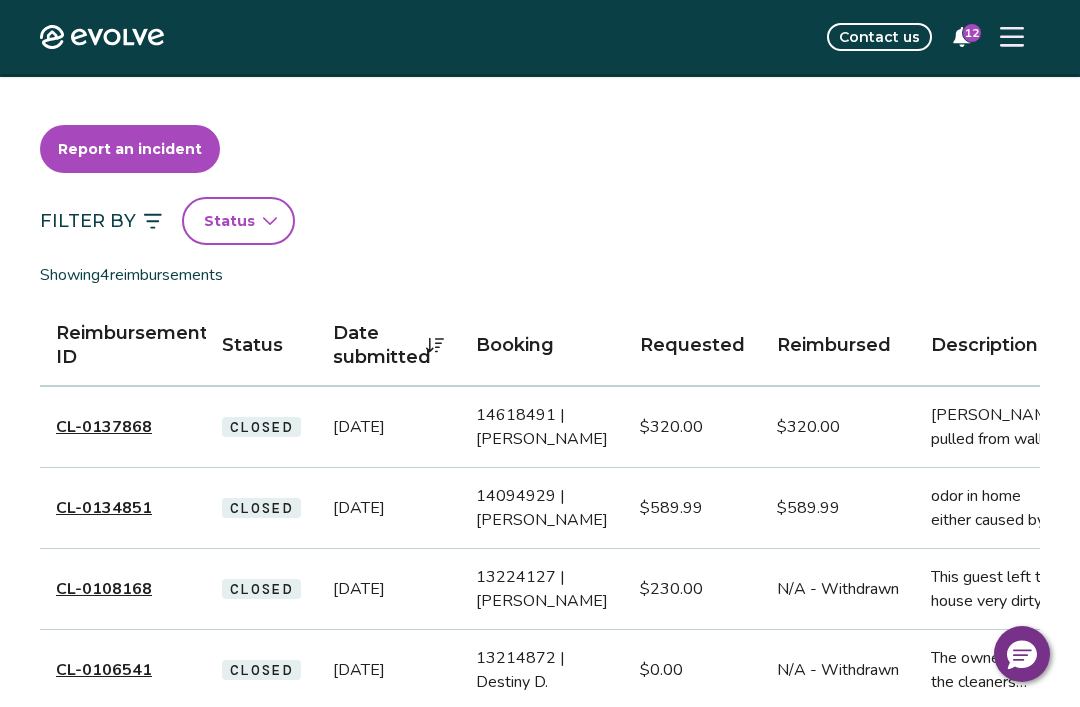 scroll, scrollTop: 64, scrollLeft: 0, axis: vertical 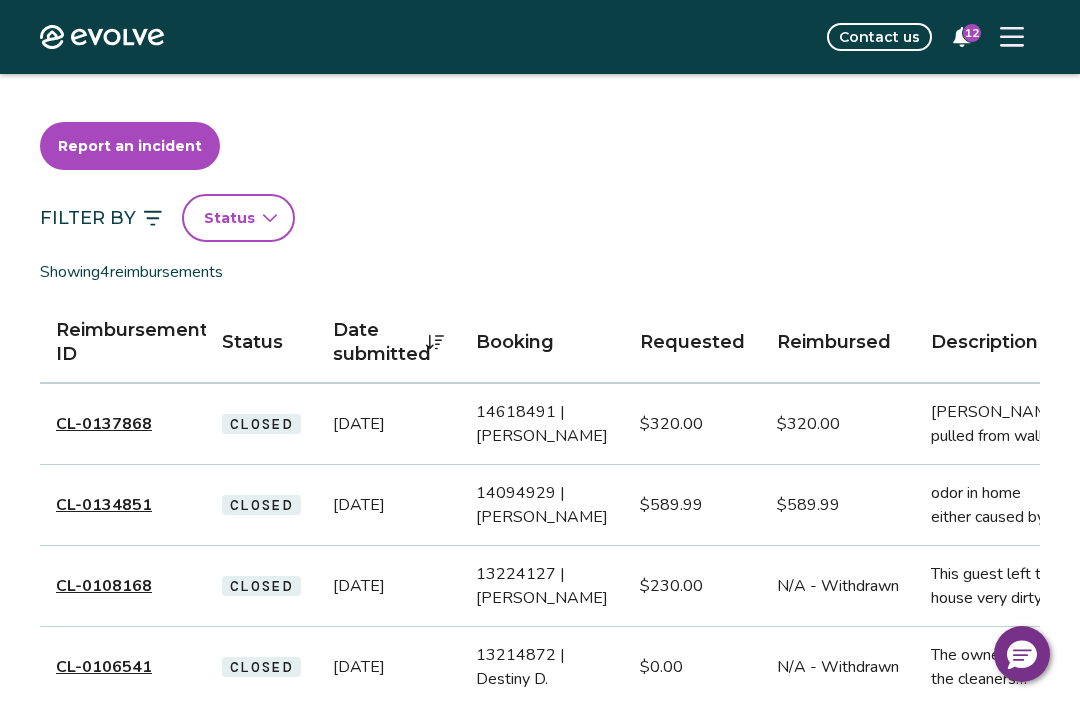 click 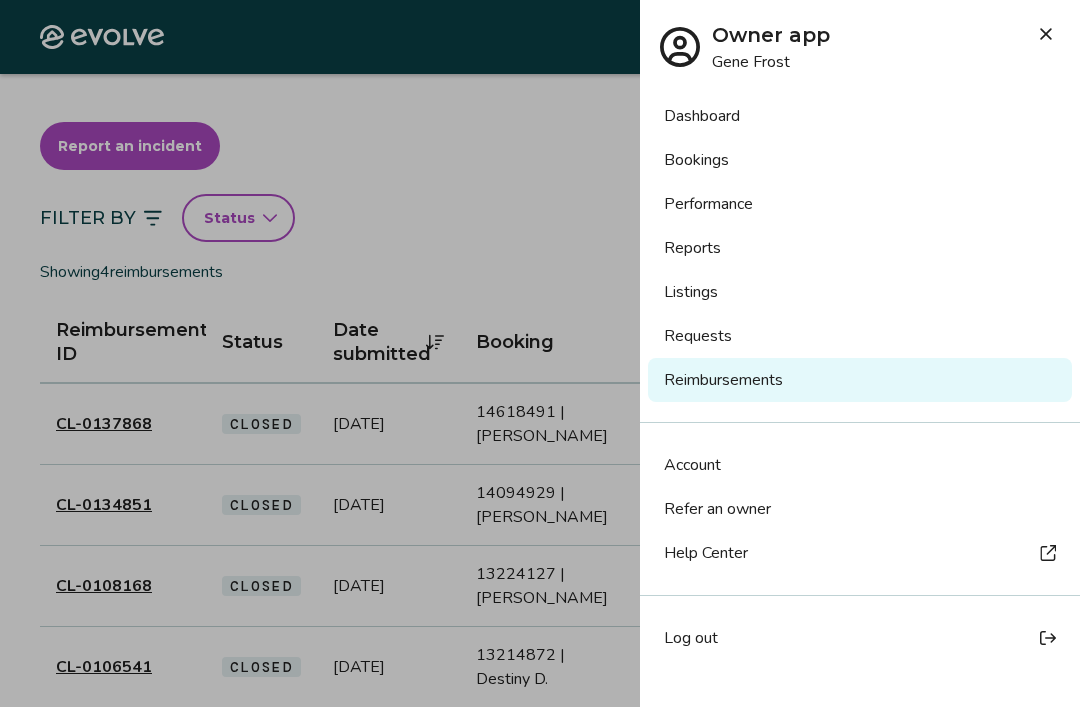 click on "Requests" at bounding box center [860, 336] 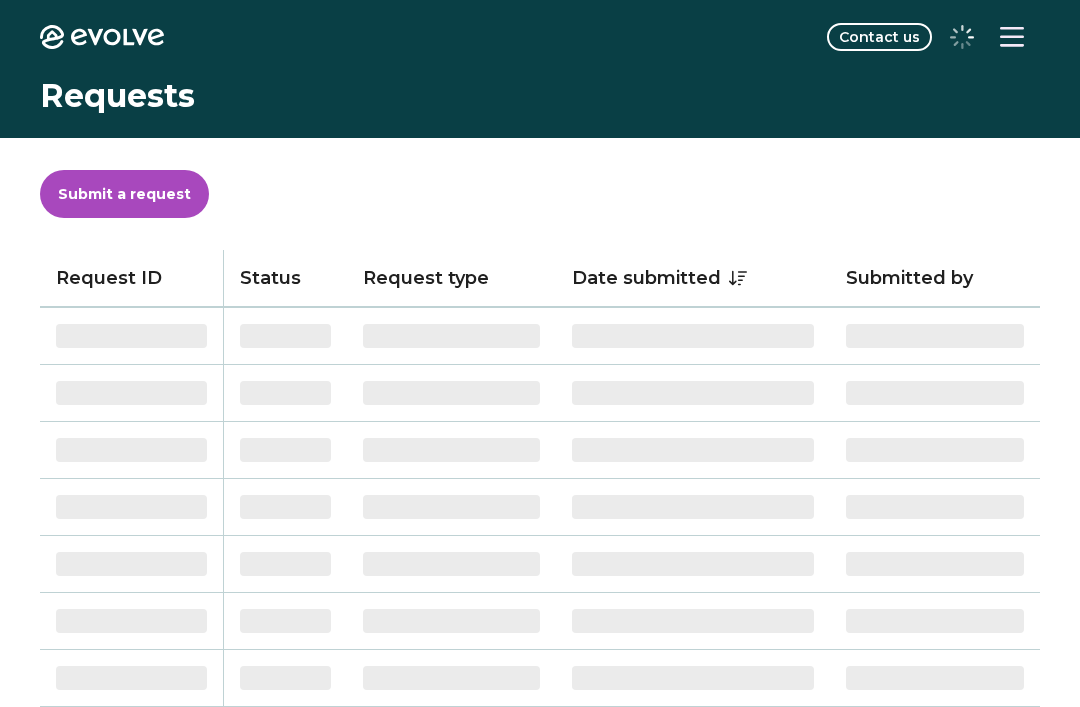 scroll, scrollTop: 0, scrollLeft: 0, axis: both 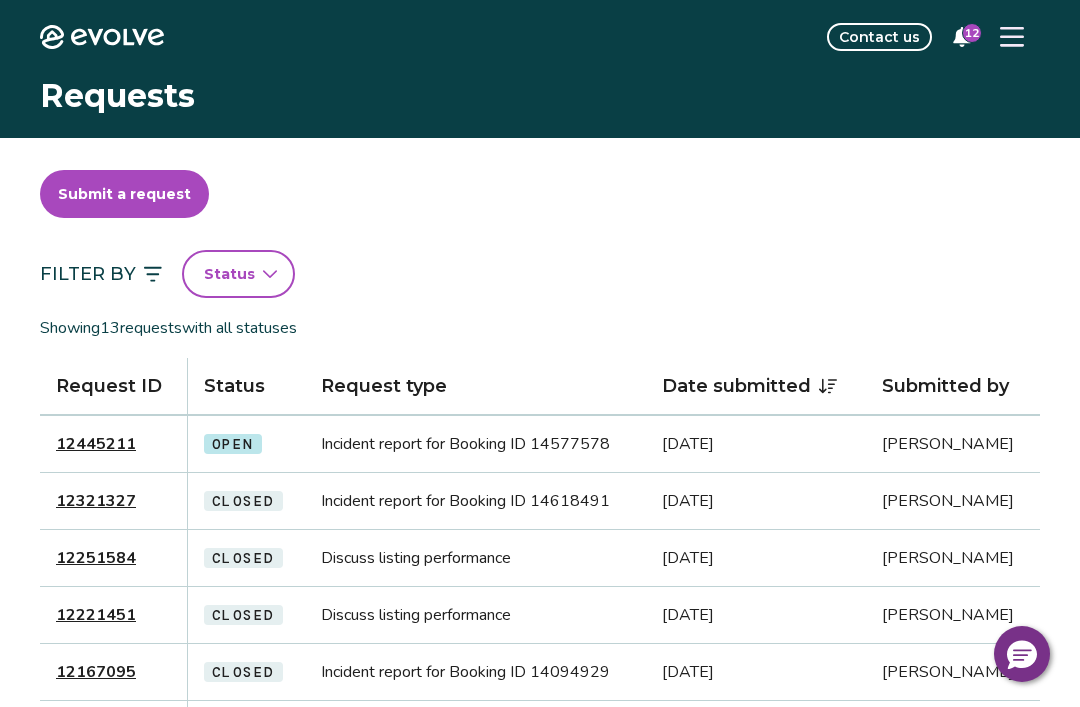 click on "12445211" at bounding box center (96, 444) 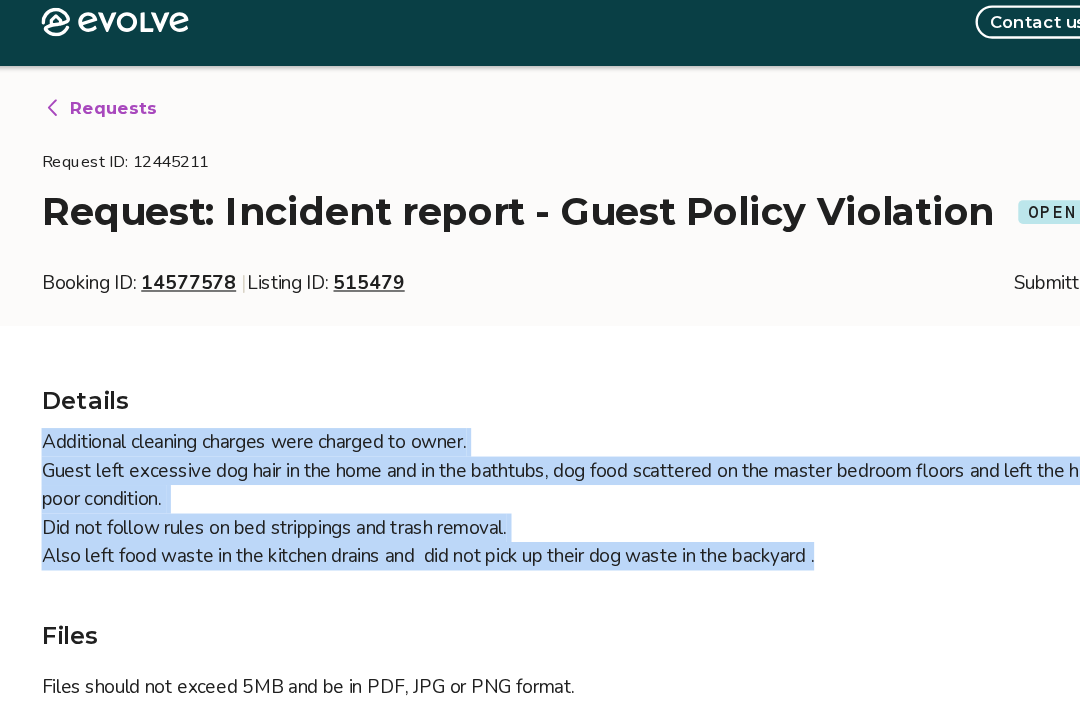 scroll, scrollTop: 0, scrollLeft: 0, axis: both 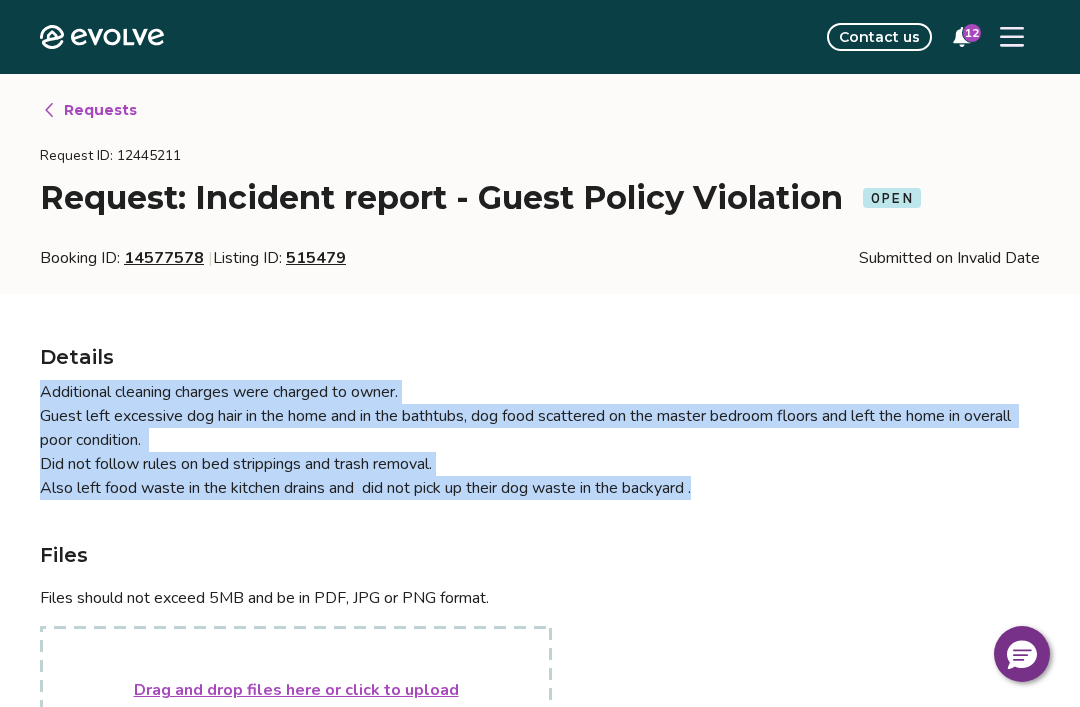 click on "14577578" at bounding box center (164, 258) 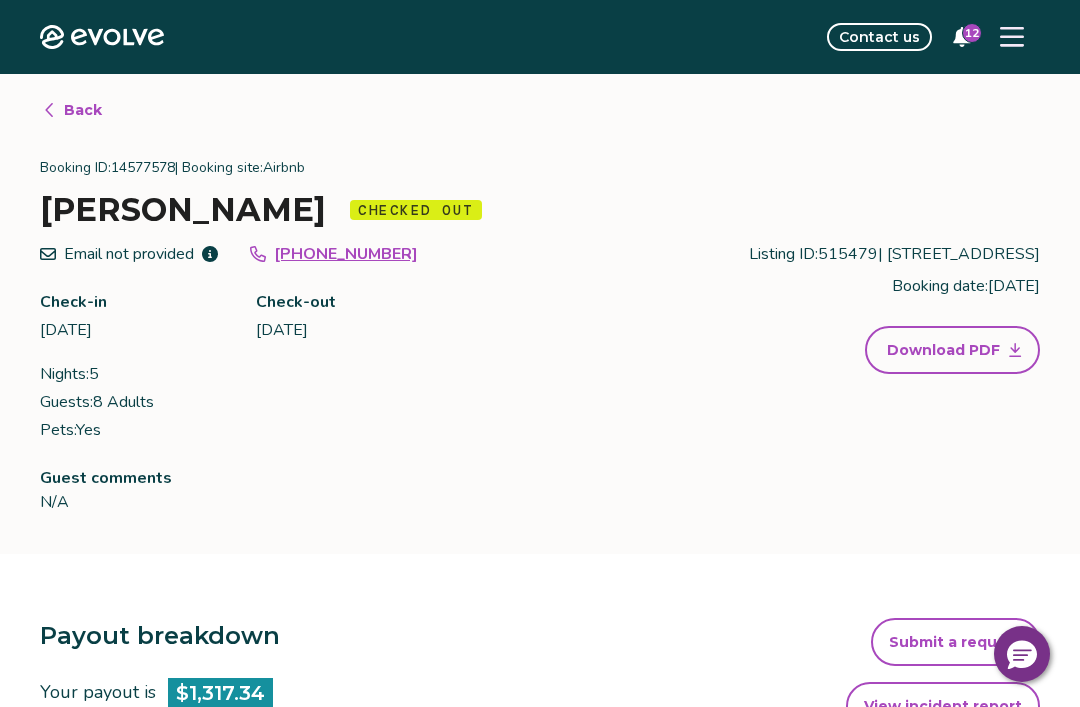 type on "*" 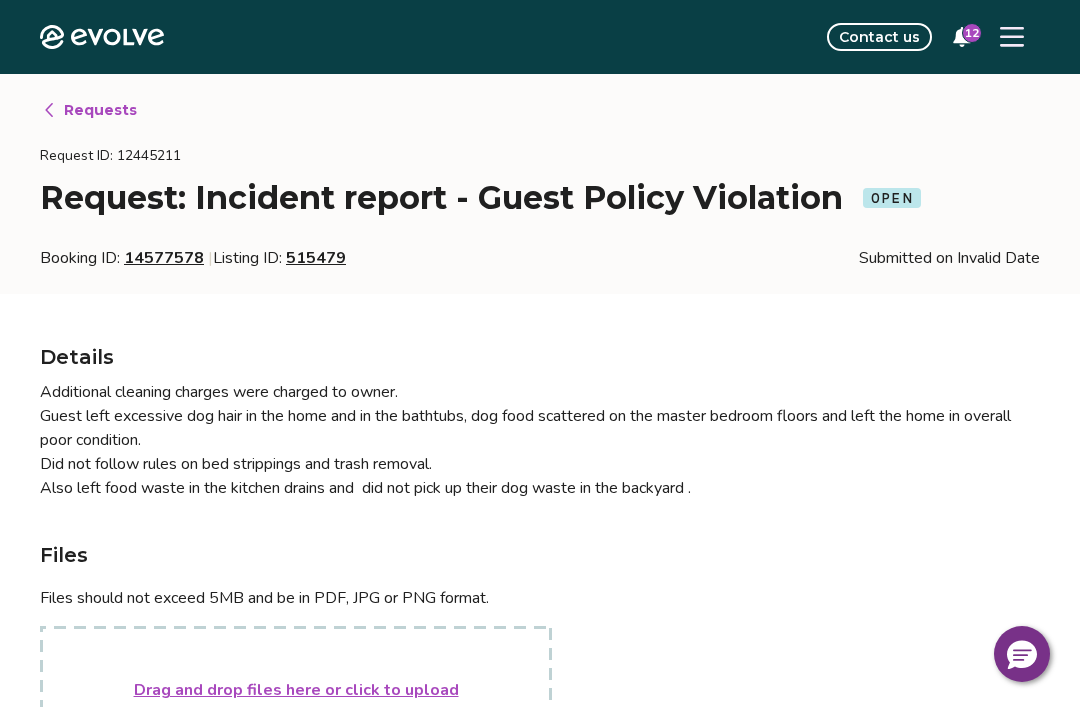 click on "Requests" at bounding box center [100, 110] 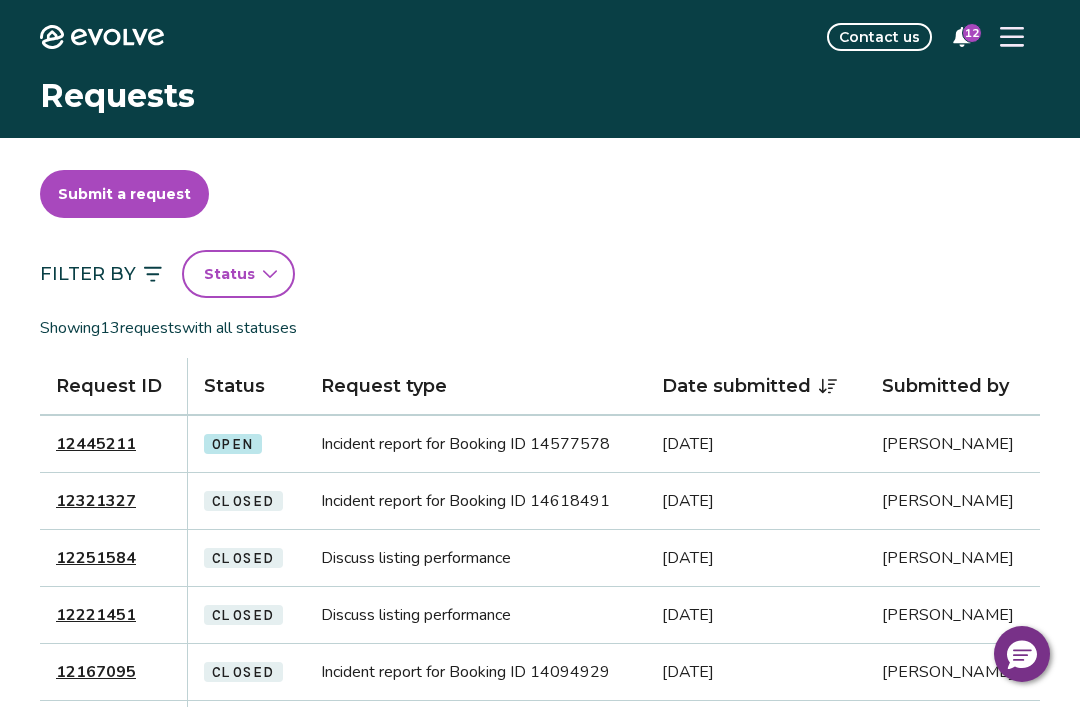 click 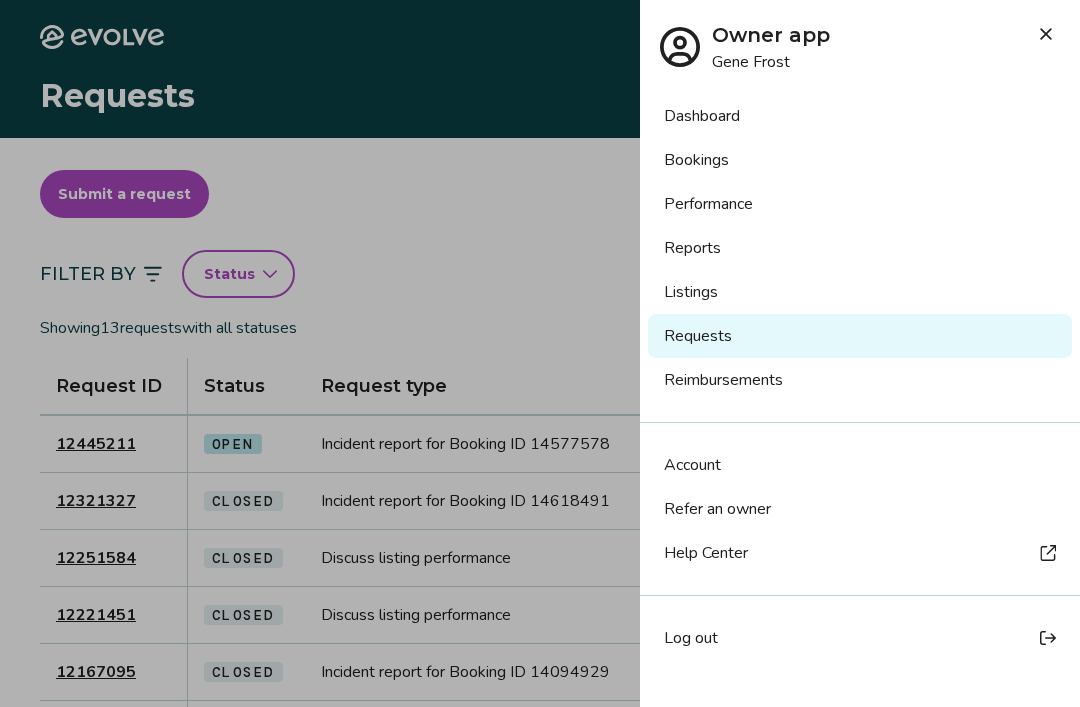 click on "Reimbursements" at bounding box center (860, 380) 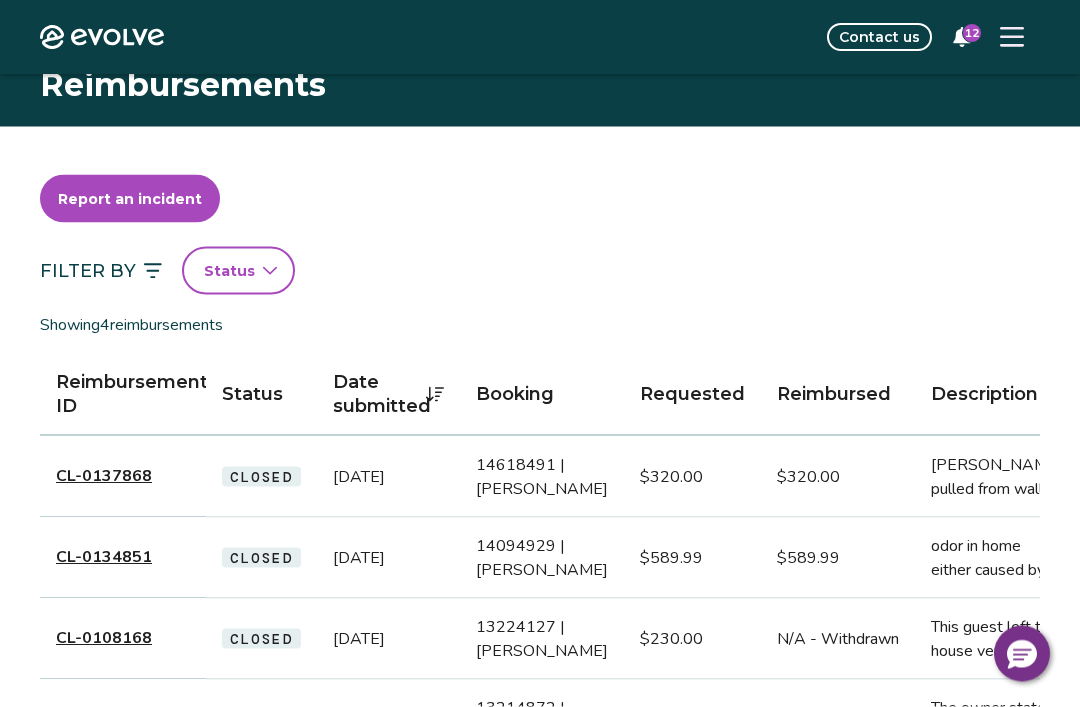 scroll, scrollTop: 12, scrollLeft: 0, axis: vertical 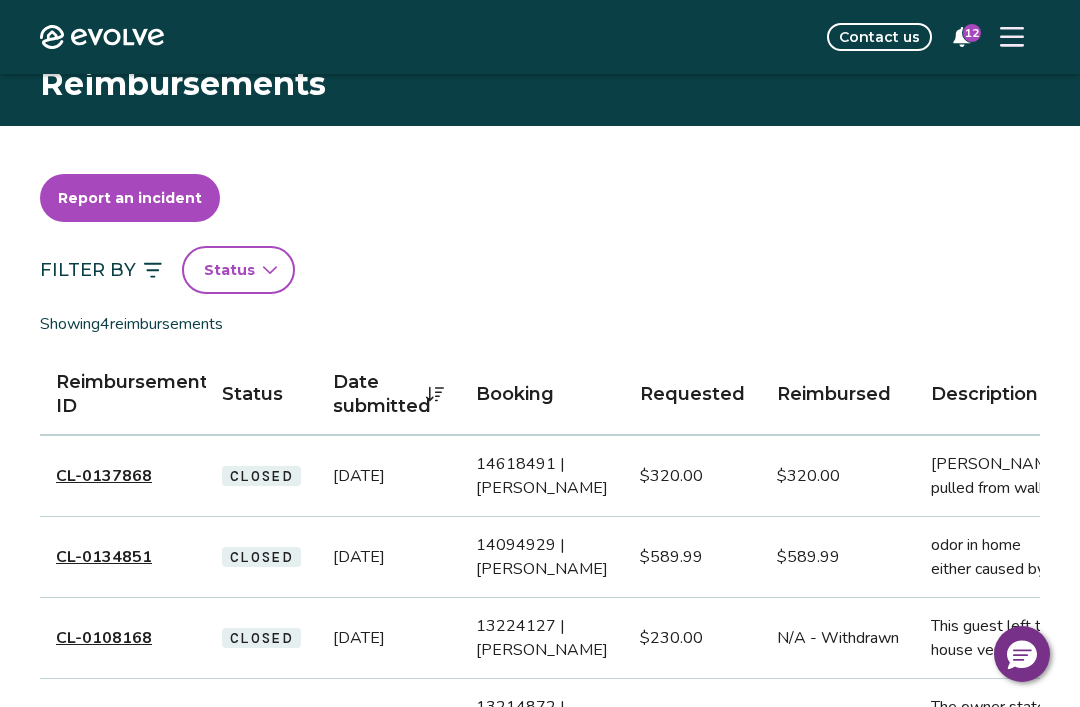 click on "Report an incident" at bounding box center (130, 198) 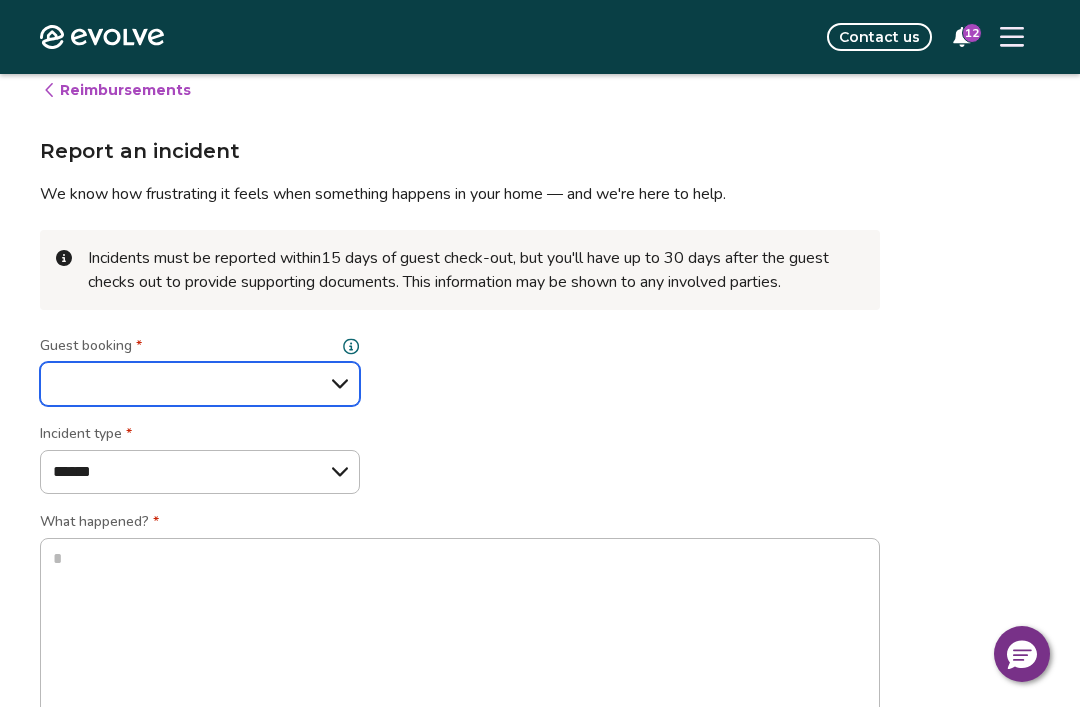 click on "**********" at bounding box center [200, 384] 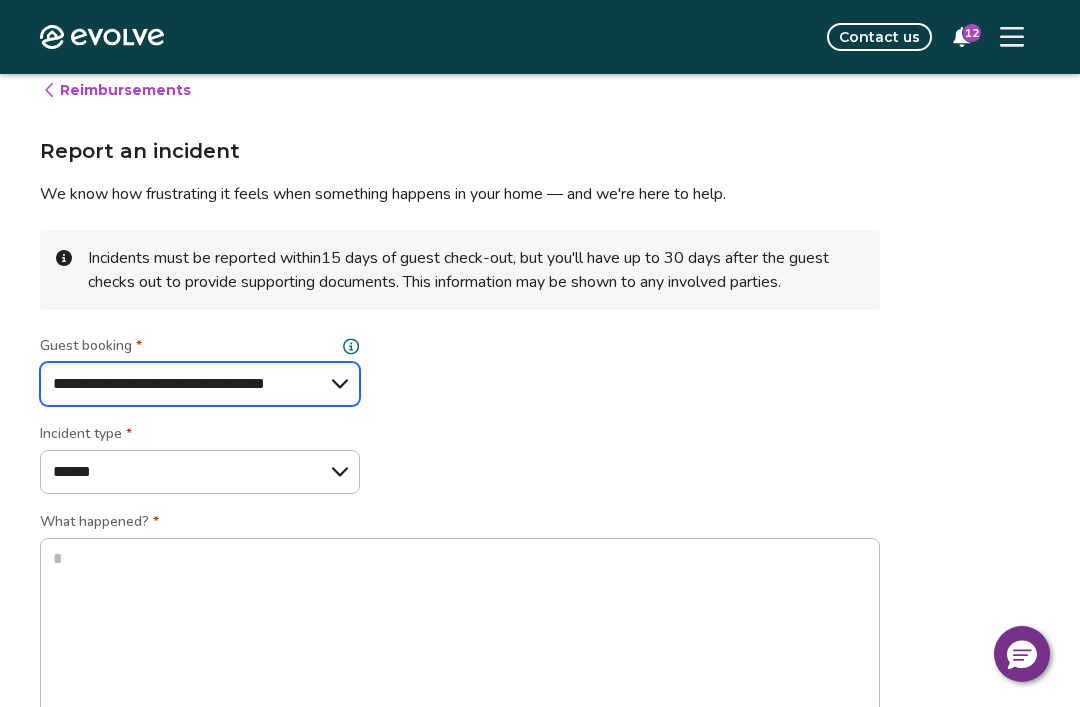 type on "*" 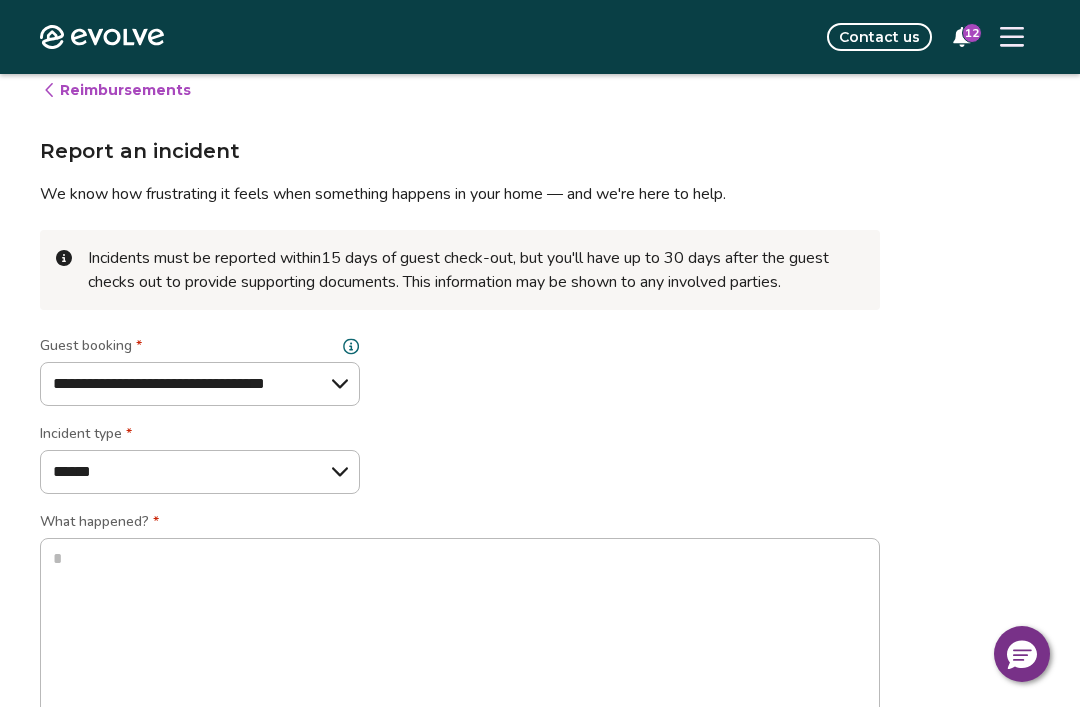 click on "**********" at bounding box center (460, 530) 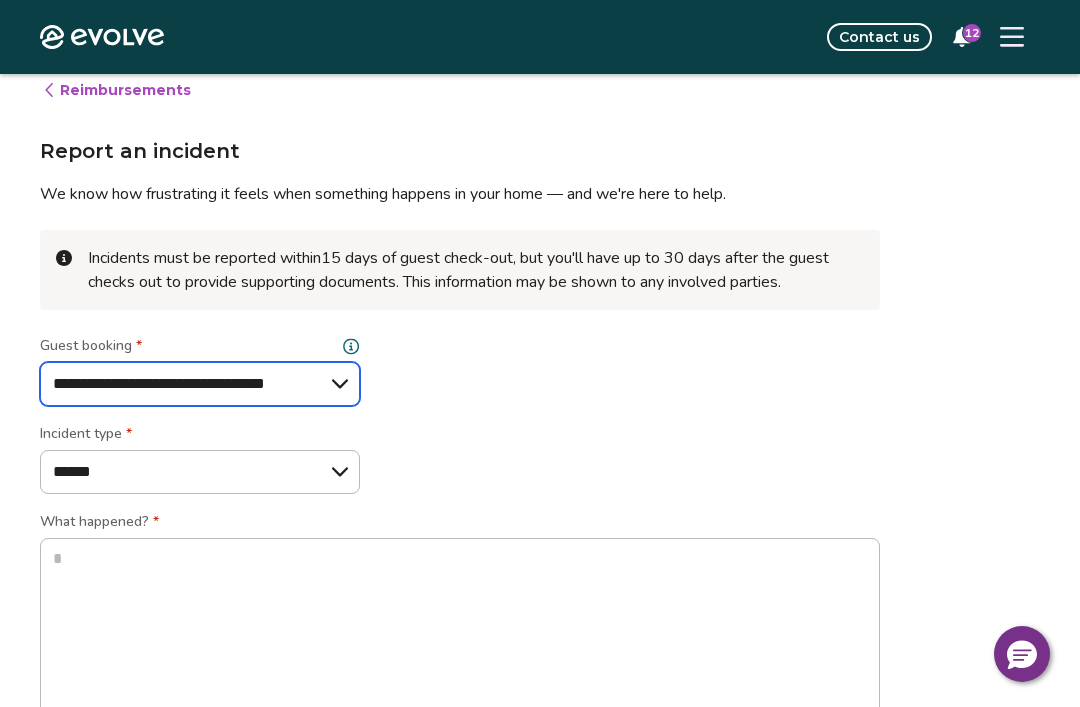 click on "**********" at bounding box center (200, 384) 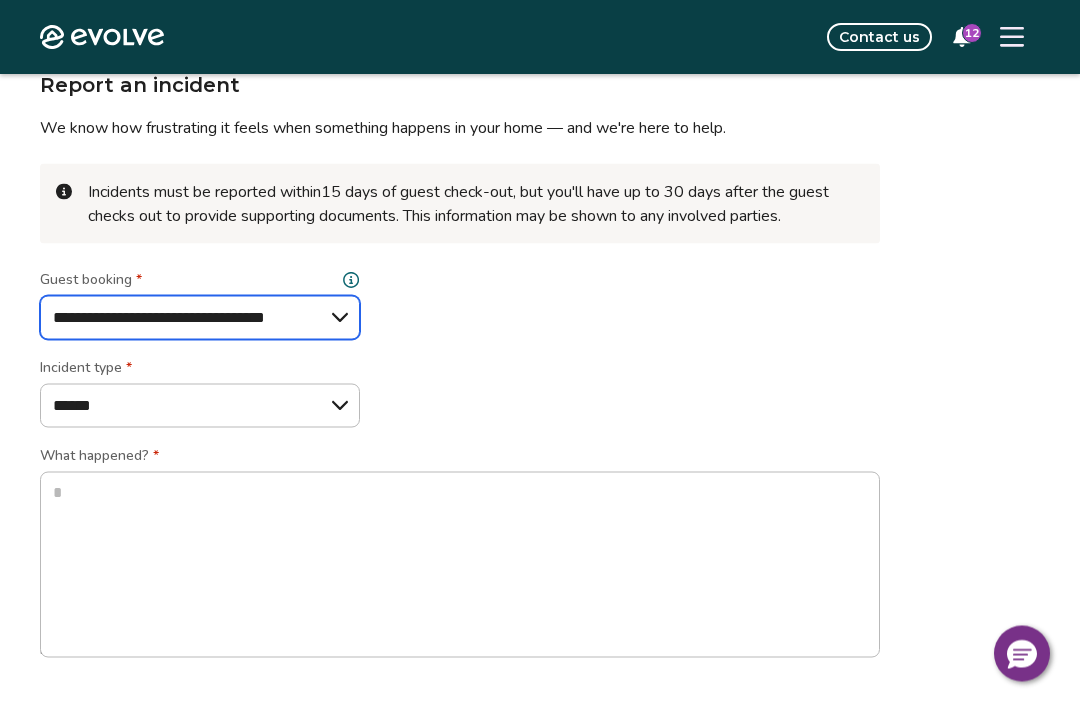 scroll, scrollTop: 78, scrollLeft: 0, axis: vertical 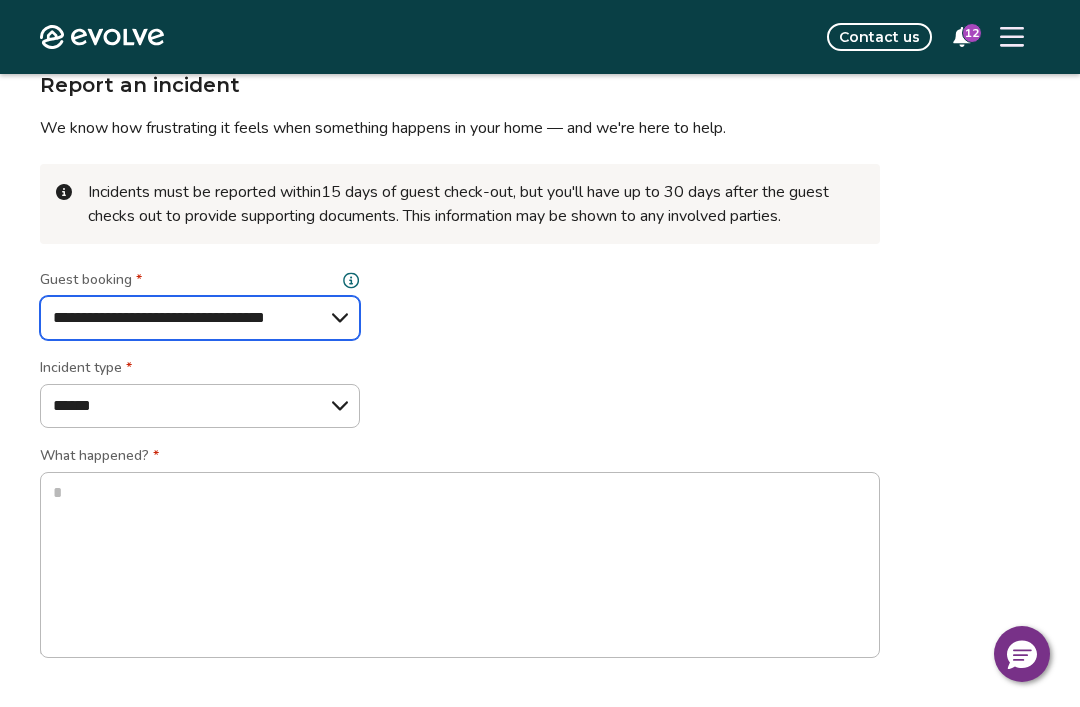 click on "**********" at bounding box center (200, 318) 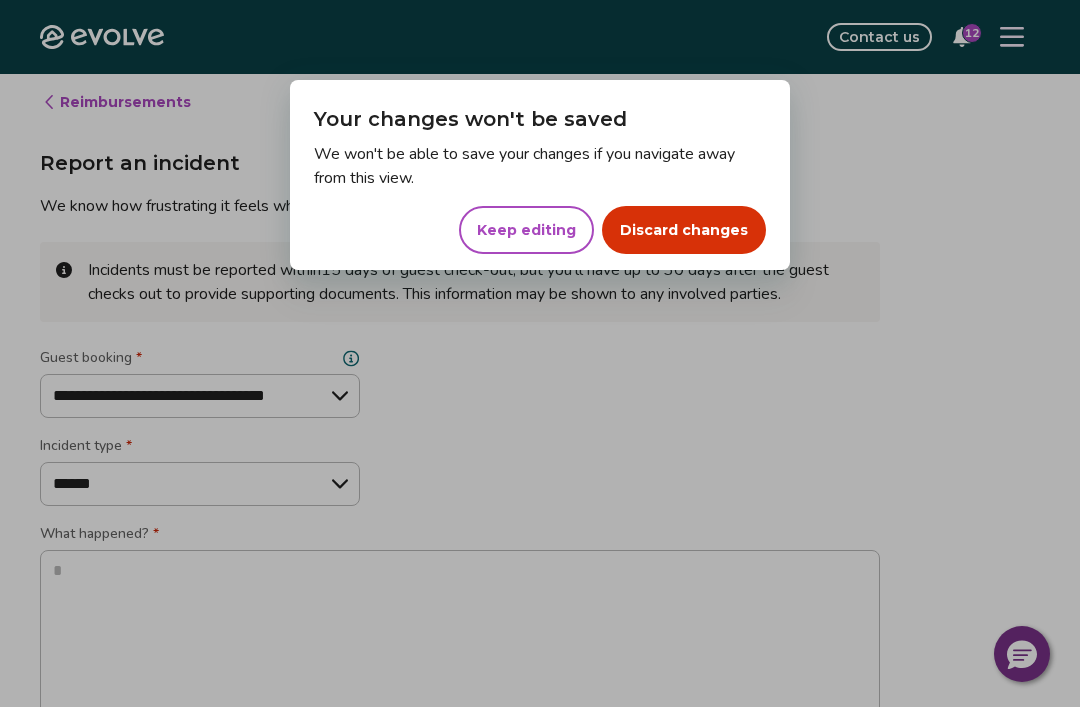 scroll, scrollTop: 76, scrollLeft: 0, axis: vertical 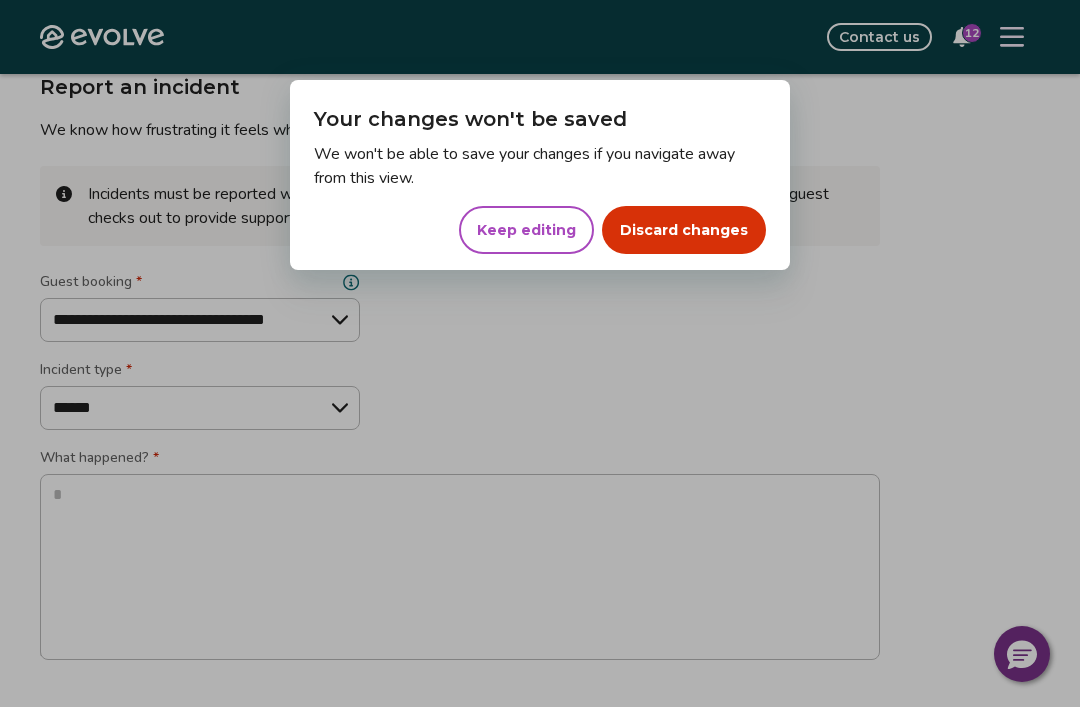 click on "Discard changes" at bounding box center [684, 230] 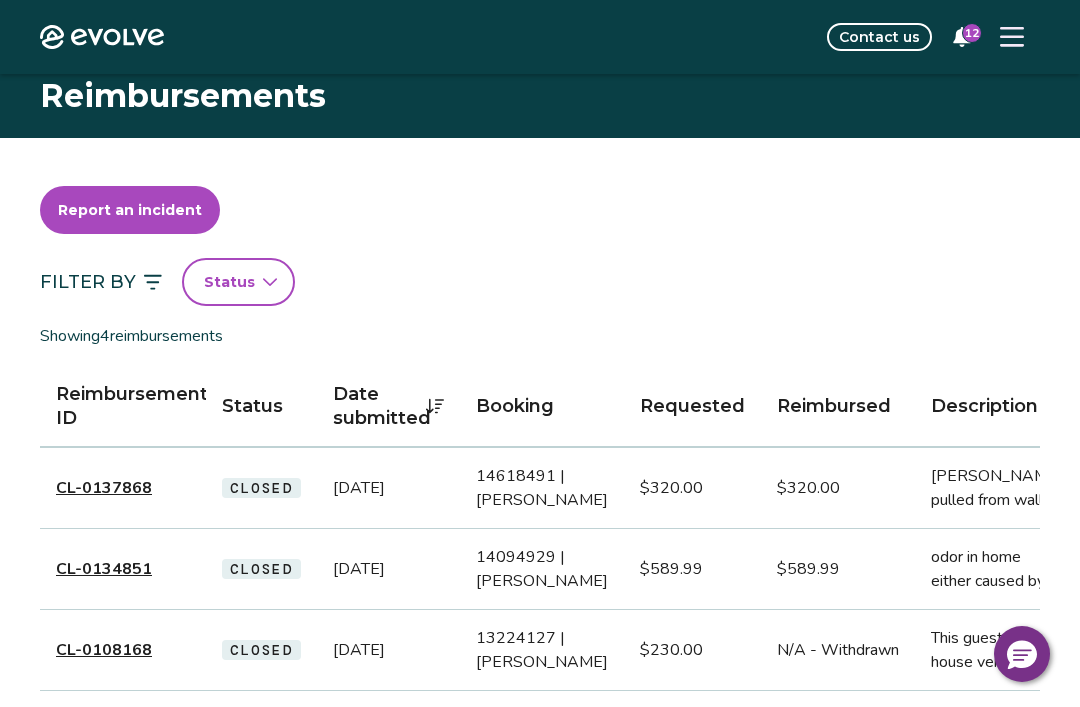 scroll, scrollTop: 26, scrollLeft: 0, axis: vertical 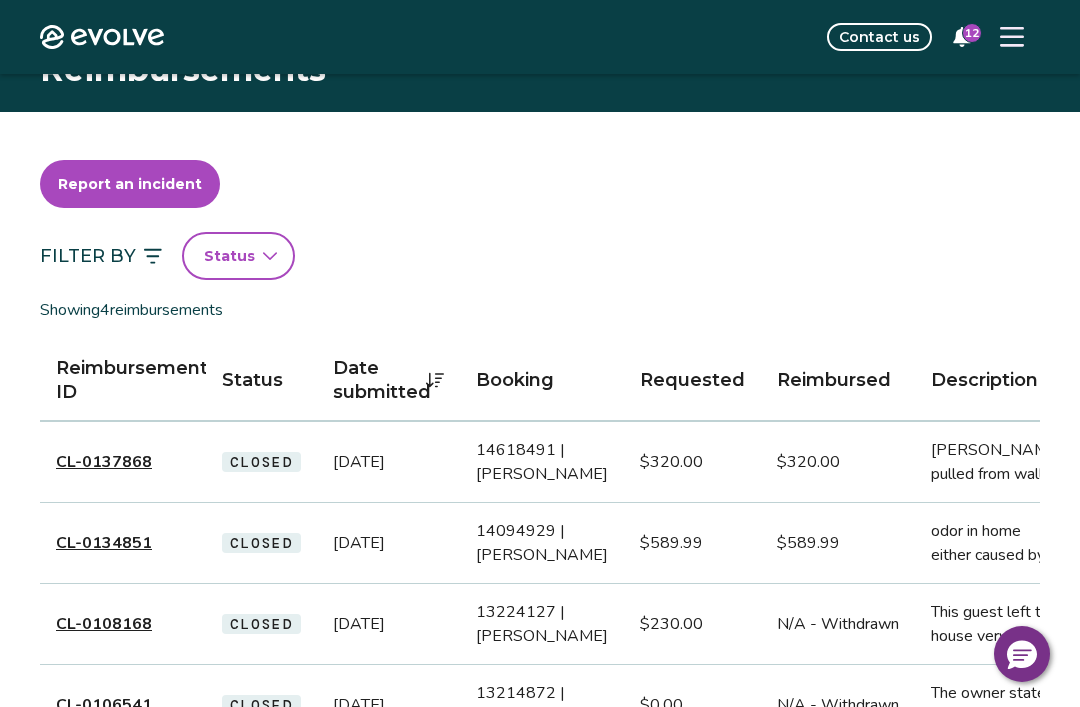 click 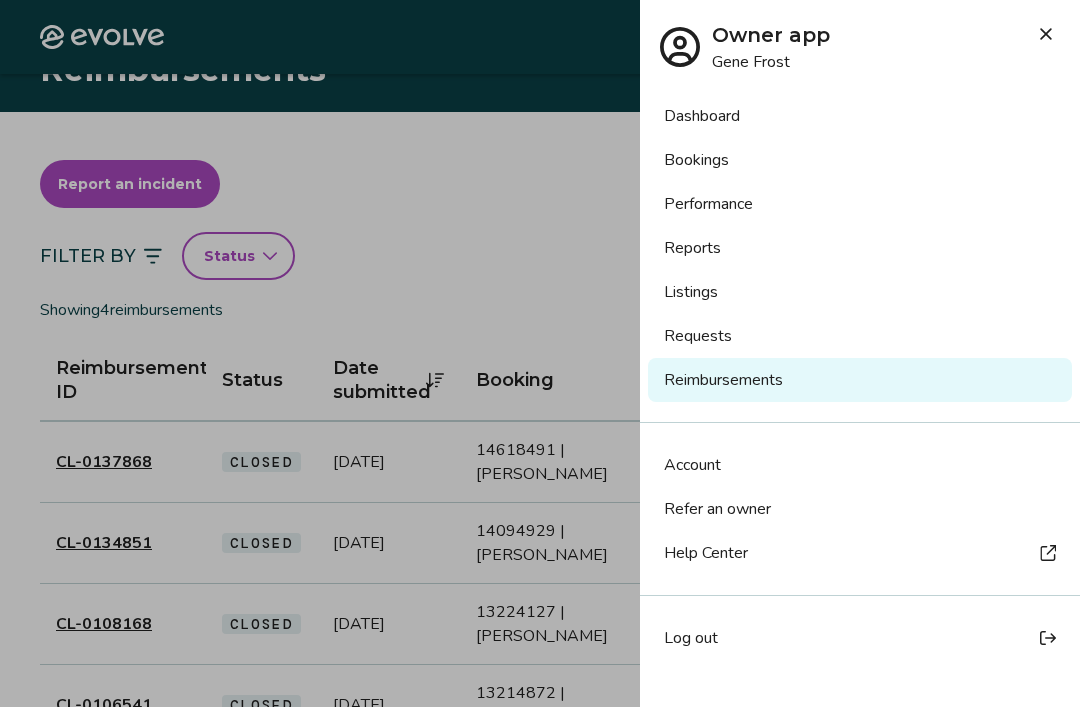 click on "Reimbursements" at bounding box center [860, 380] 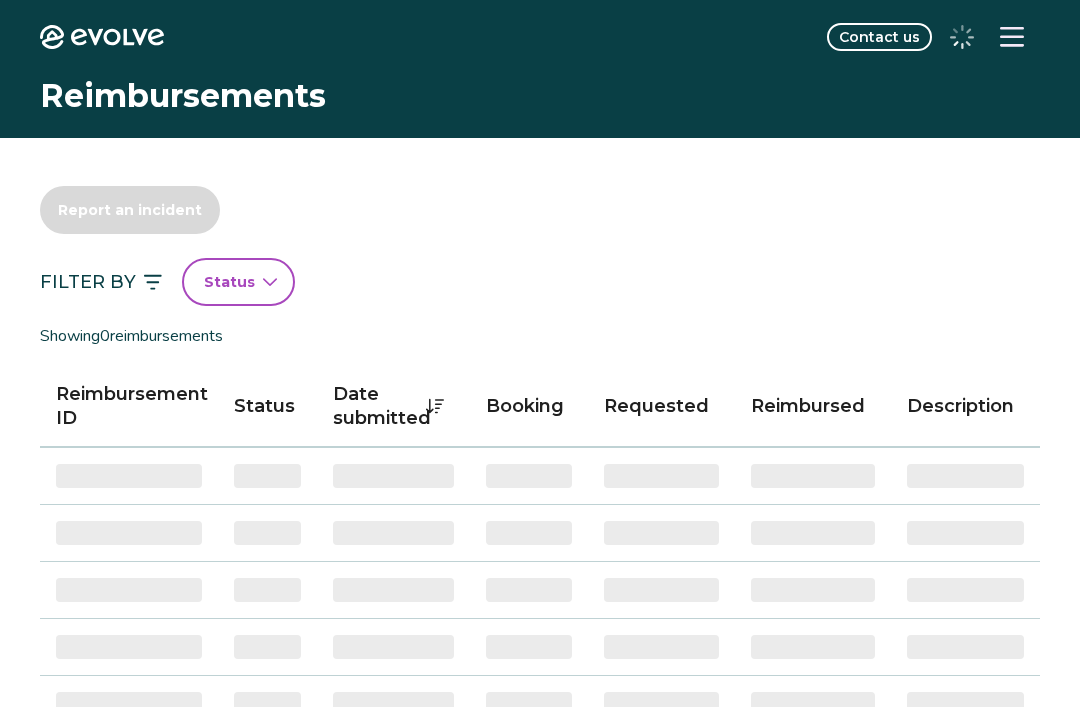 scroll, scrollTop: 0, scrollLeft: 0, axis: both 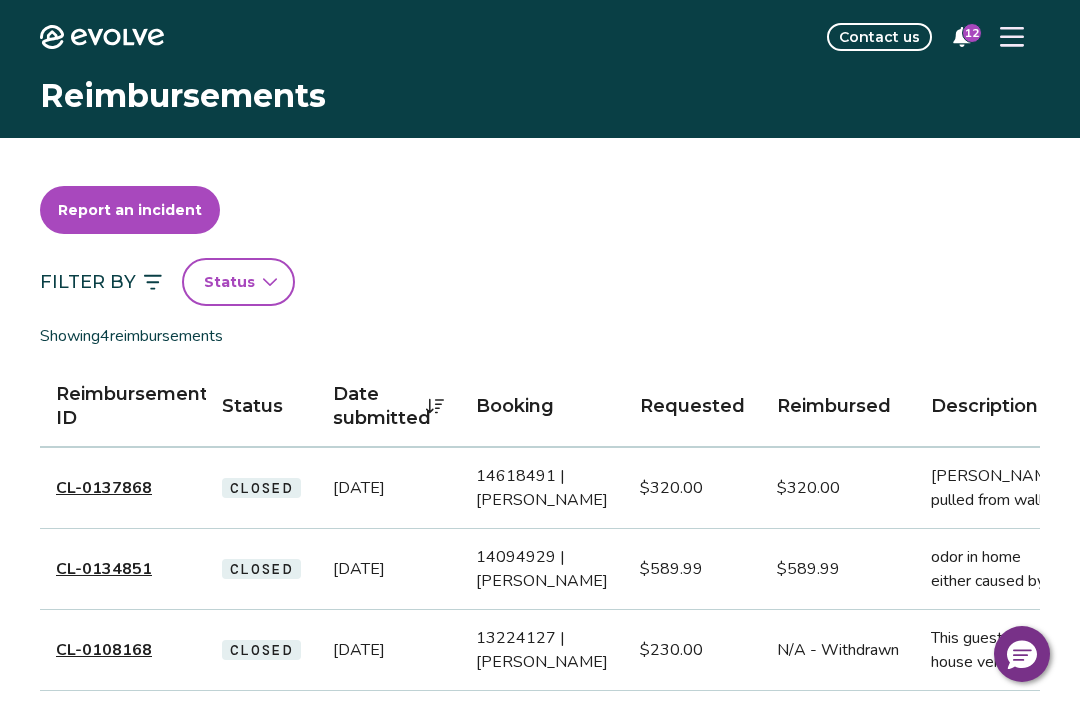 click on "Report an incident" at bounding box center (130, 210) 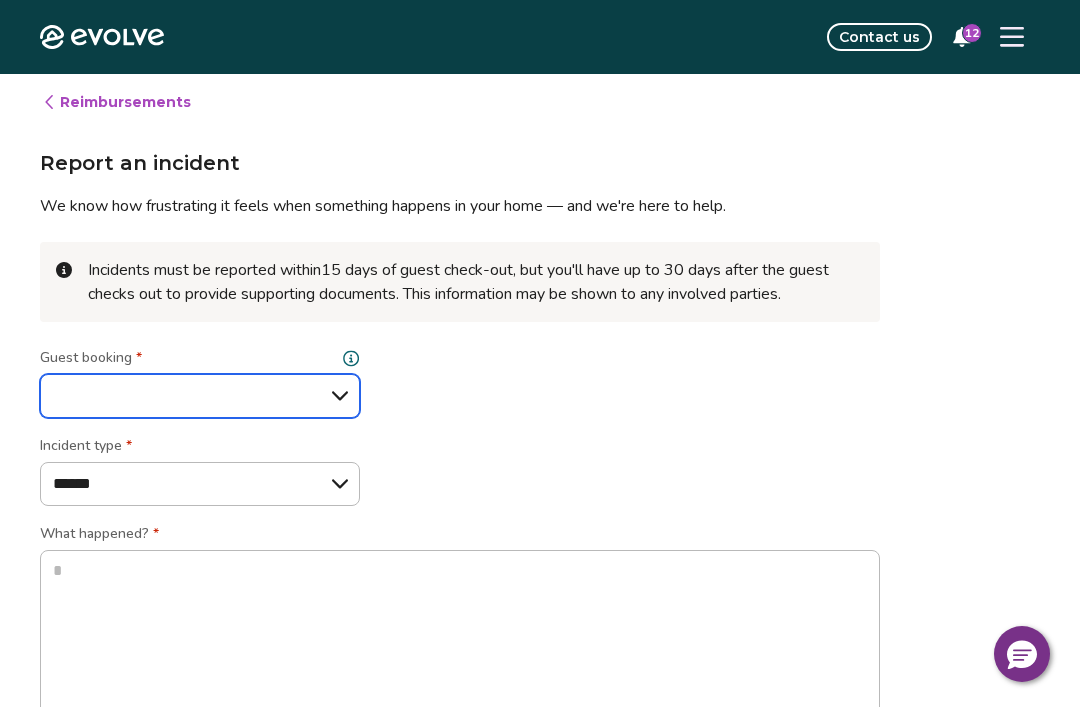 click on "**********" at bounding box center (200, 396) 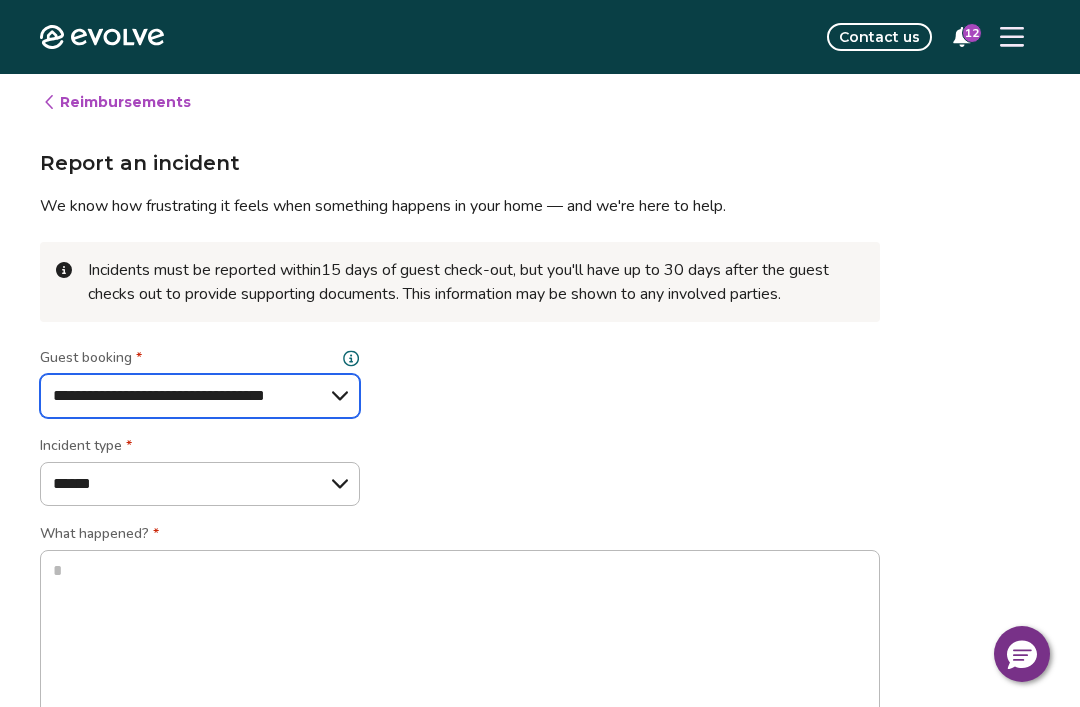 type on "*" 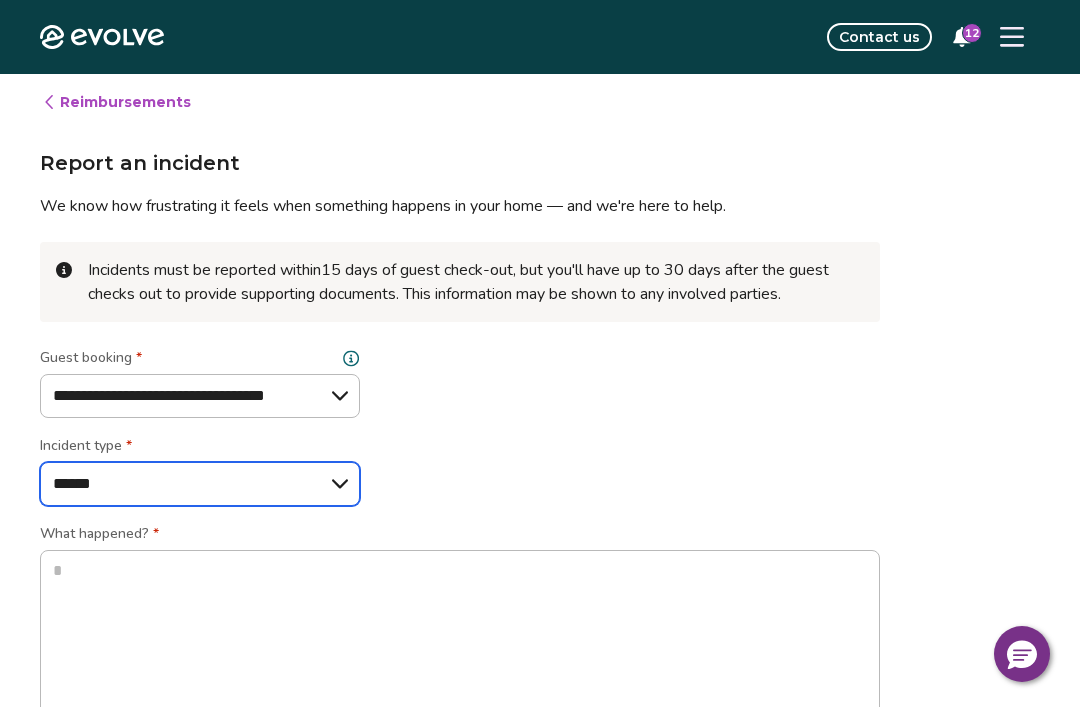 click on "**********" at bounding box center (200, 484) 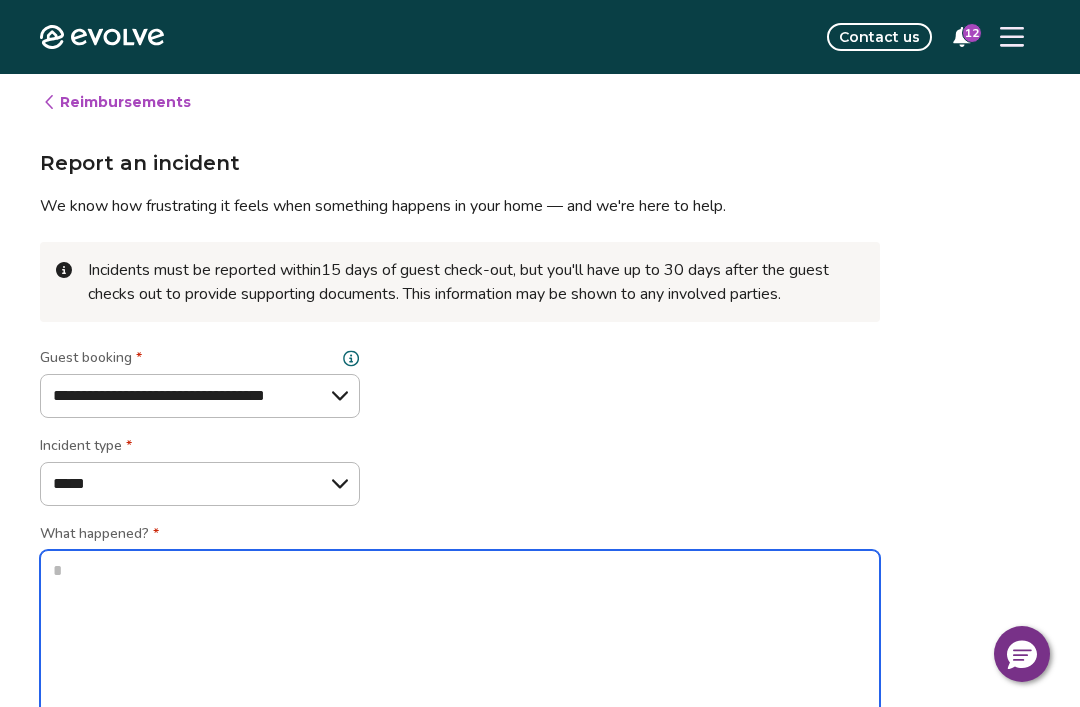 click at bounding box center (460, 643) 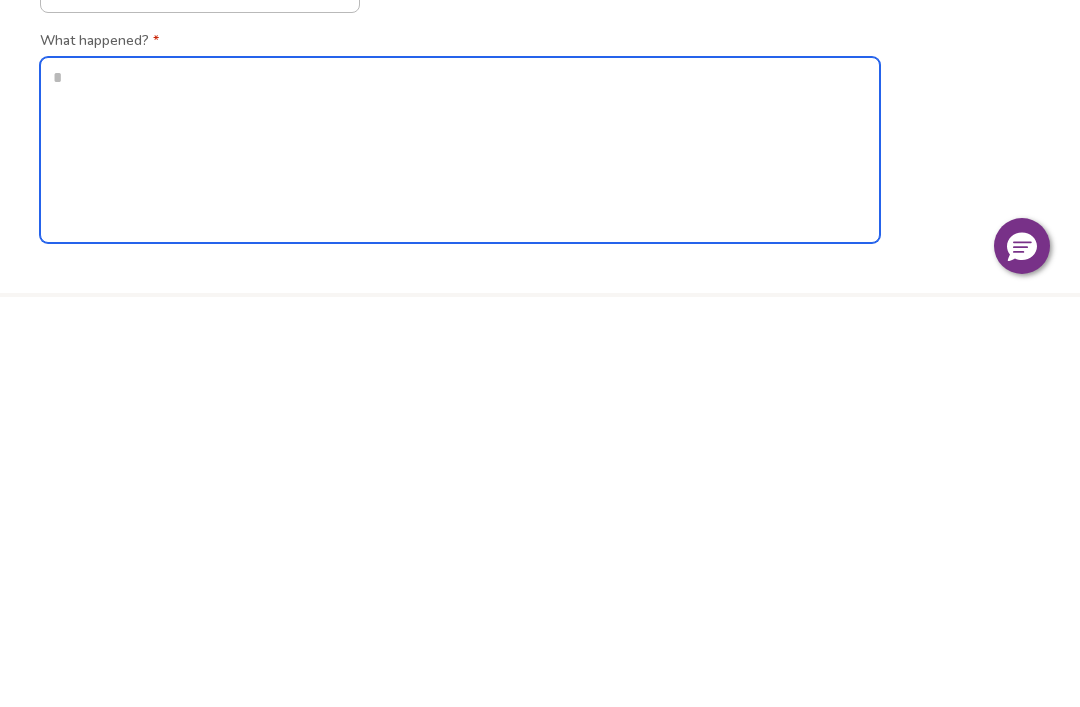 paste on "**********" 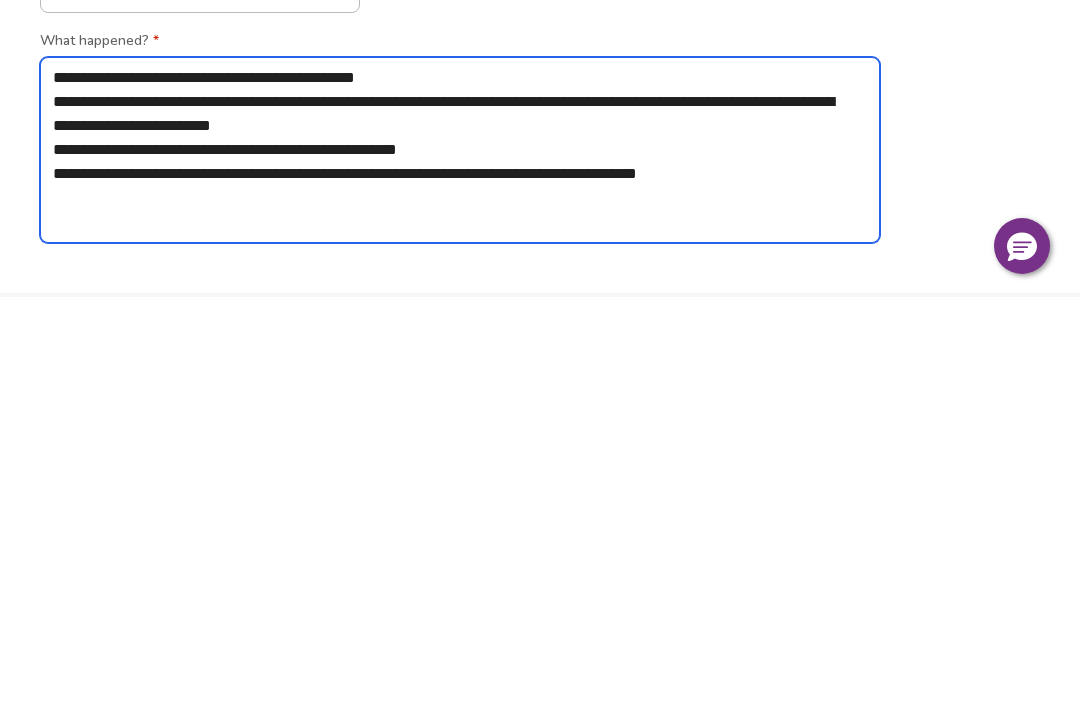 type on "*" 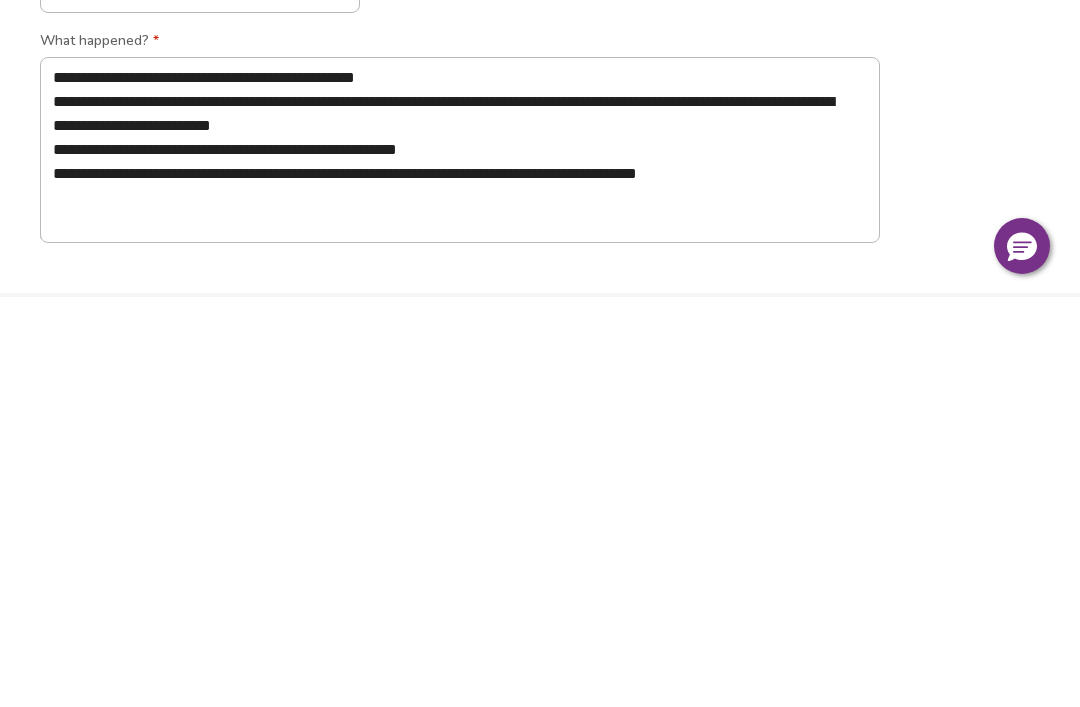 scroll, scrollTop: 494, scrollLeft: 0, axis: vertical 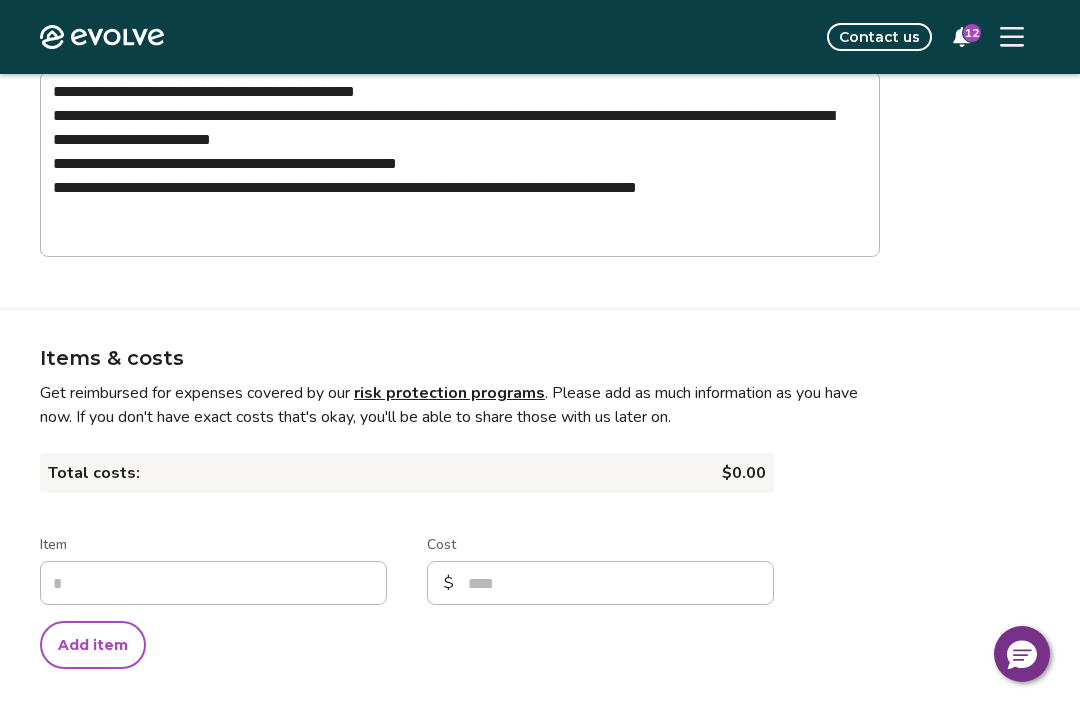 type on "*" 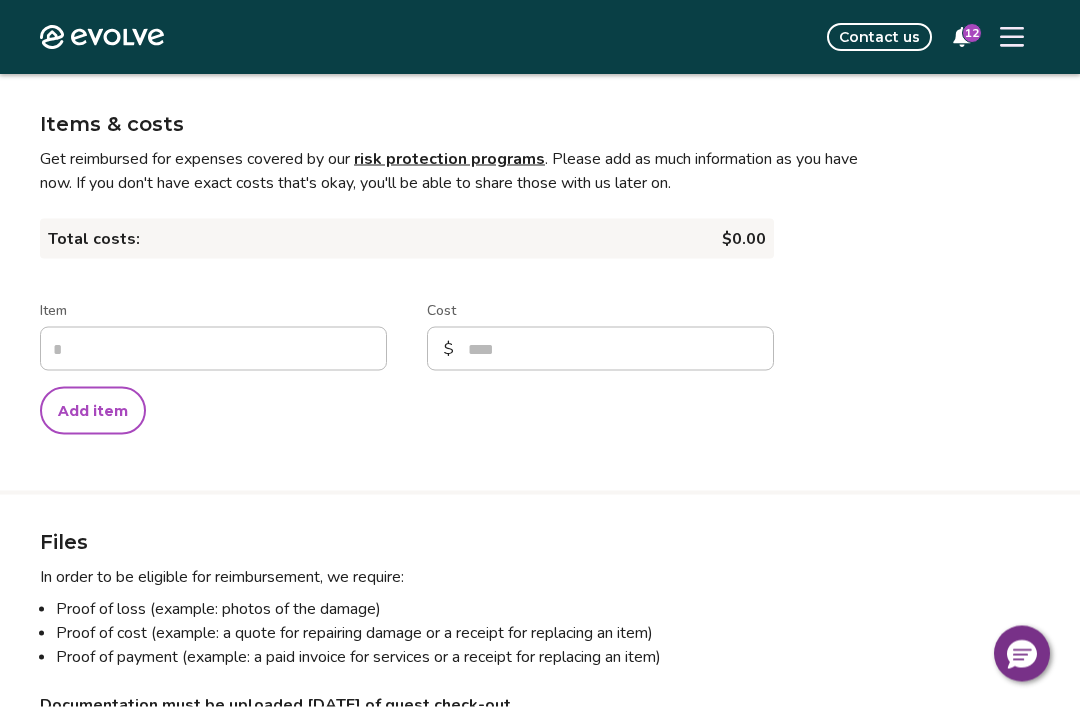 scroll, scrollTop: 704, scrollLeft: 0, axis: vertical 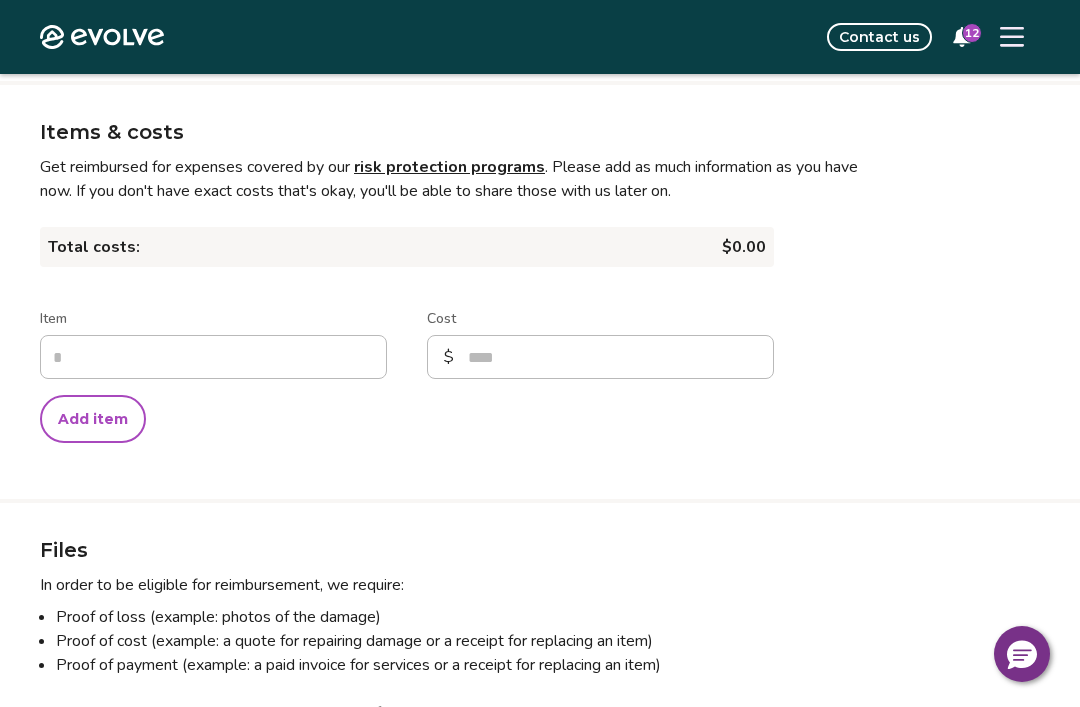 type on "**********" 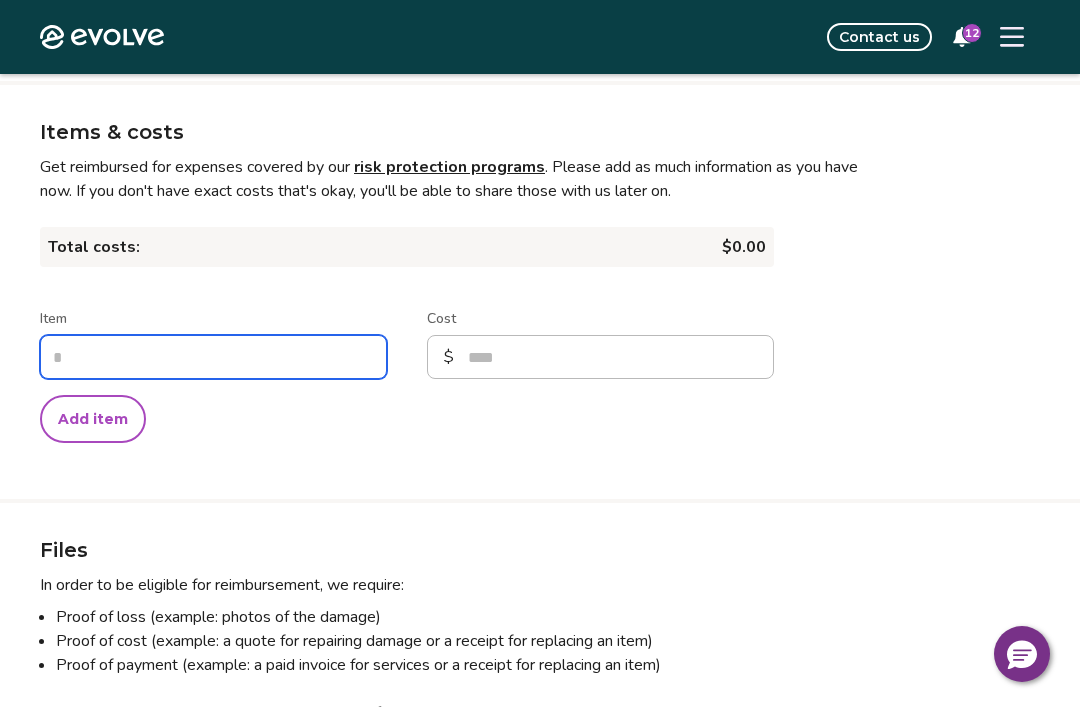 click on "Item" at bounding box center [213, 357] 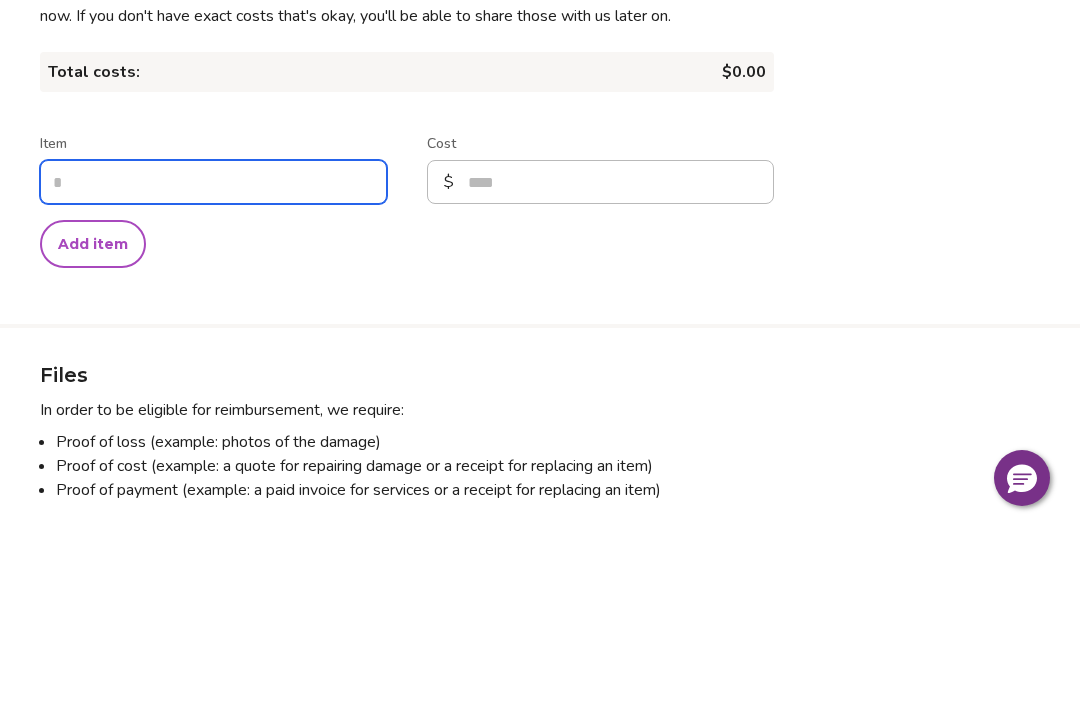 type on "*" 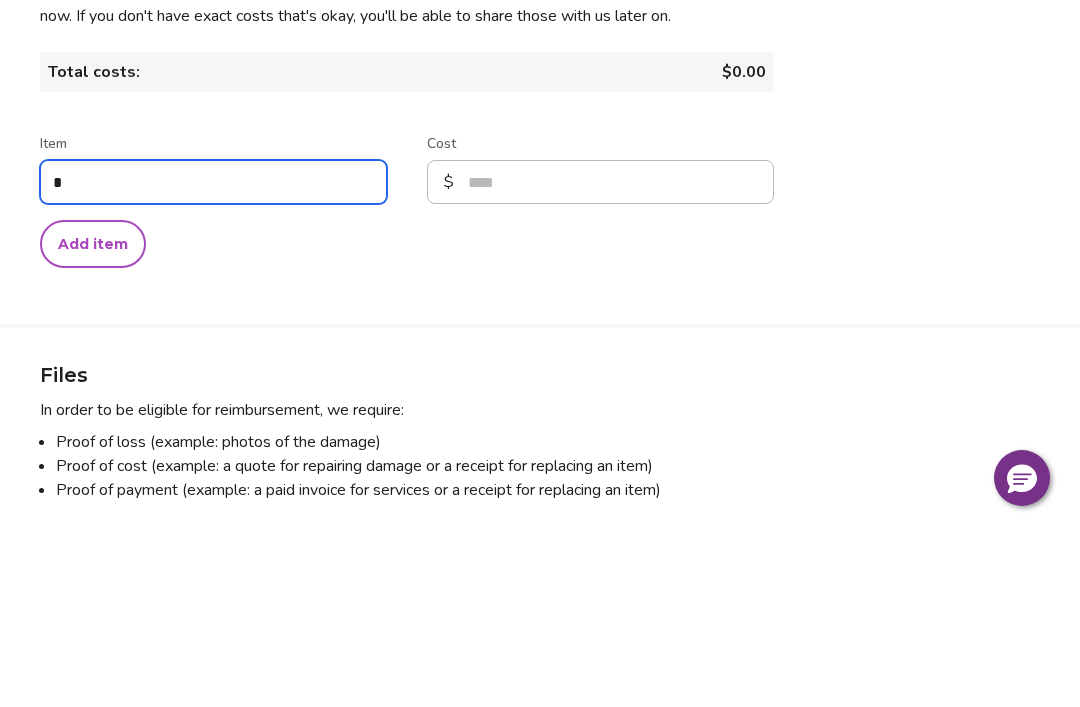 type on "**" 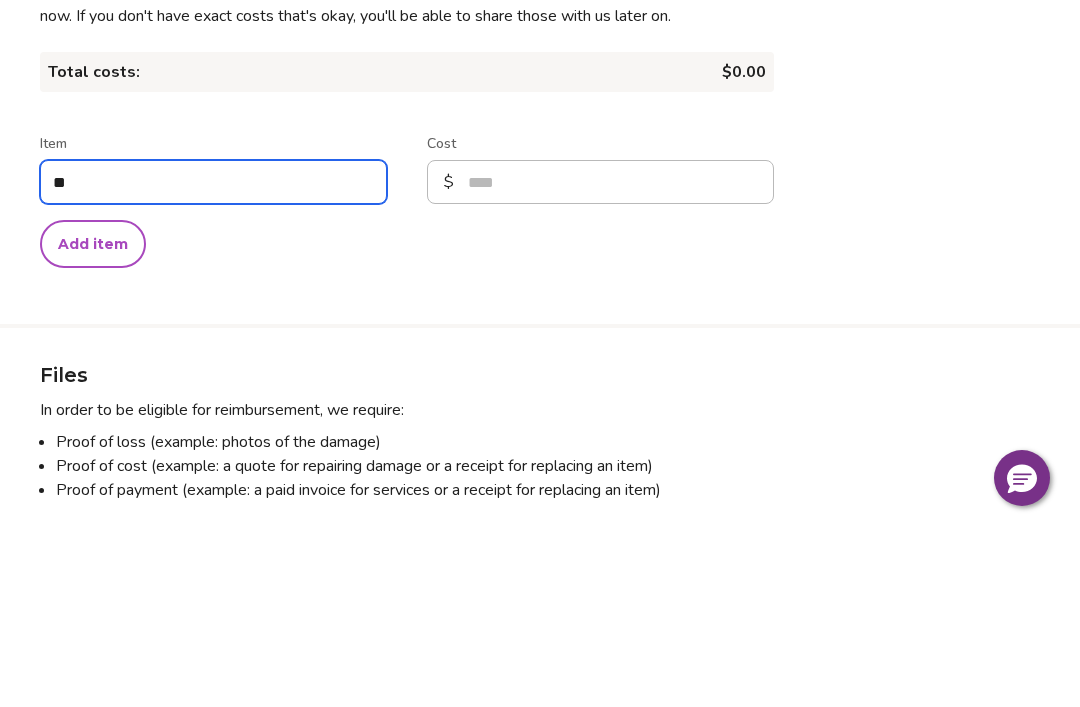 type on "*" 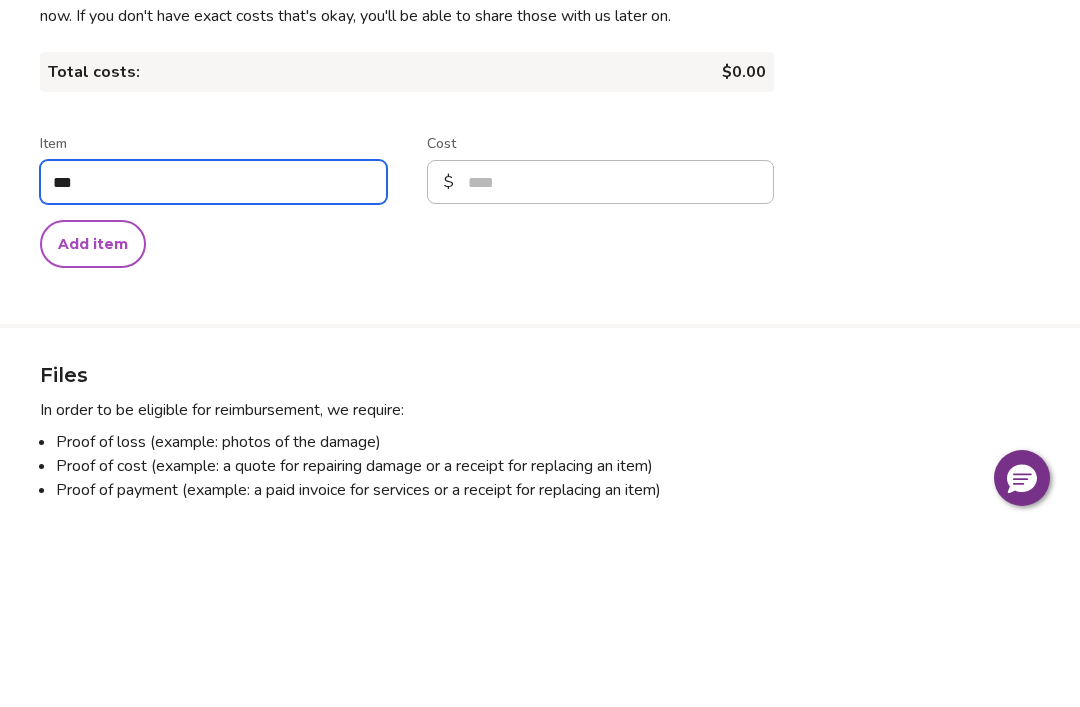type on "*" 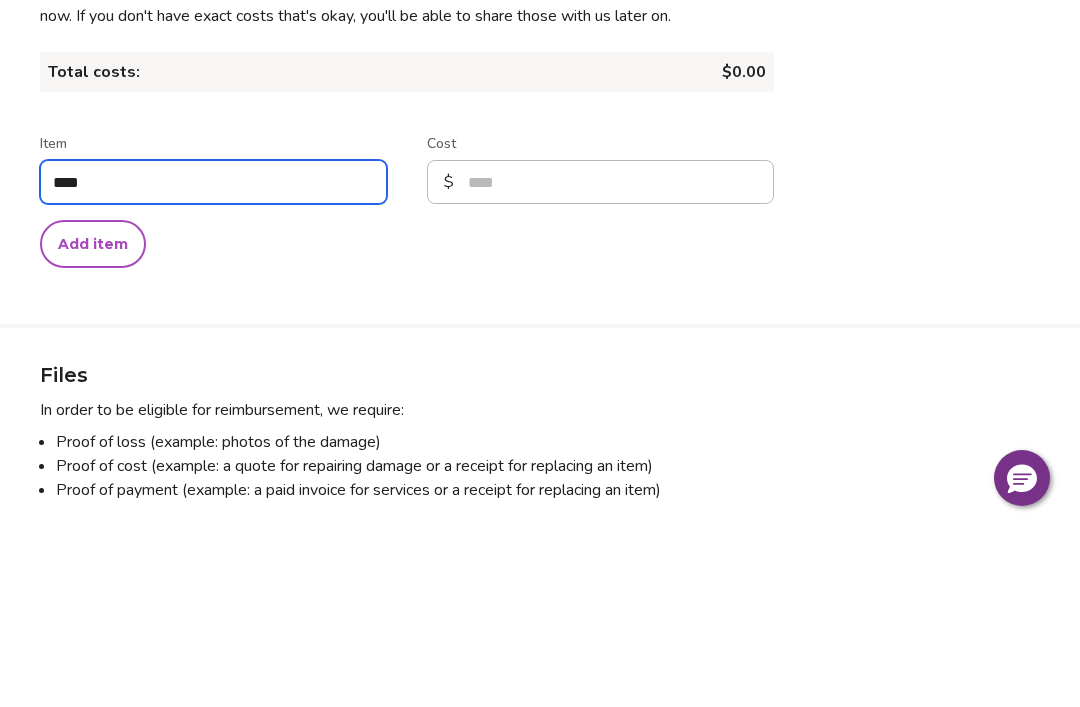 type on "*" 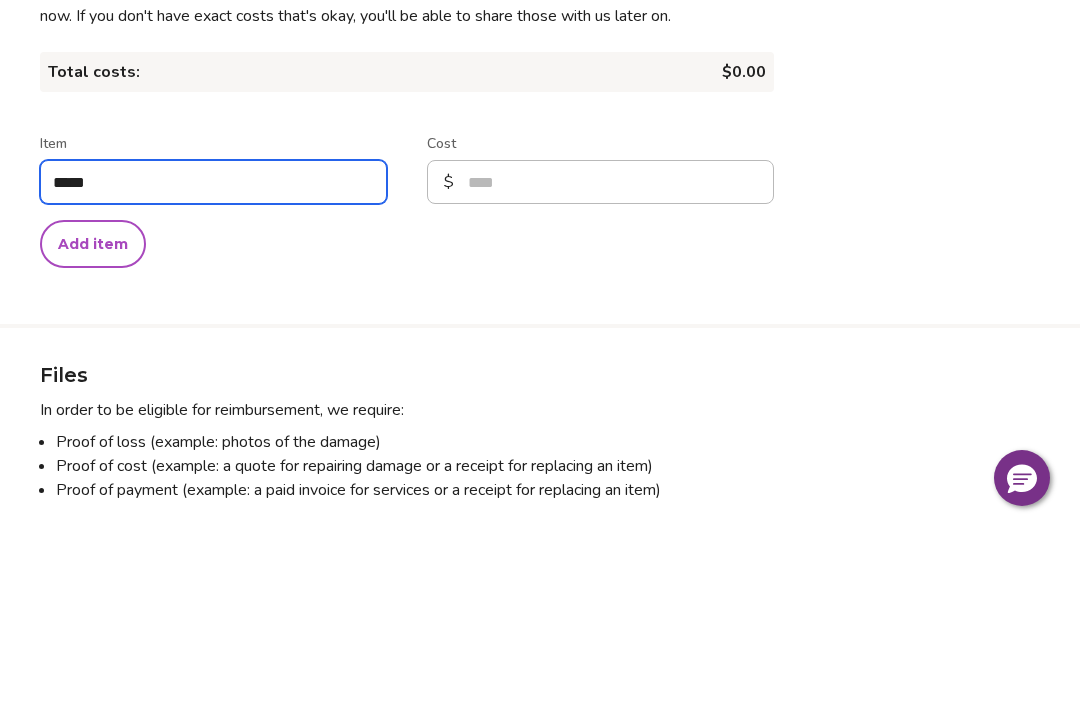 type on "*" 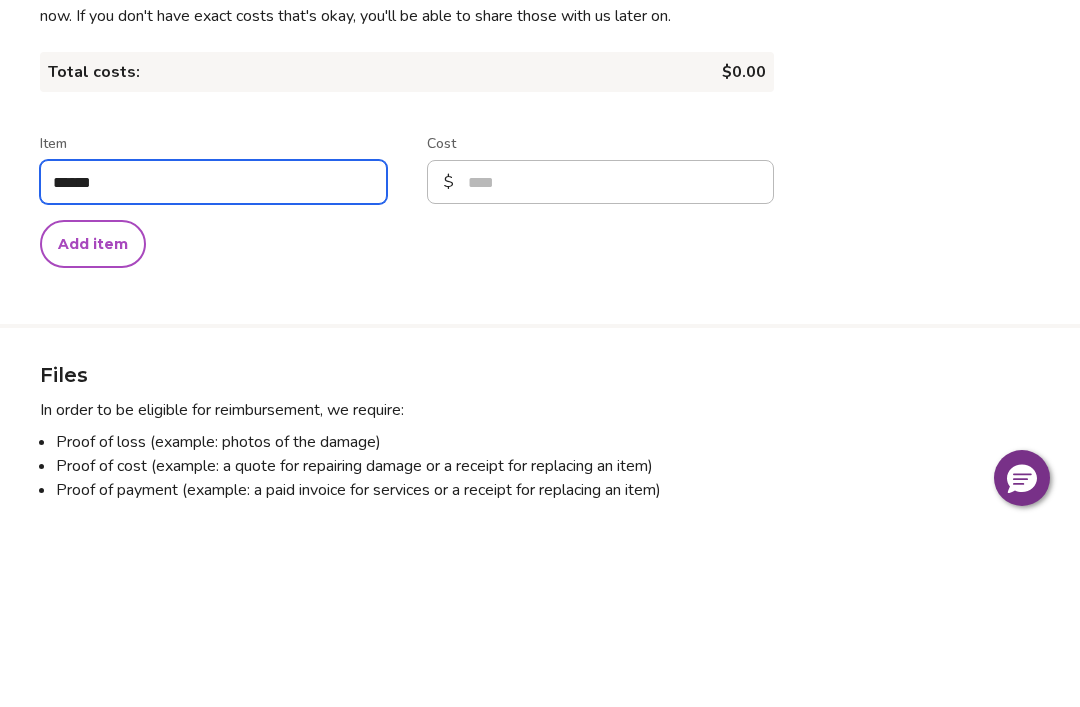 type on "*" 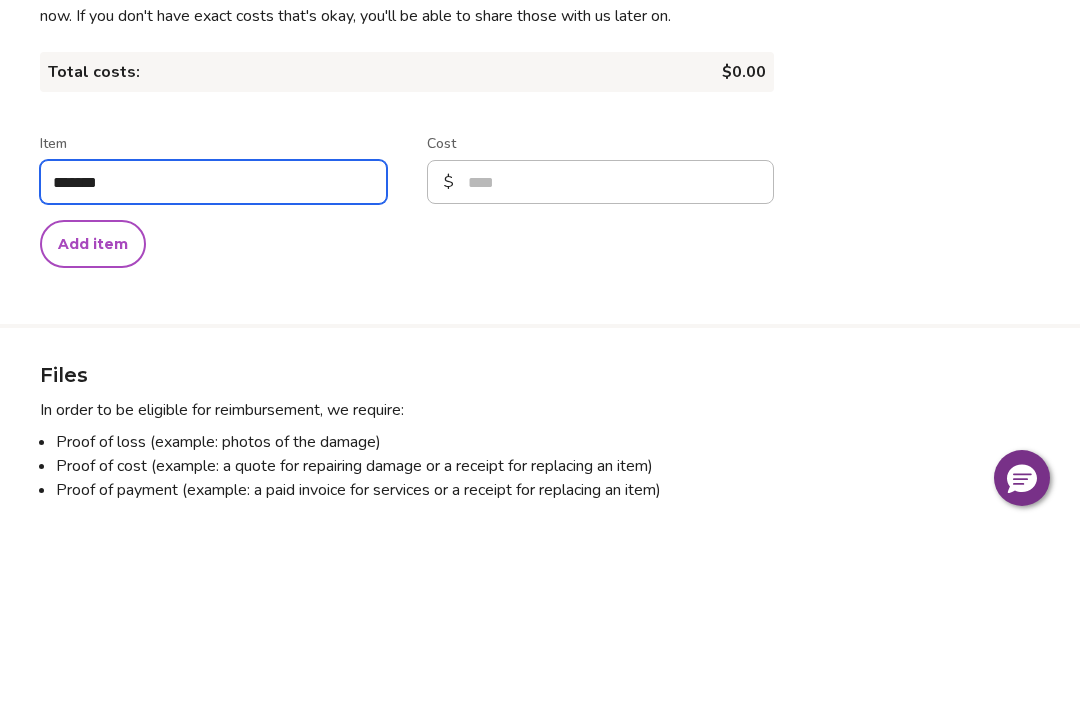 type on "*" 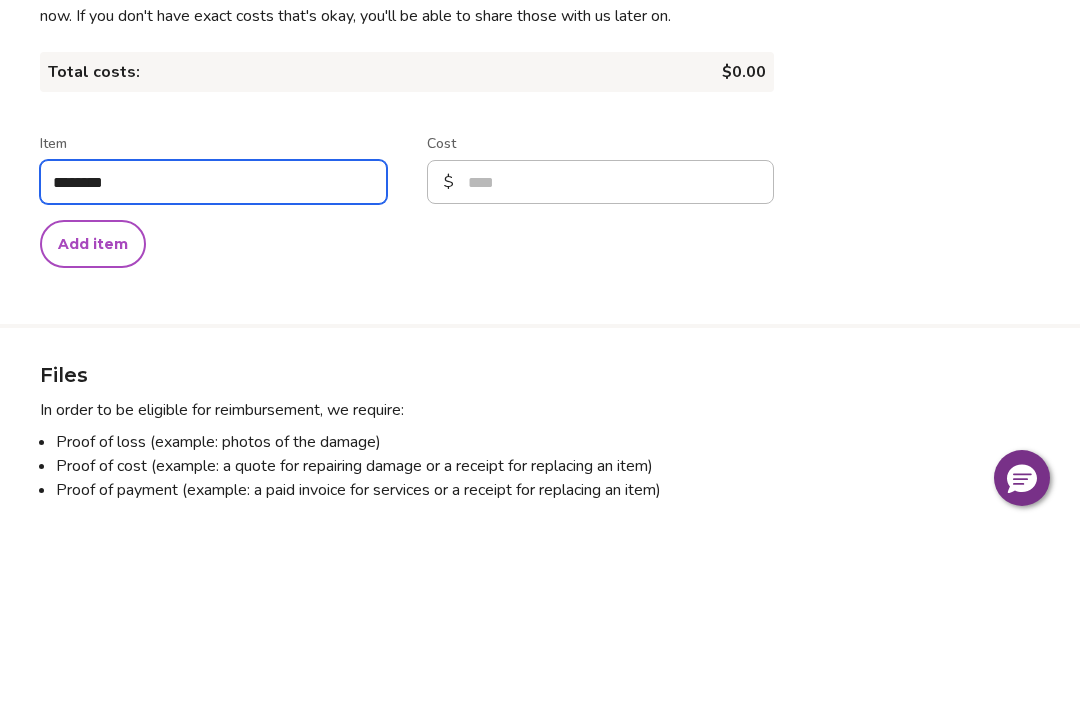 type on "*" 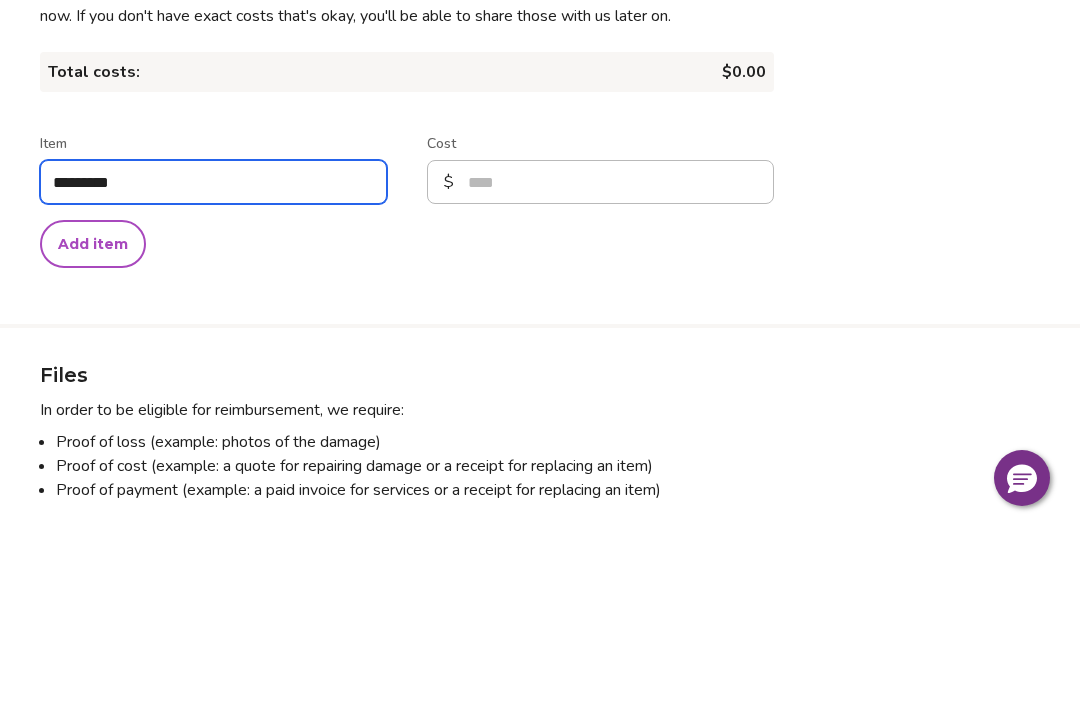 type on "*" 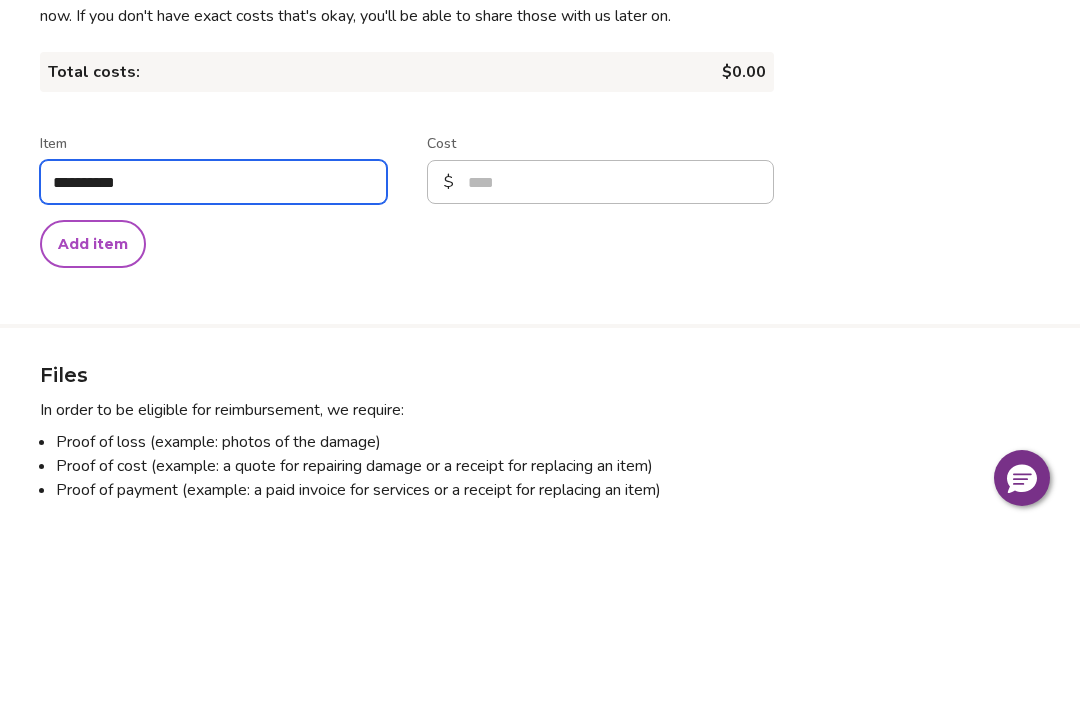 type on "*" 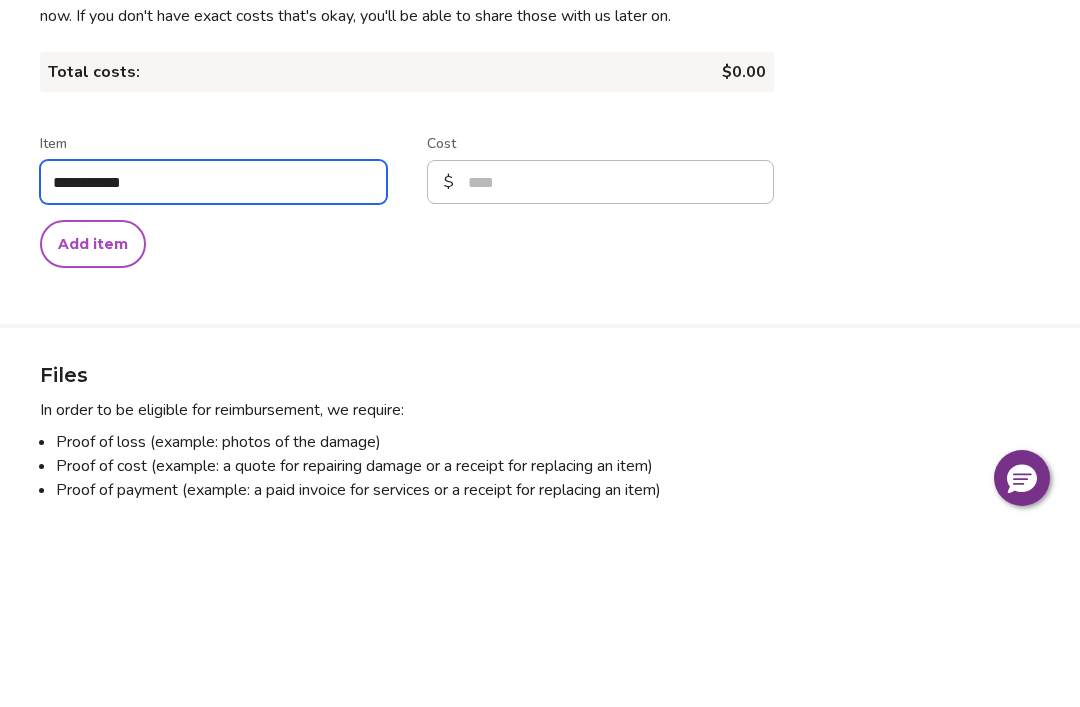 type on "*" 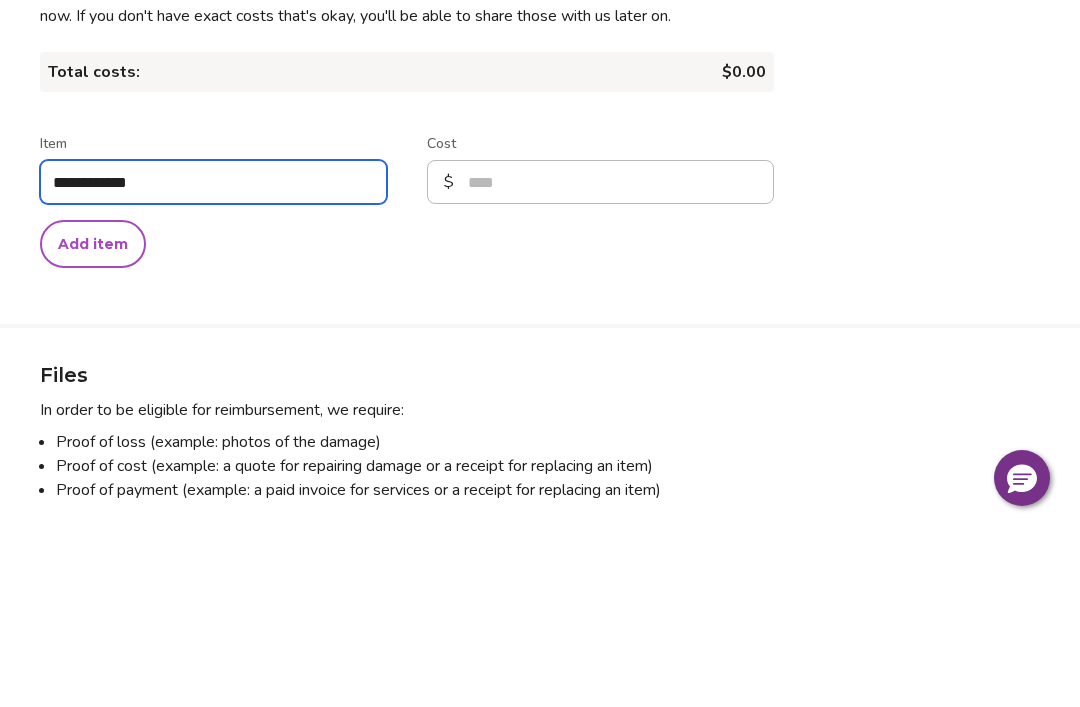 type on "*" 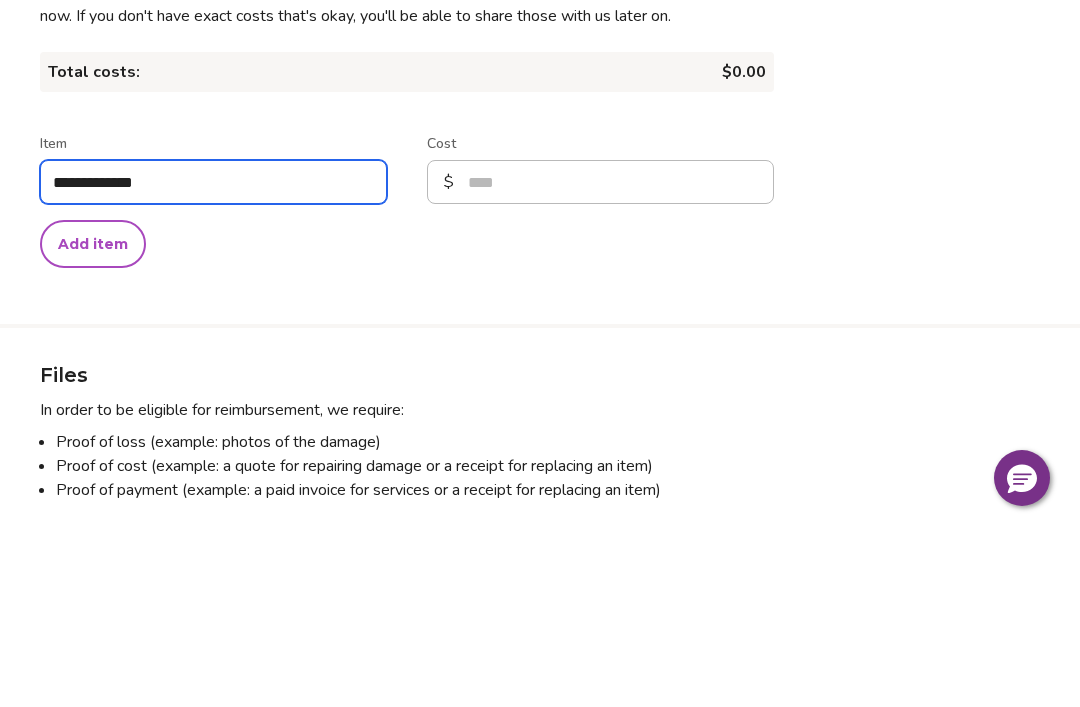 type on "*" 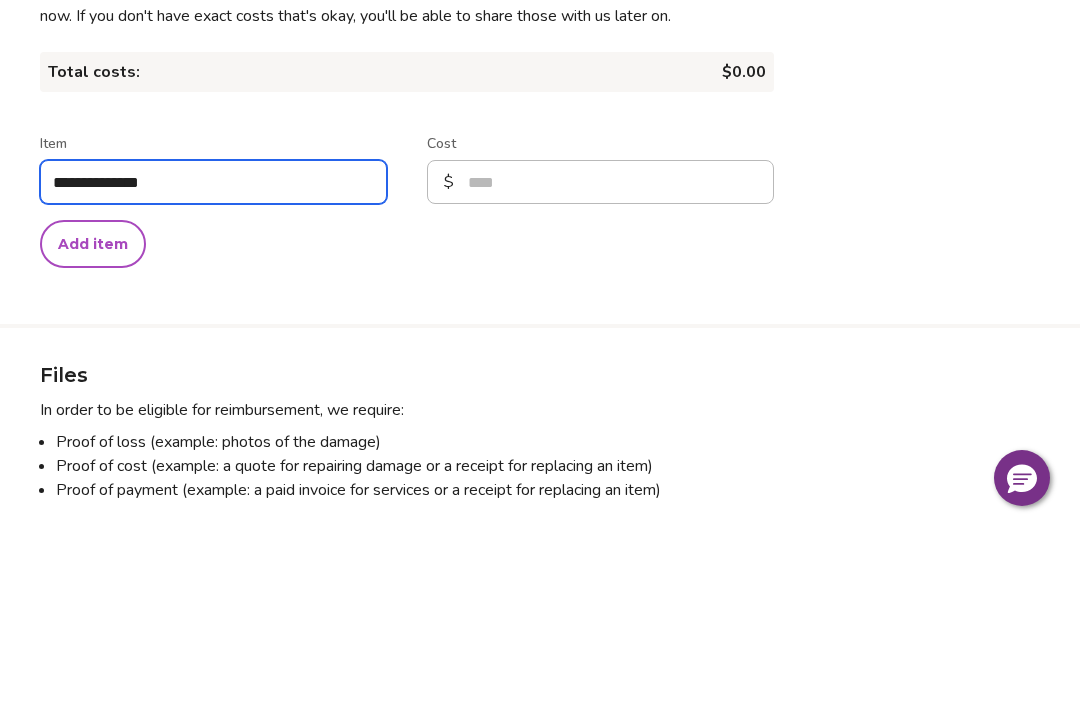 type on "*" 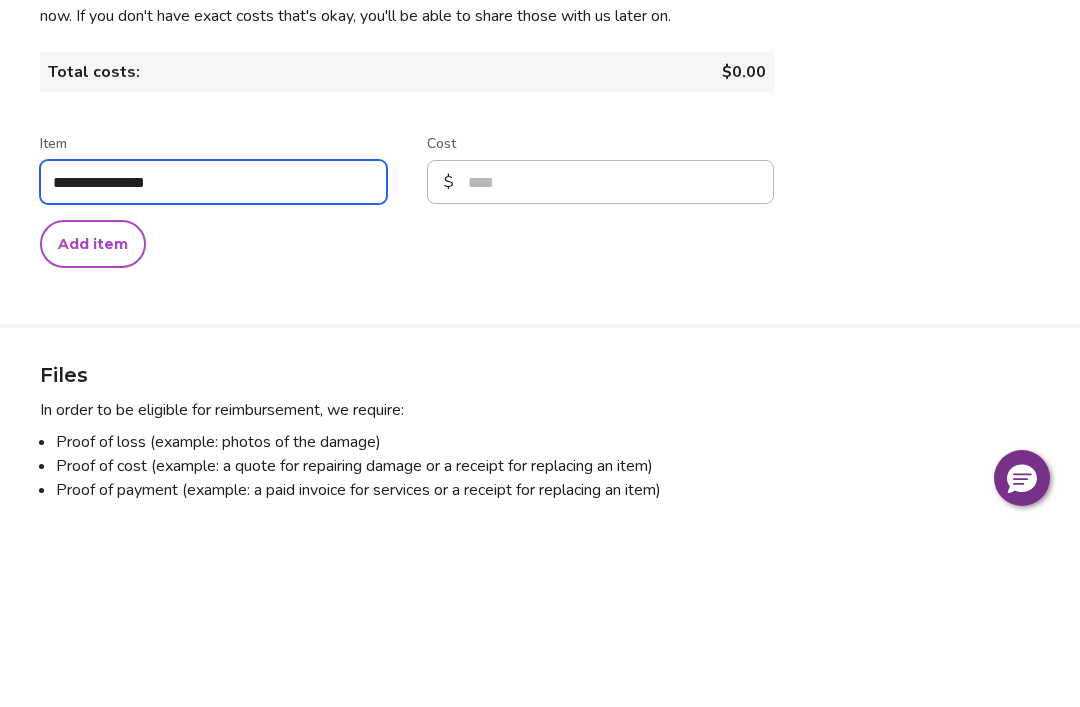 type on "*" 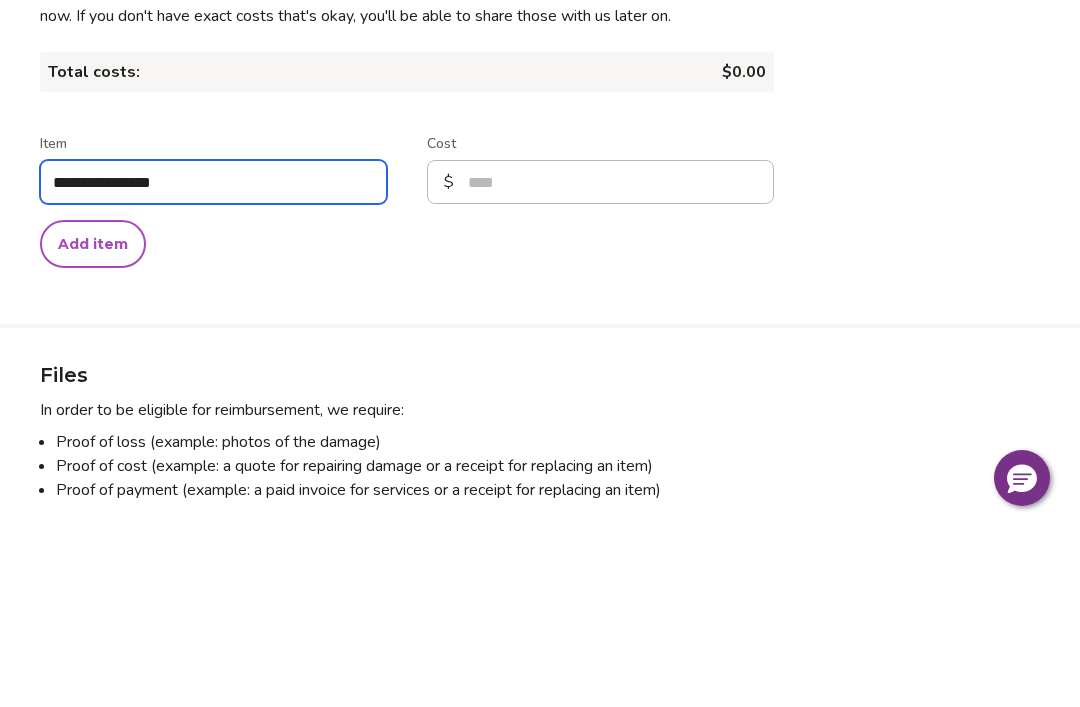 type on "**********" 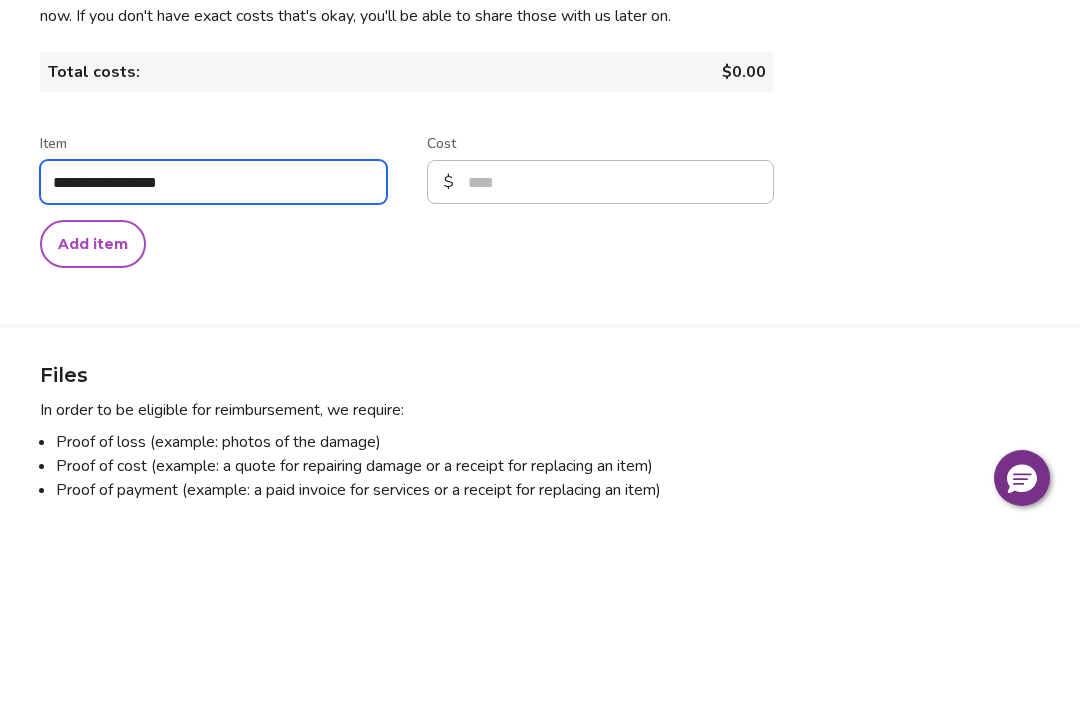 type on "*" 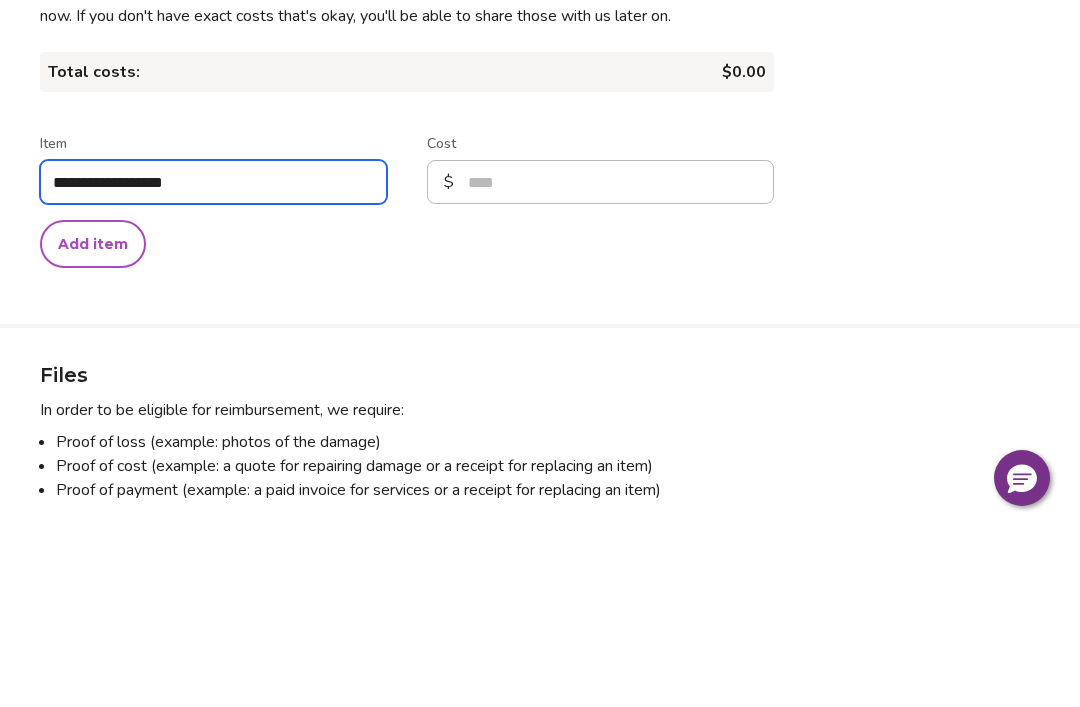type on "*" 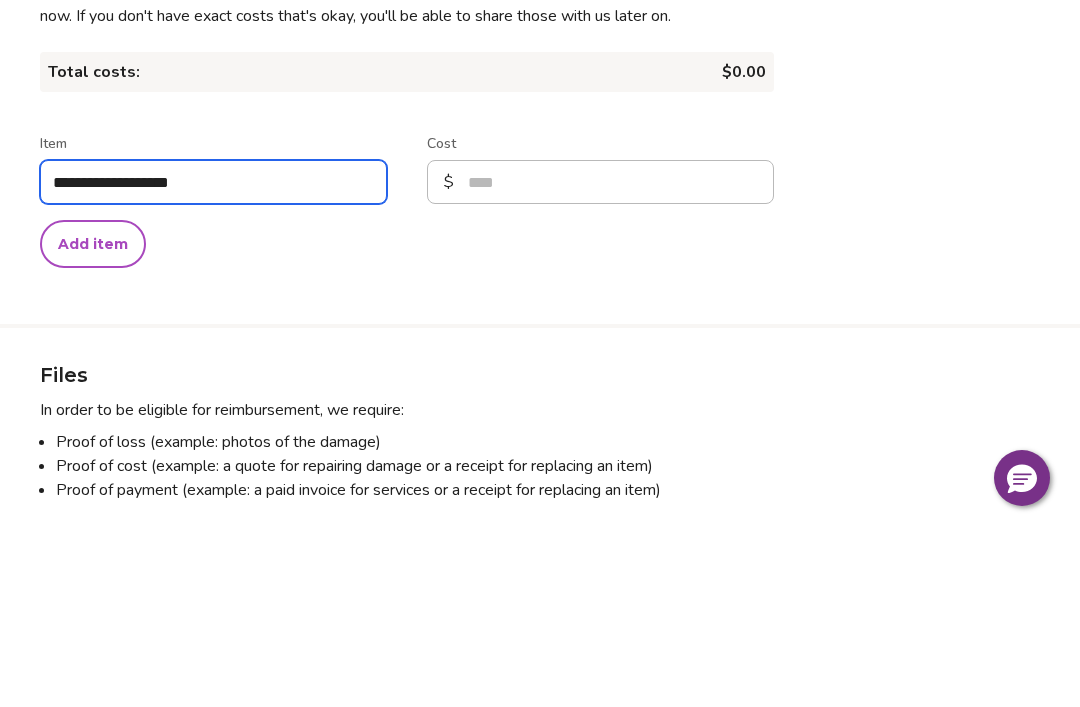 type on "*" 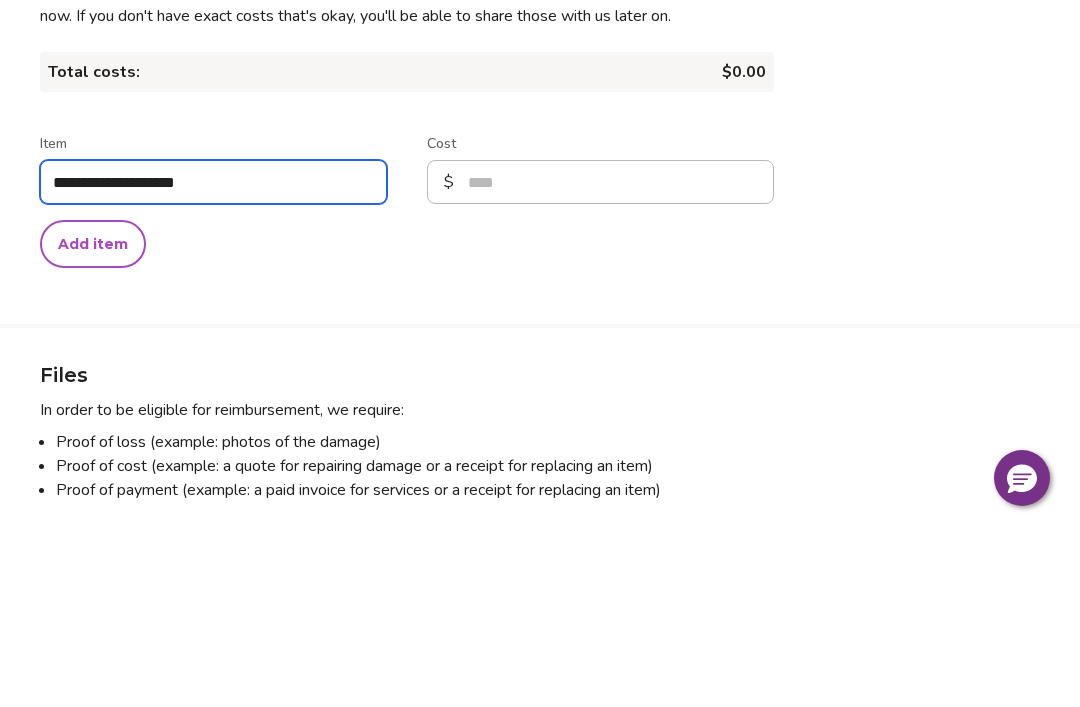 type on "*" 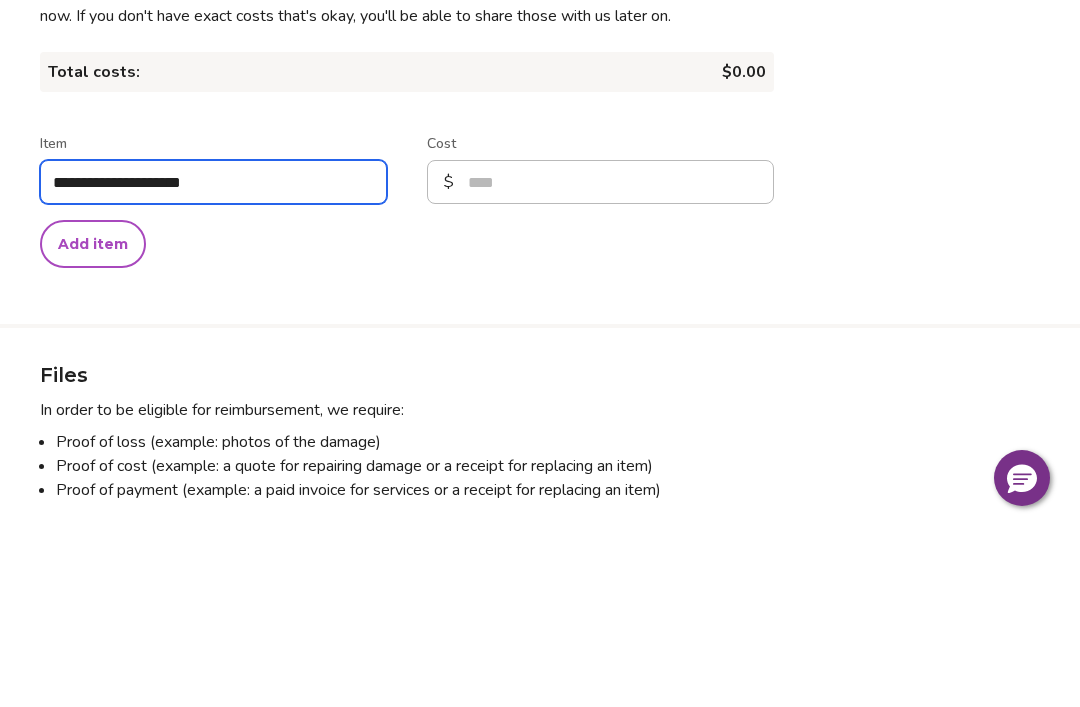 type on "*" 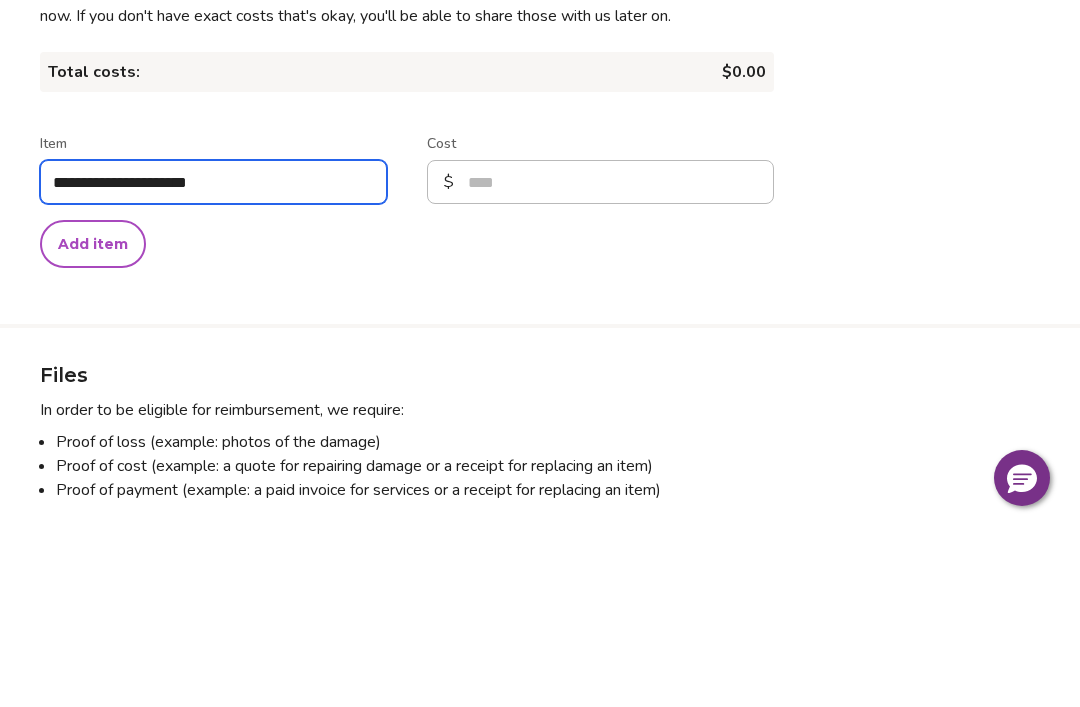 type on "*" 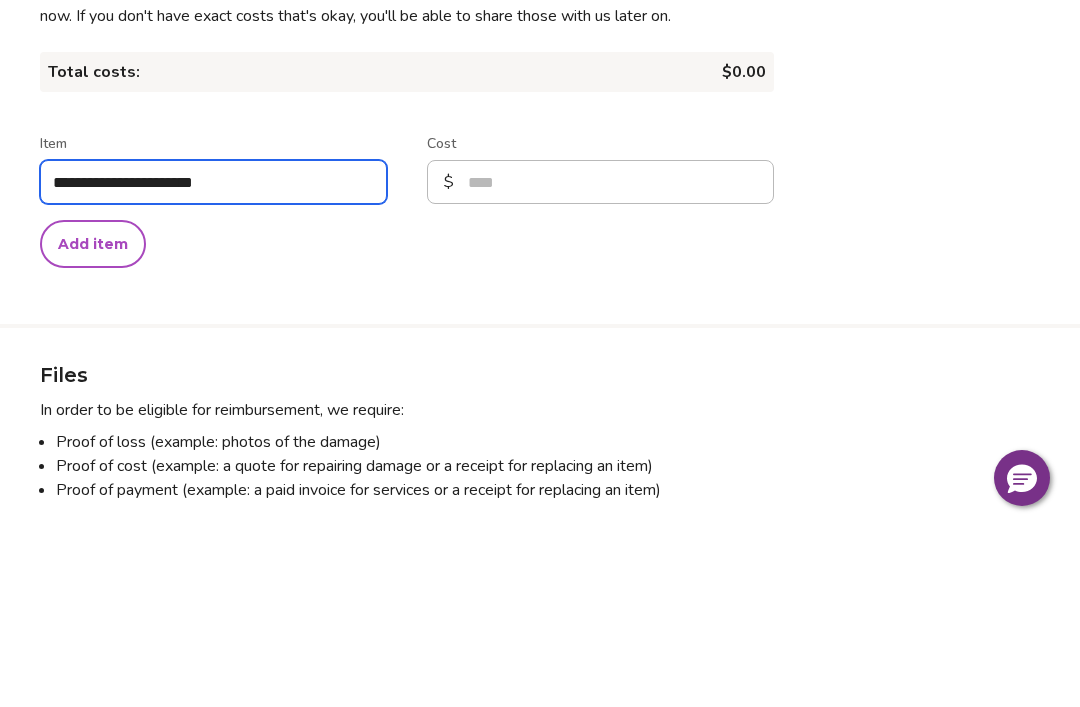 type on "*" 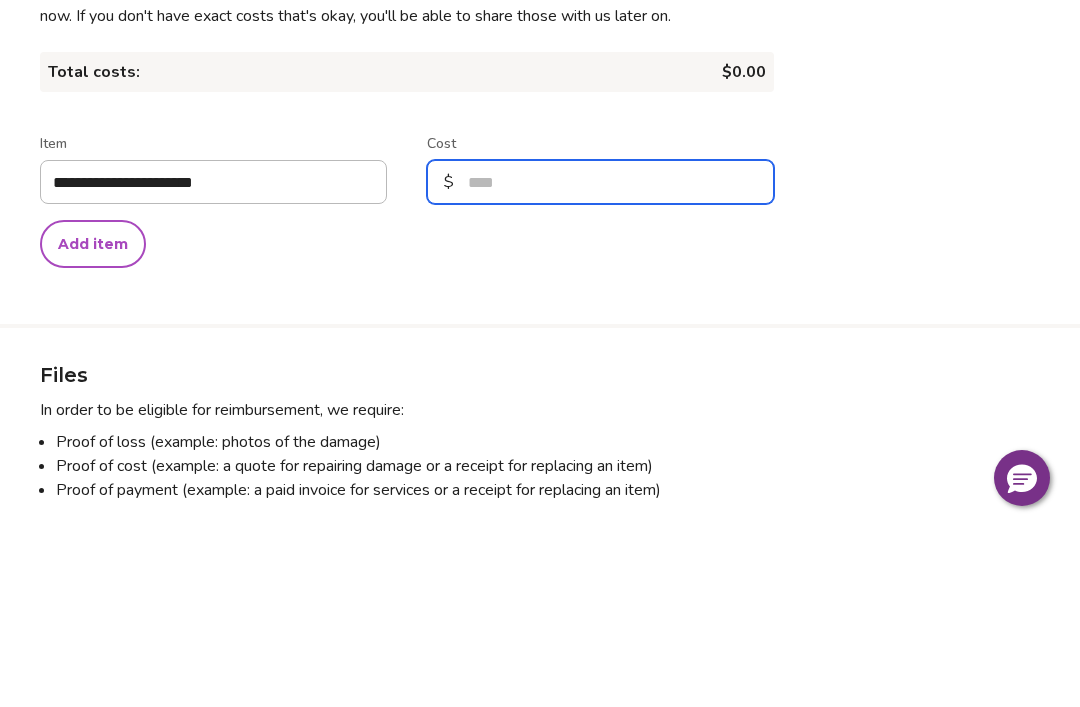 click on "Cost" at bounding box center (600, 358) 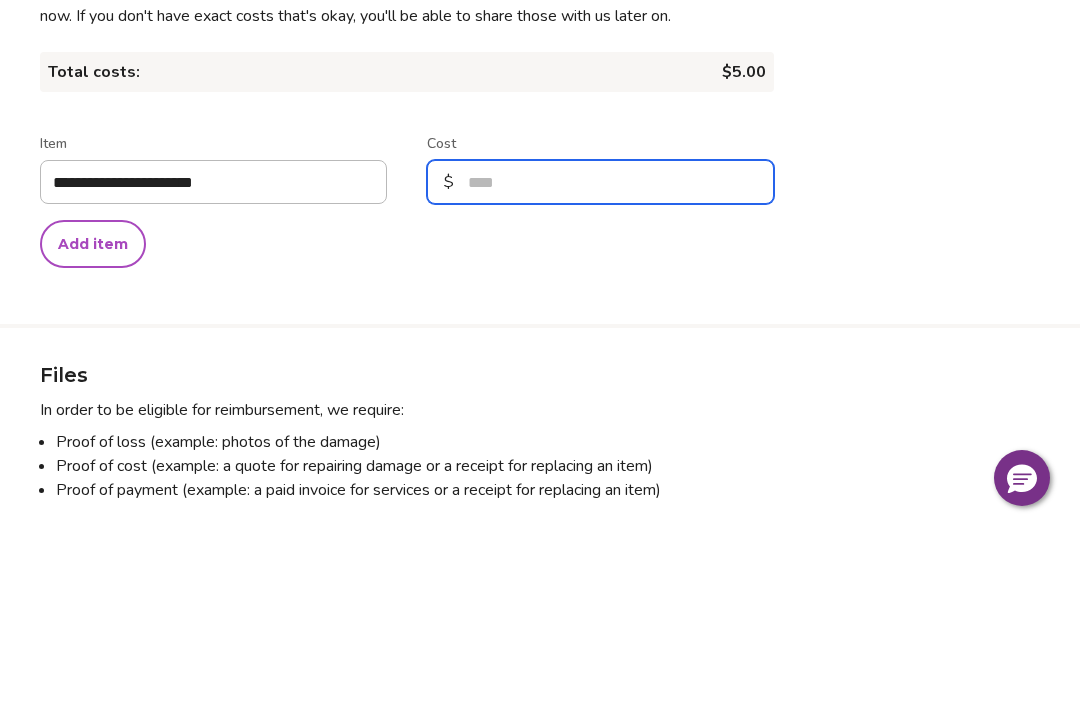 type on "**" 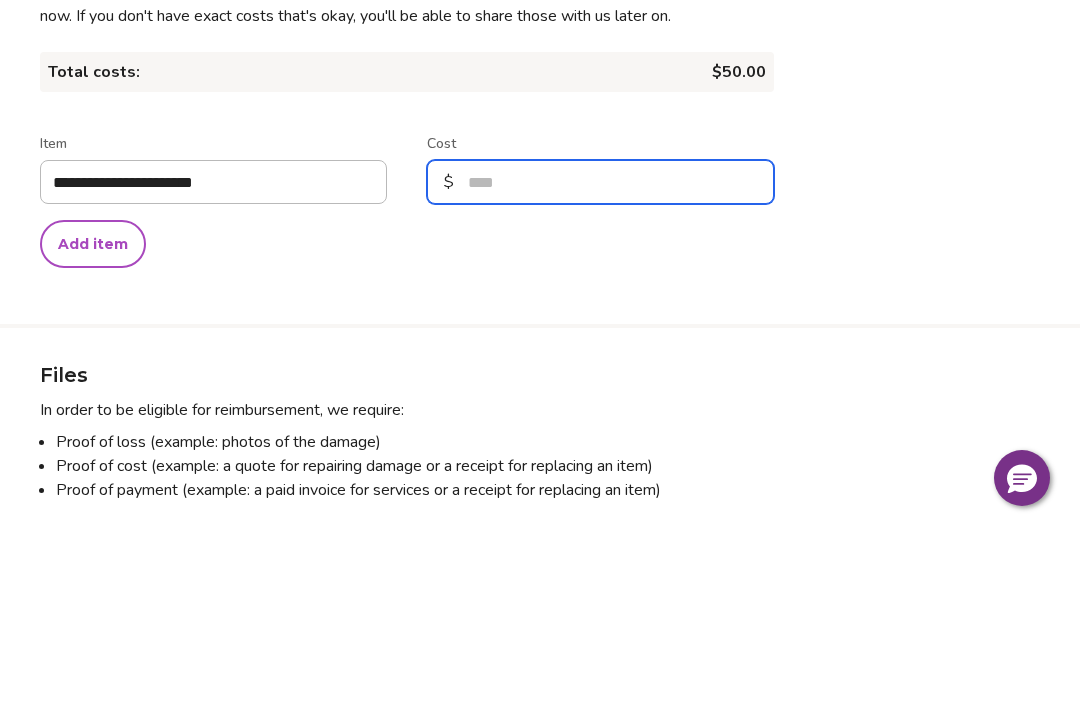 type on "****" 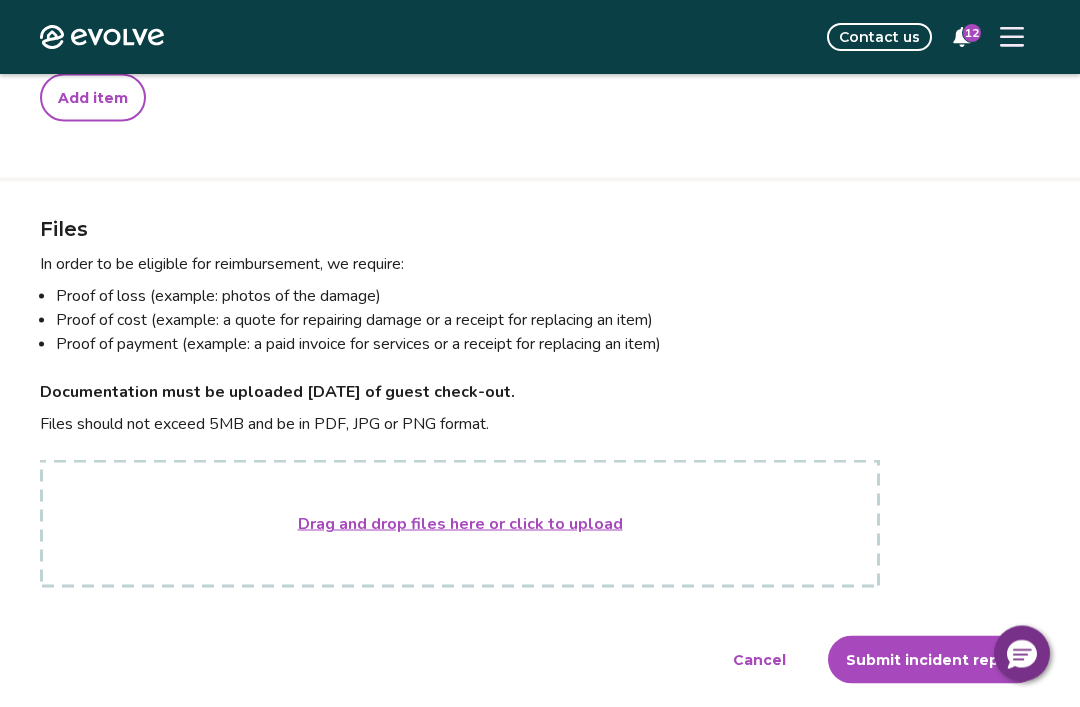scroll, scrollTop: 1099, scrollLeft: 0, axis: vertical 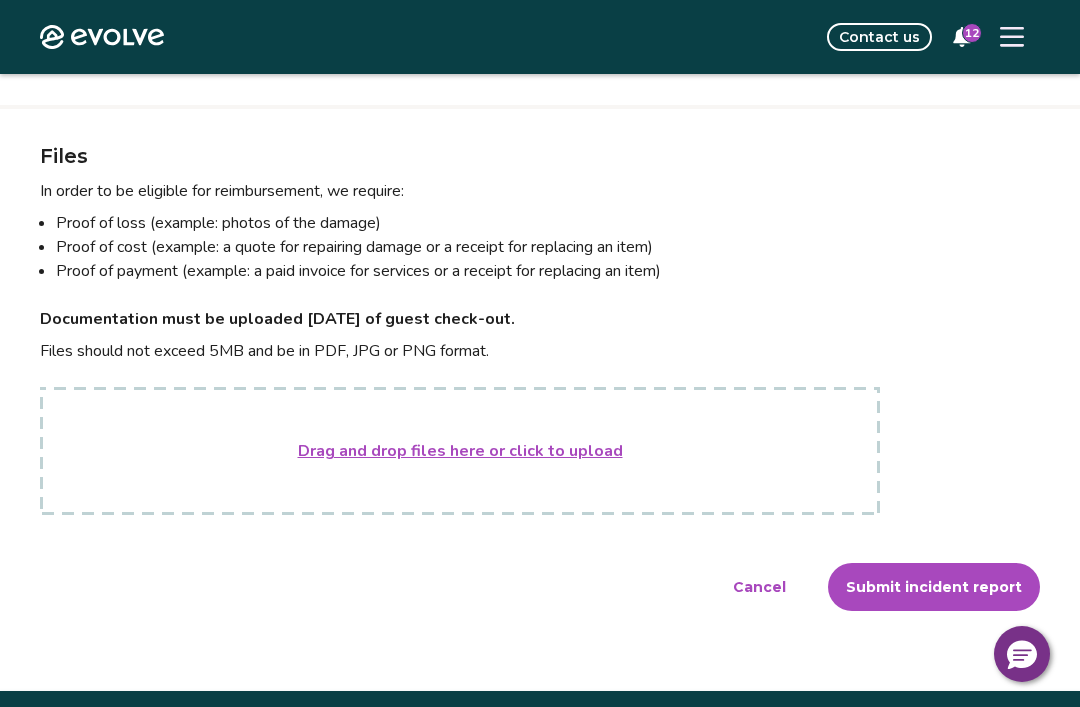 type on "*****" 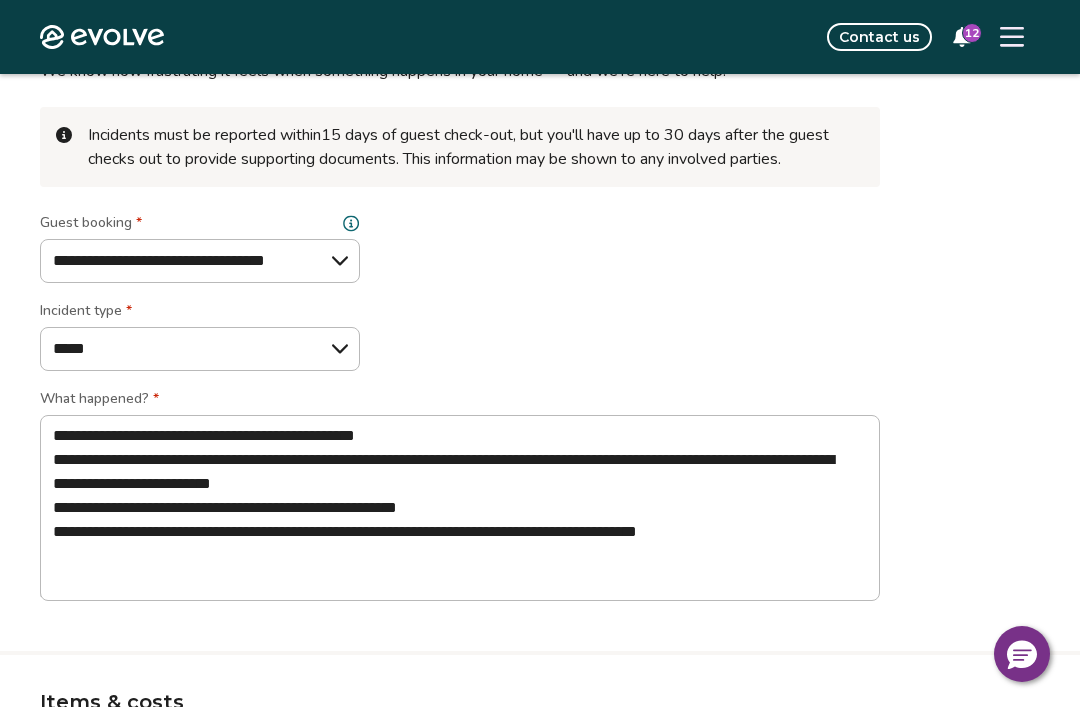 scroll, scrollTop: 133, scrollLeft: 0, axis: vertical 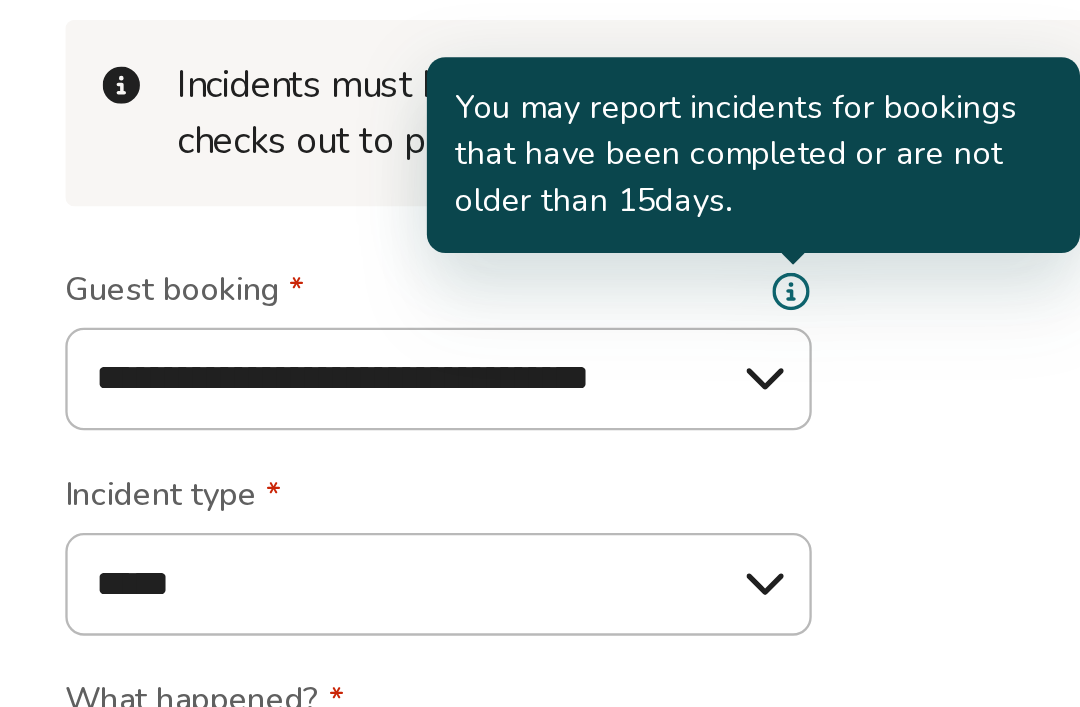 click 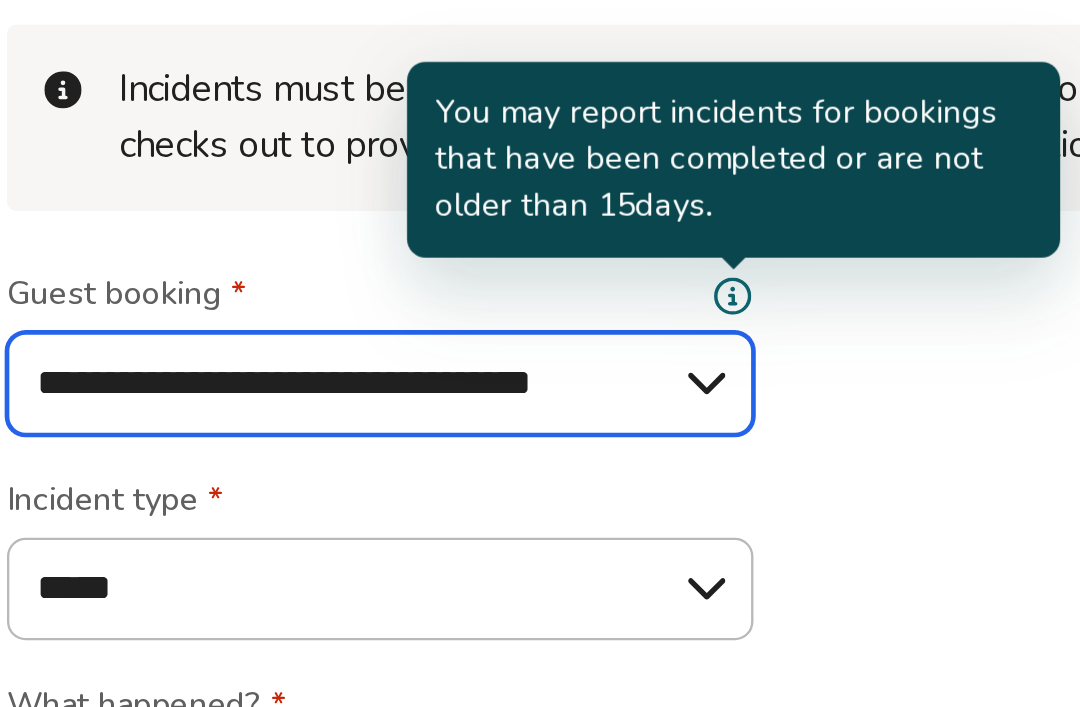 click on "**********" at bounding box center (200, 263) 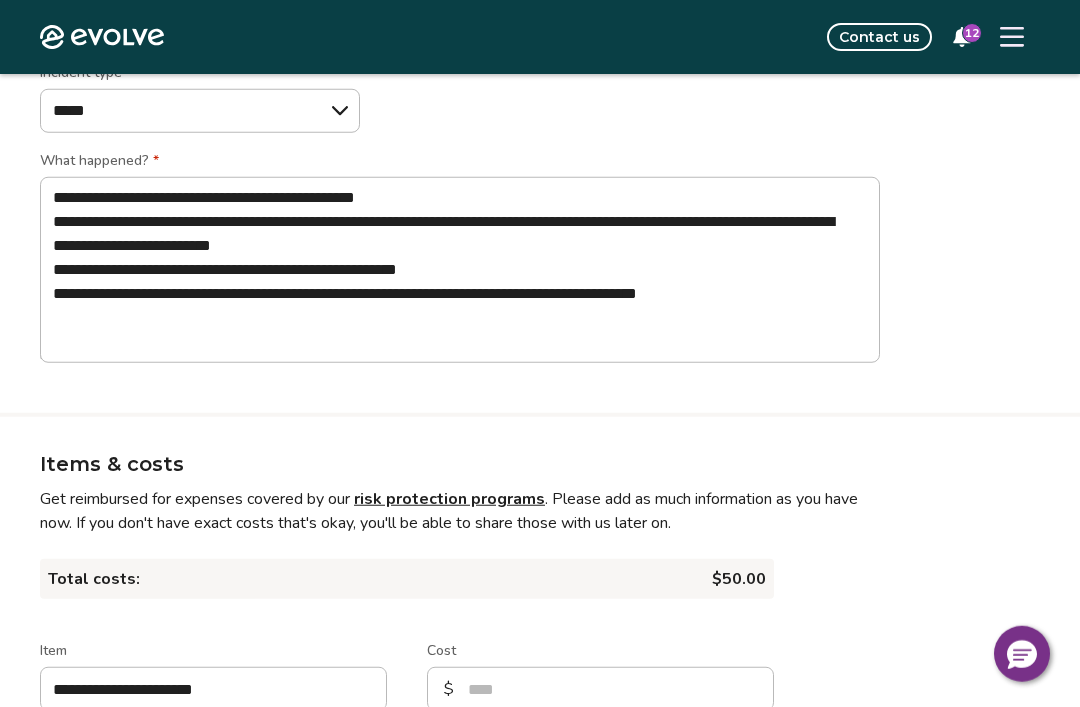 scroll, scrollTop: 374, scrollLeft: 0, axis: vertical 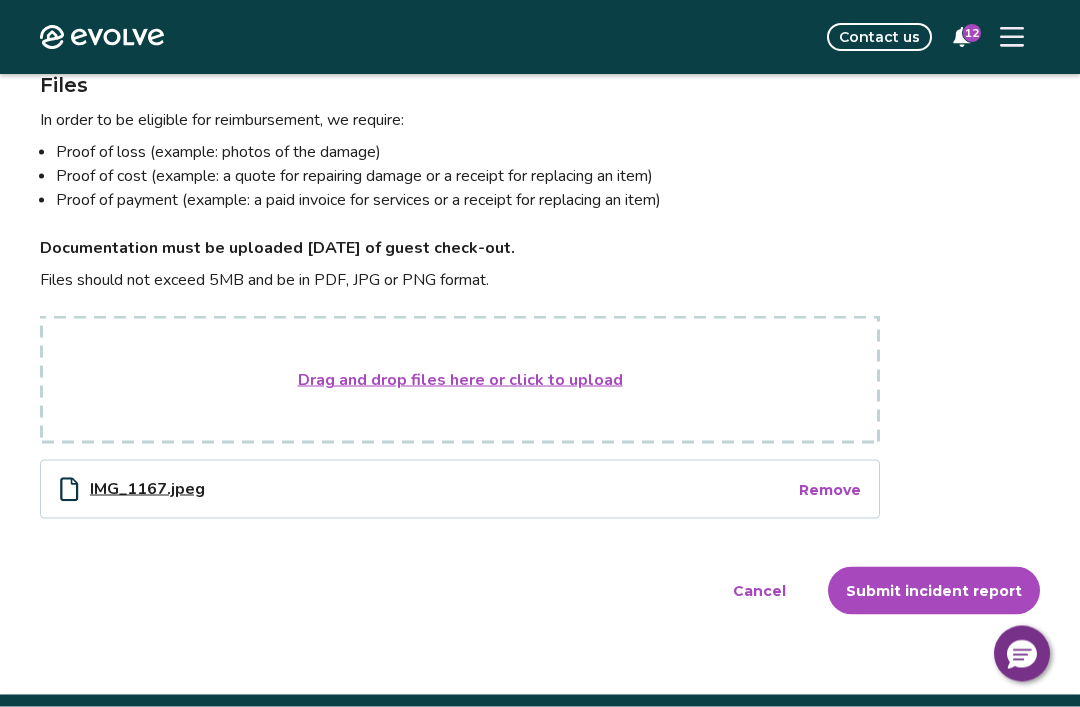 click on "Submit incident report" at bounding box center [934, 591] 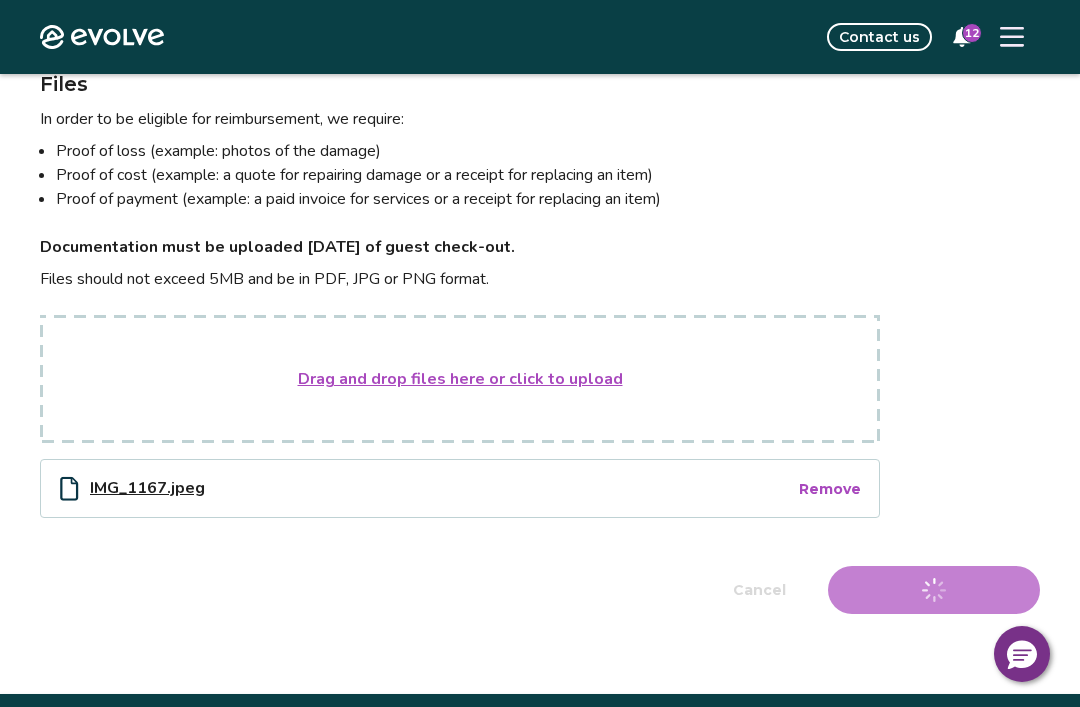 type on "*" 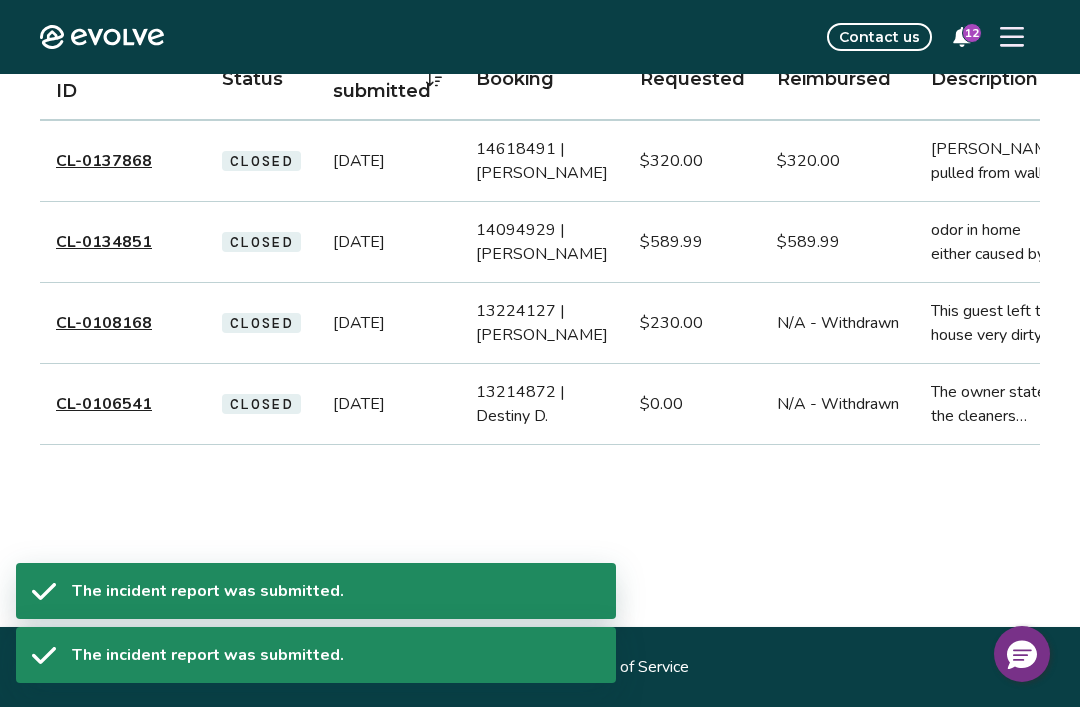 scroll, scrollTop: 0, scrollLeft: 0, axis: both 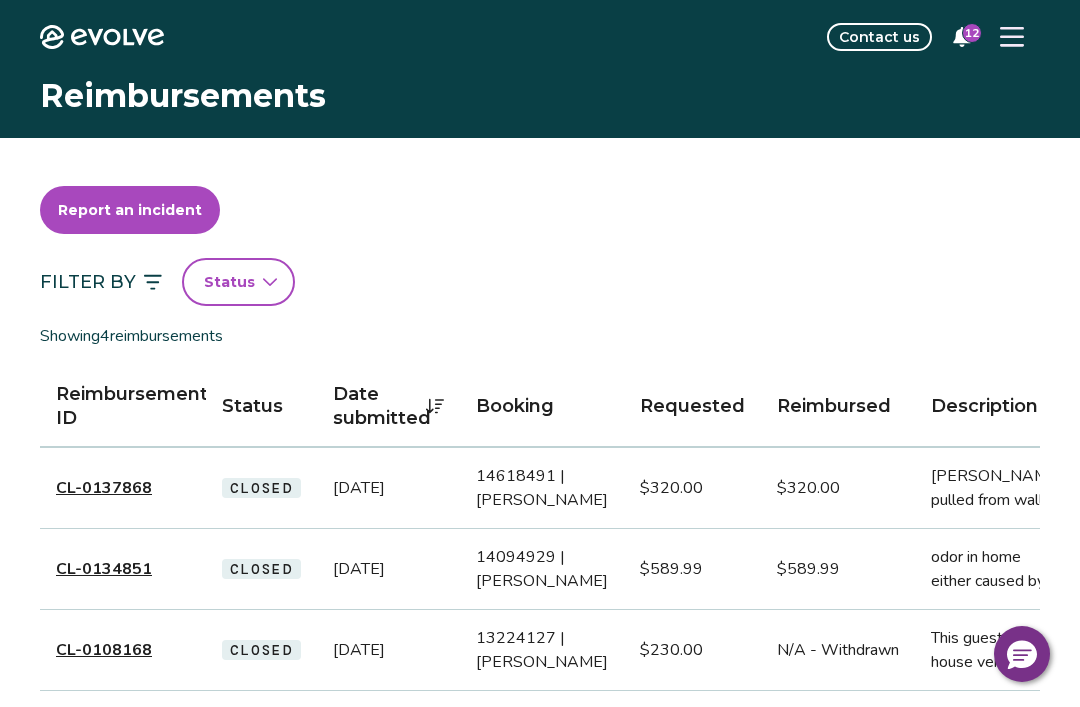 click 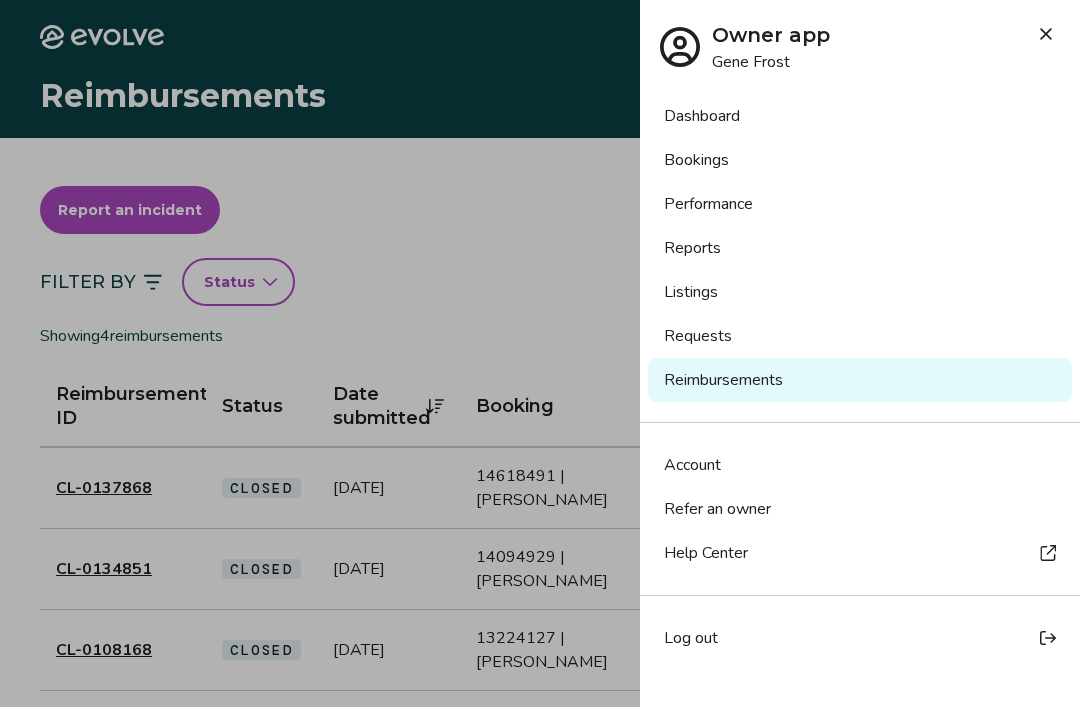 click on "Requests" at bounding box center [860, 336] 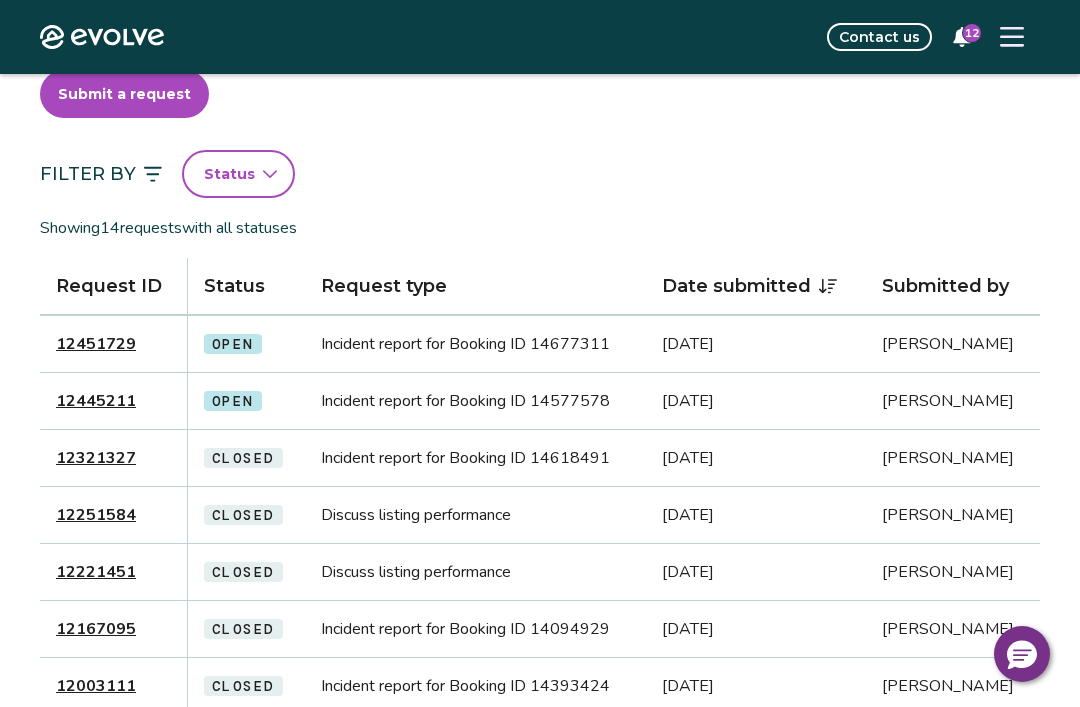 scroll, scrollTop: 98, scrollLeft: 0, axis: vertical 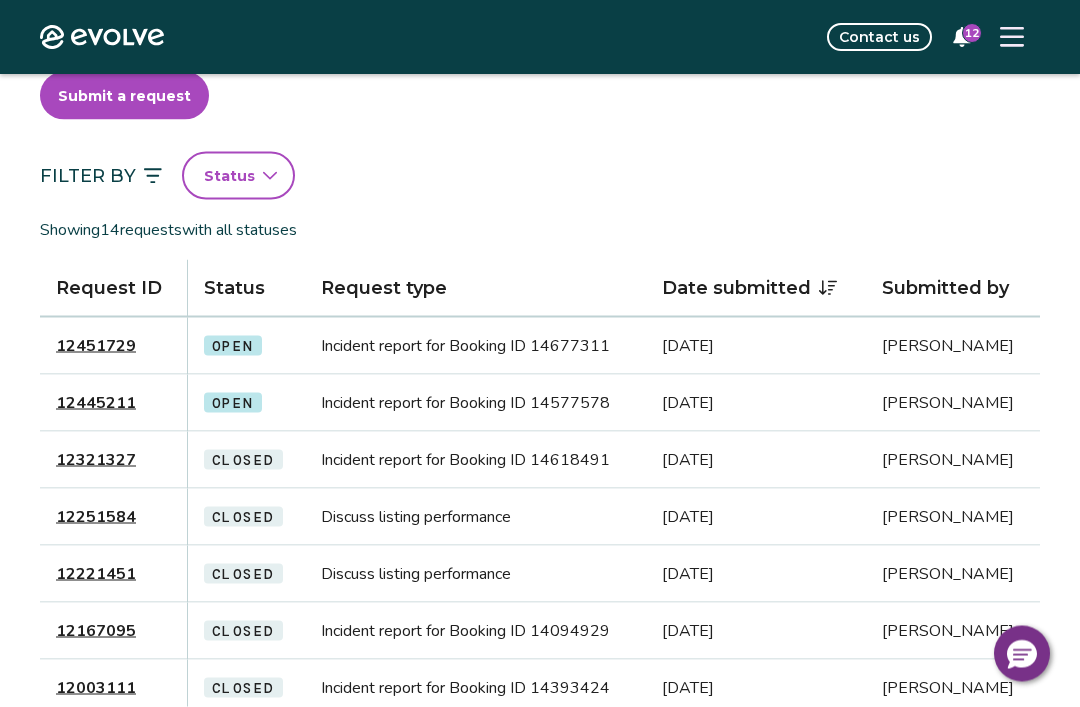 click on "12445211" at bounding box center (96, 403) 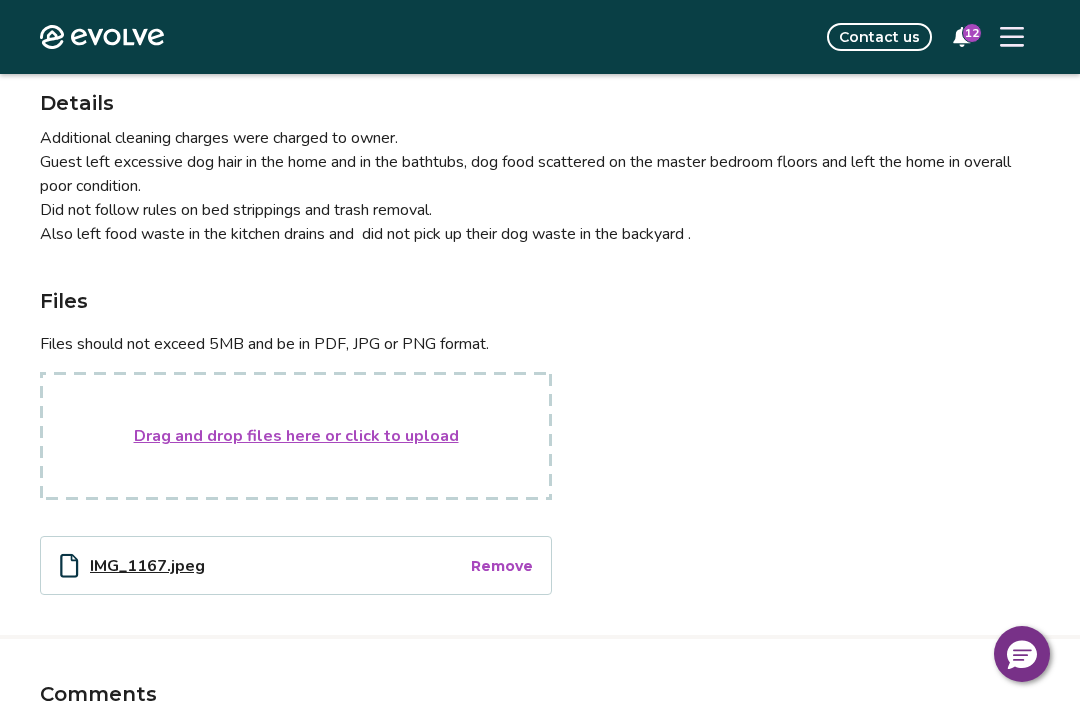 scroll, scrollTop: 114, scrollLeft: 0, axis: vertical 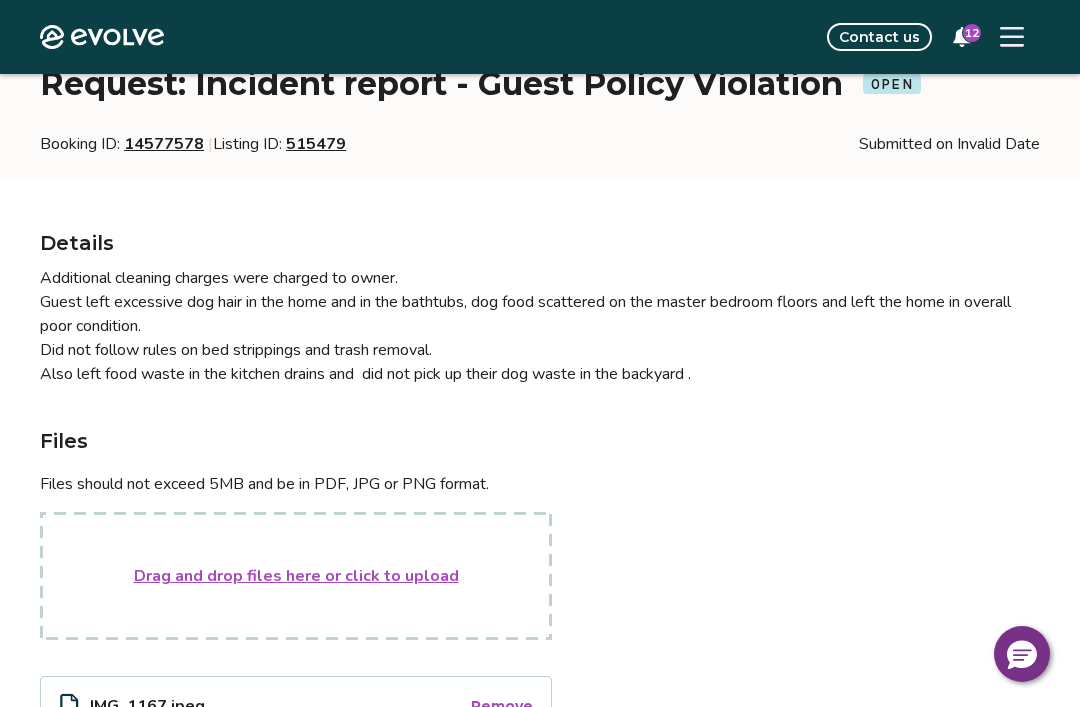type on "*" 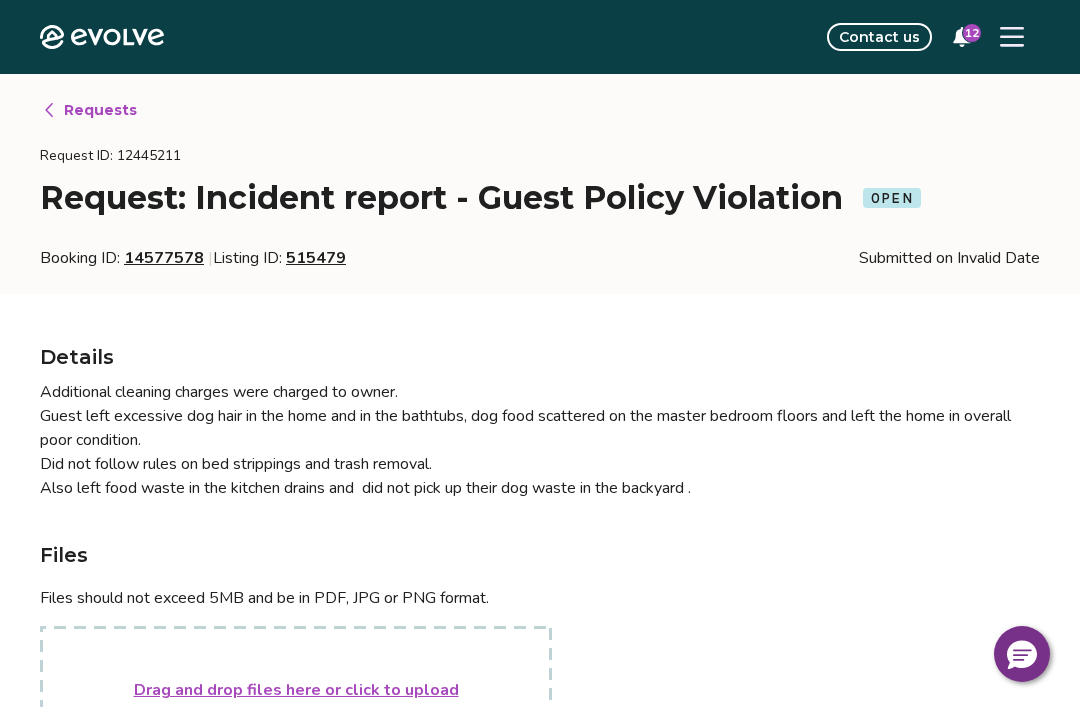 scroll, scrollTop: 163, scrollLeft: 0, axis: vertical 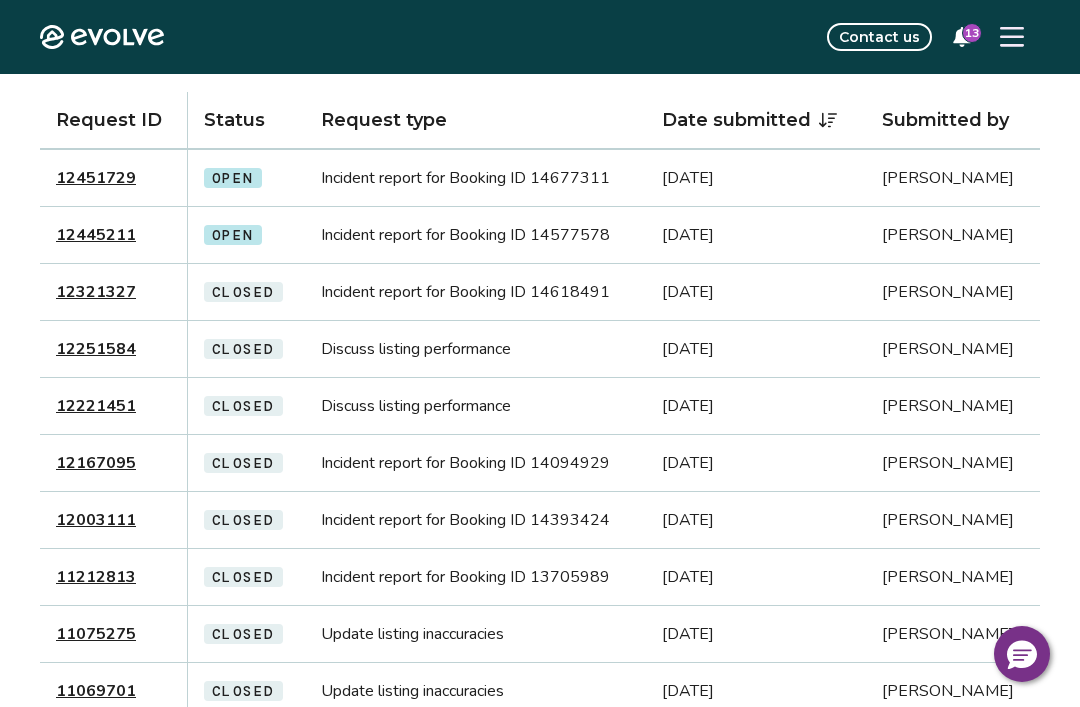 click on "12445211" at bounding box center (96, 235) 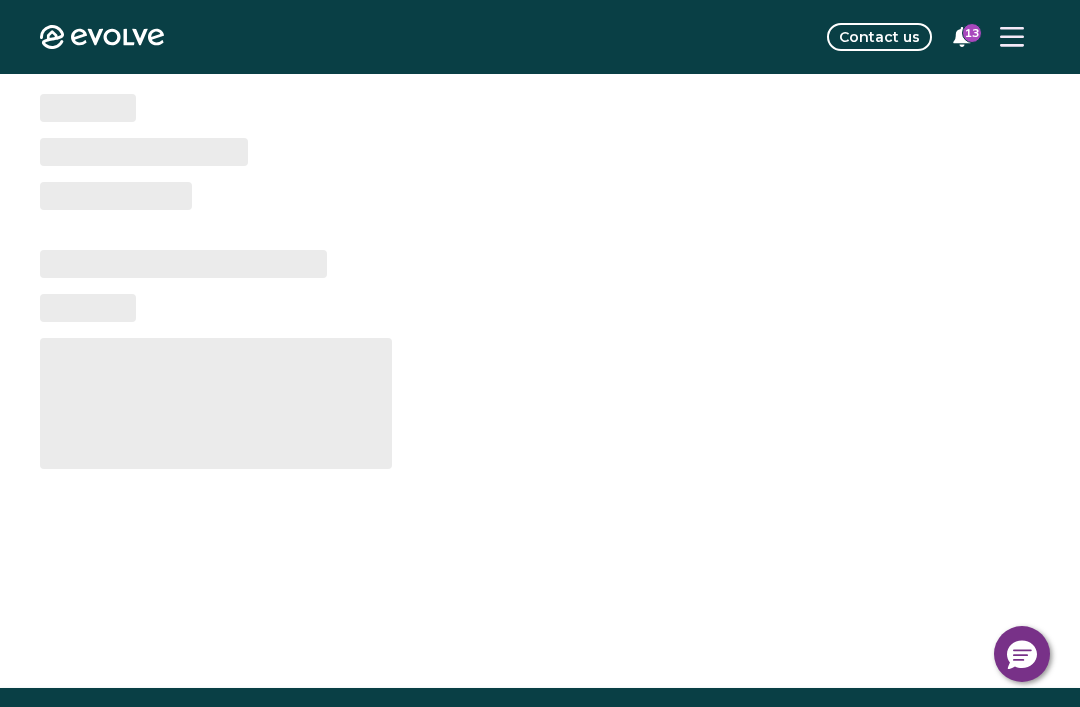 scroll, scrollTop: 0, scrollLeft: 0, axis: both 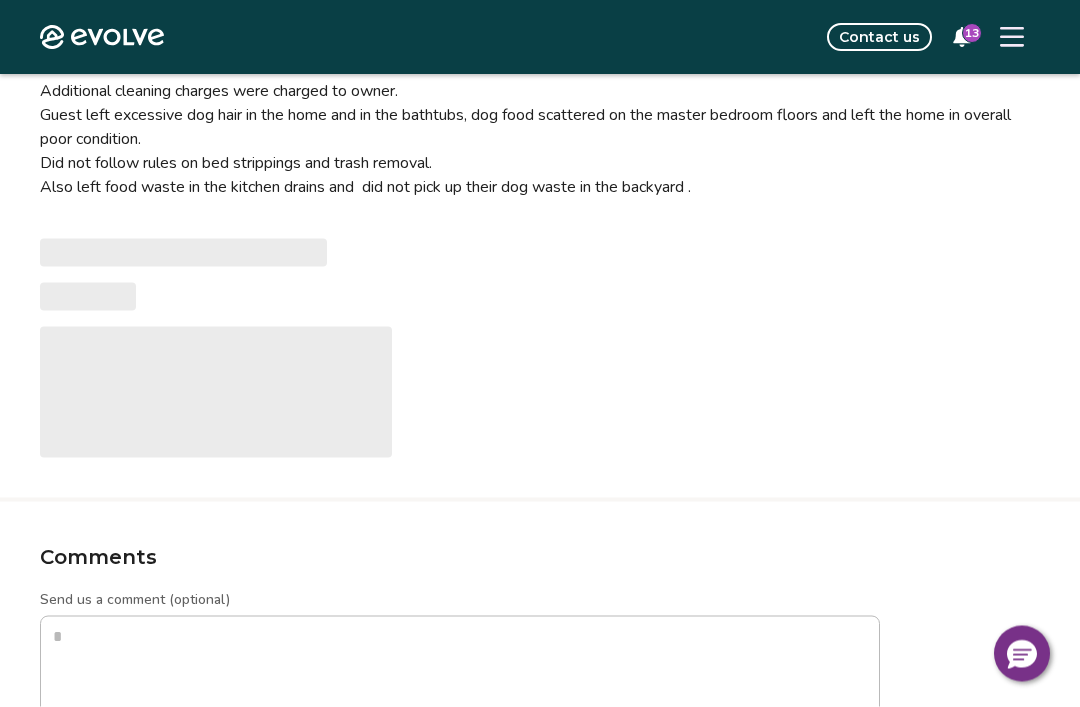 type on "*" 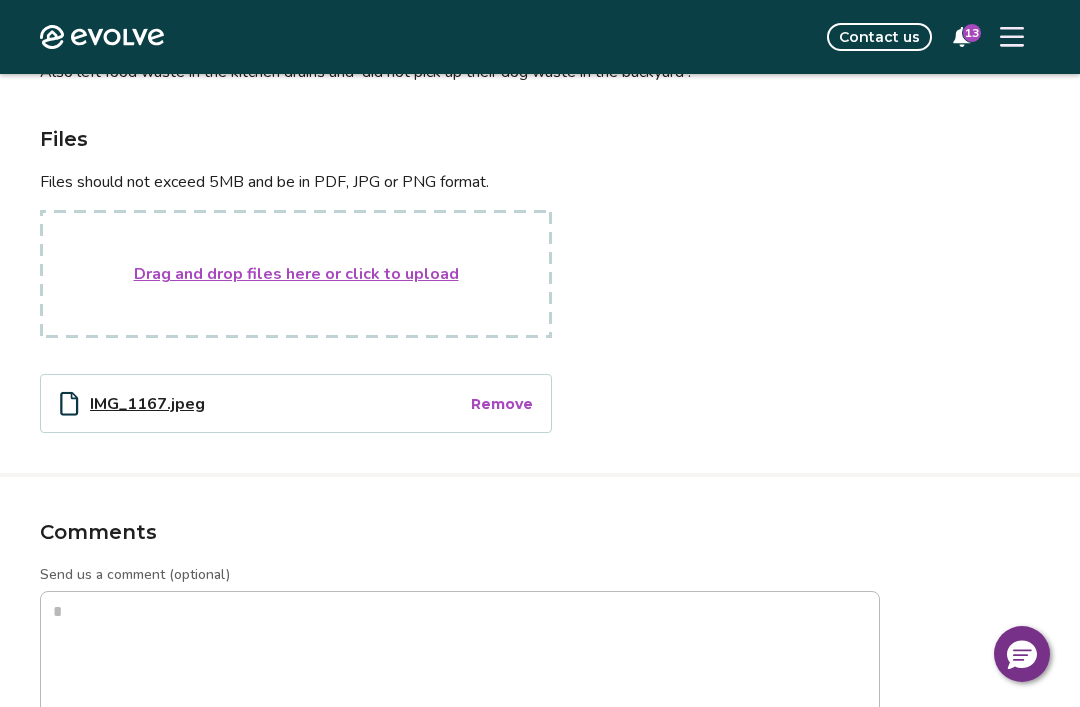 scroll, scrollTop: 416, scrollLeft: 0, axis: vertical 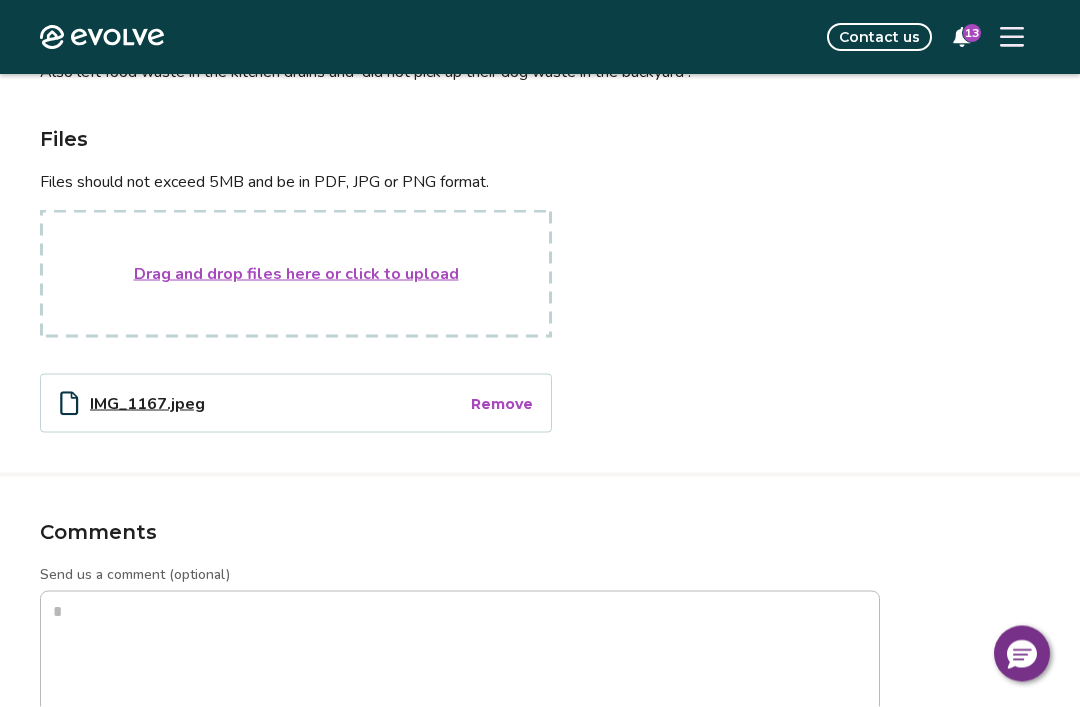 click on "Drag and drop files here or click to upload" at bounding box center (296, 274) 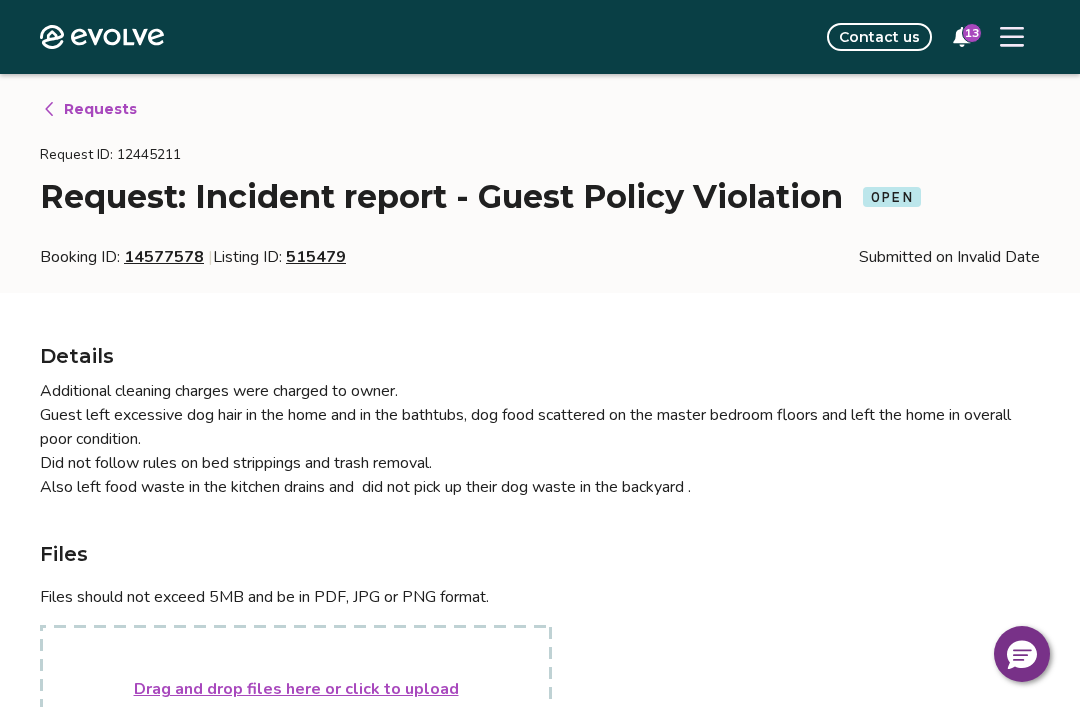 scroll, scrollTop: 0, scrollLeft: 0, axis: both 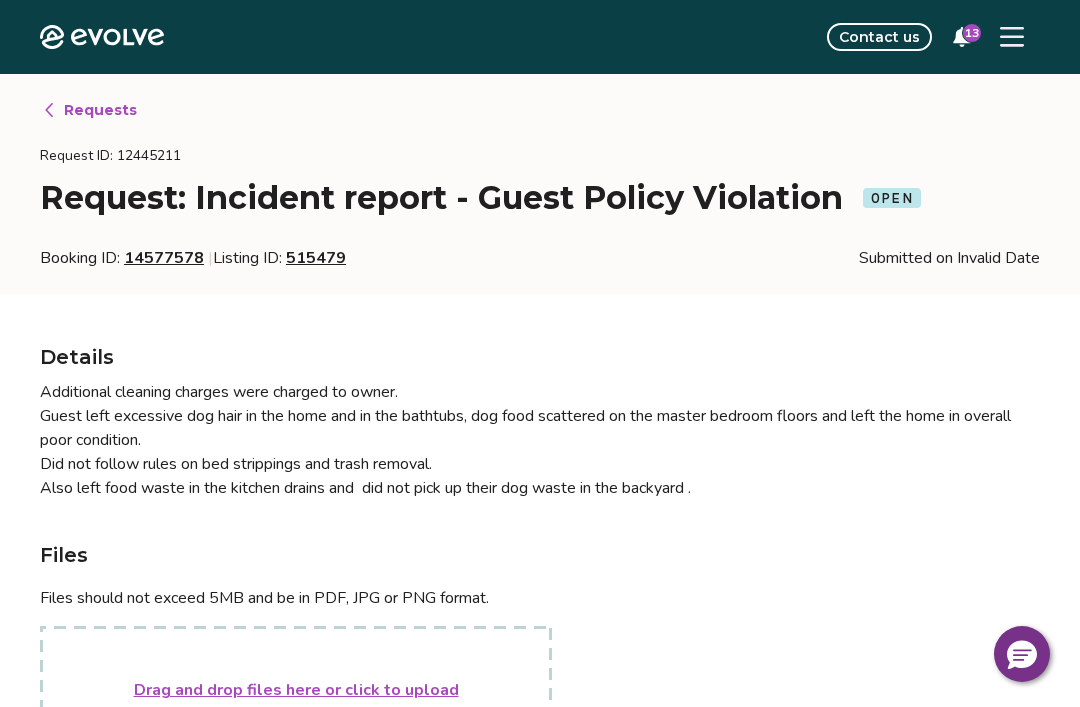 type on "*" 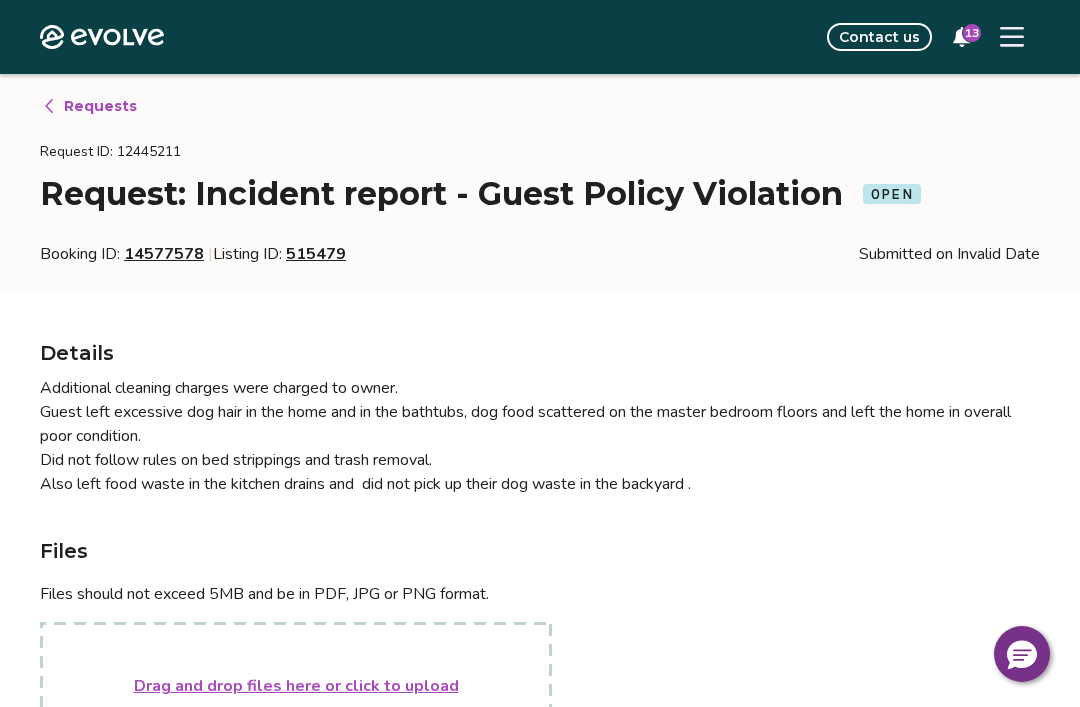 click on "Requests" at bounding box center [100, 106] 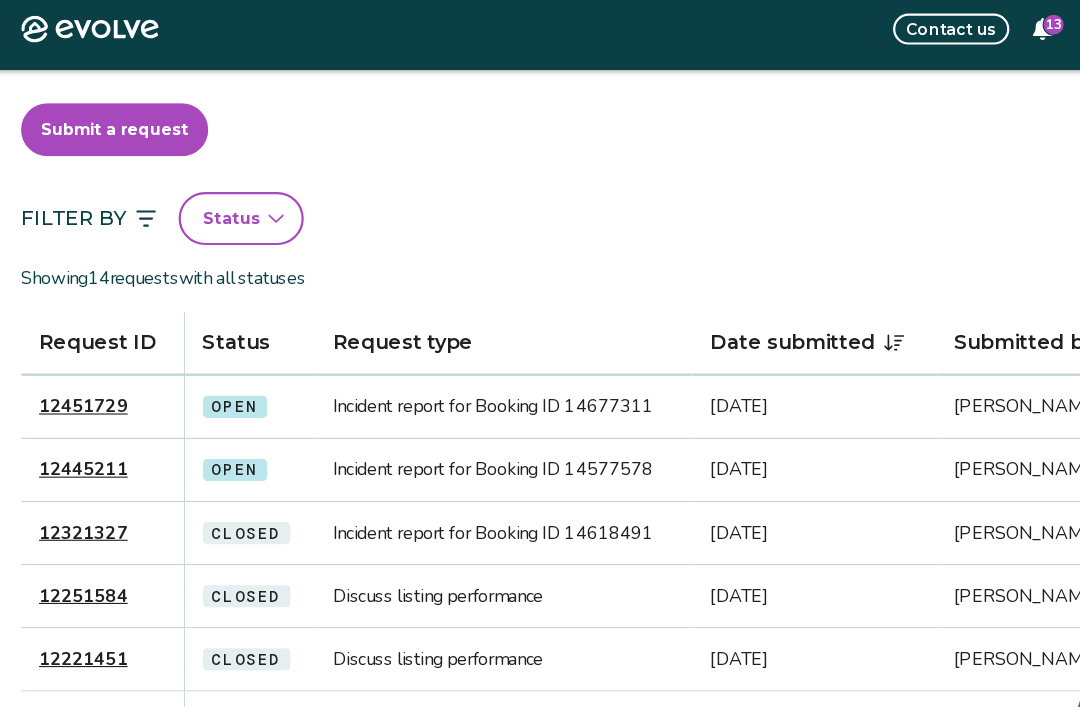scroll, scrollTop: 69, scrollLeft: 0, axis: vertical 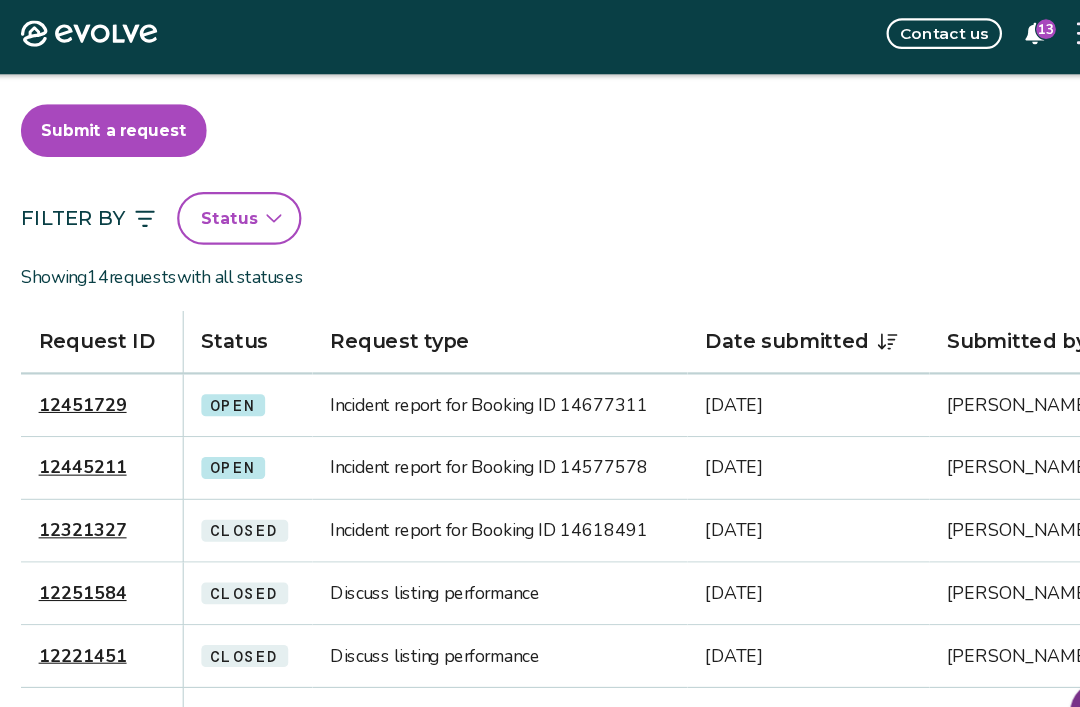 click on "12445211" at bounding box center (96, 432) 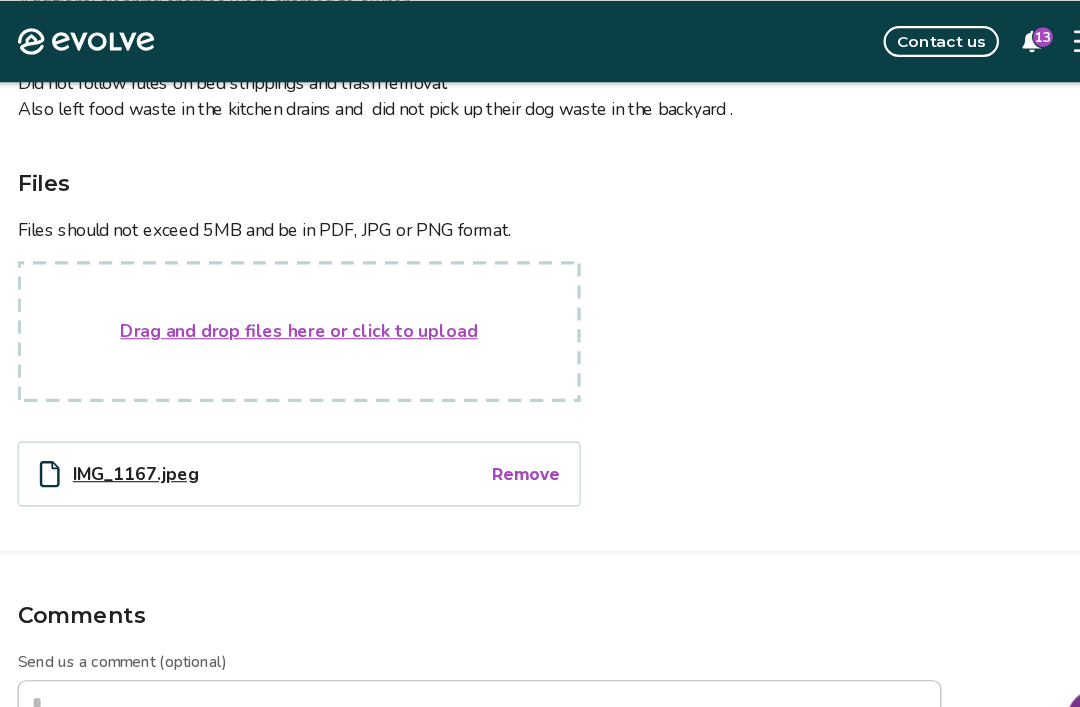 scroll, scrollTop: 387, scrollLeft: 0, axis: vertical 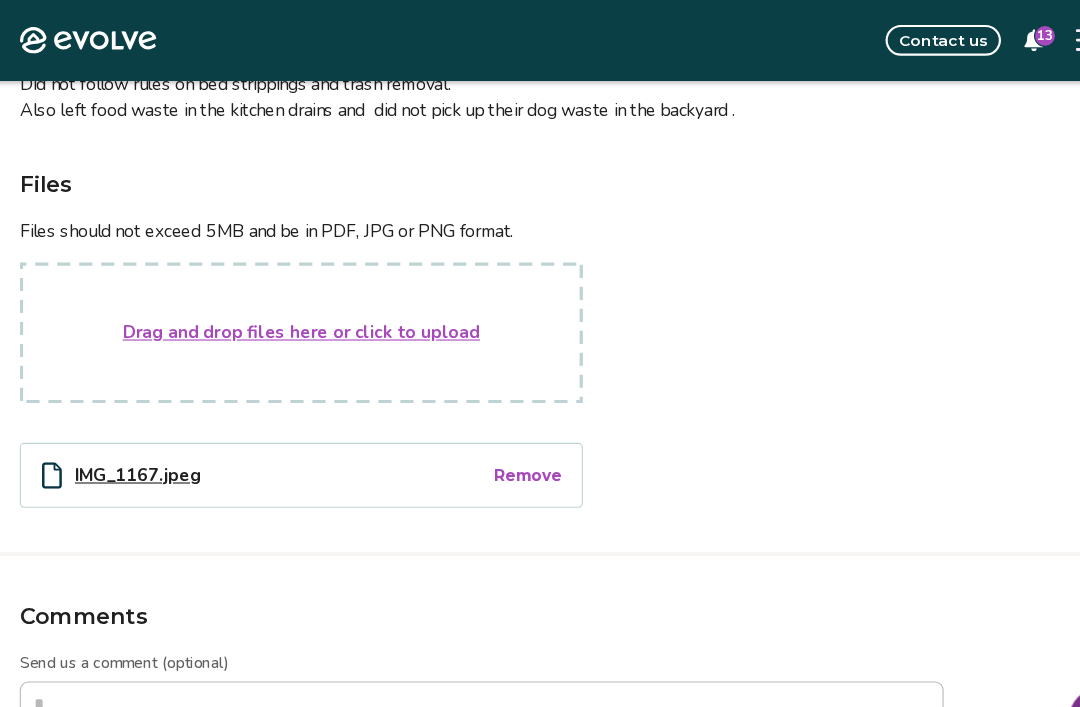 click on "Drag and drop files here or click to upload" at bounding box center [296, 303] 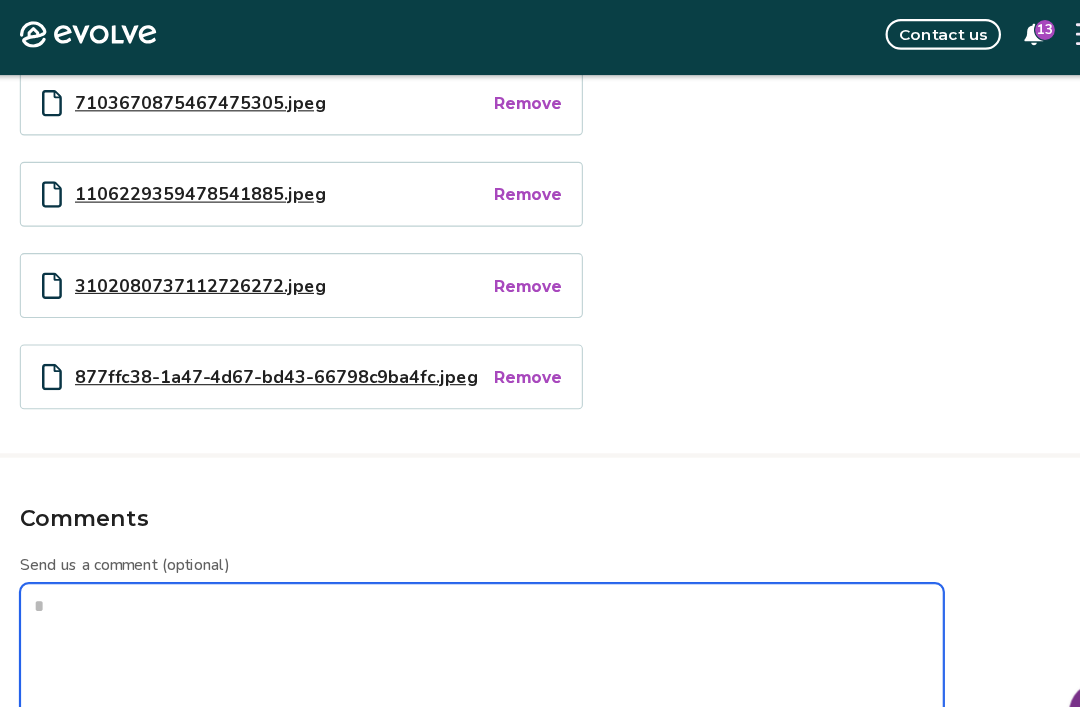 click on "Send us a comment (optional)" at bounding box center (460, 617) 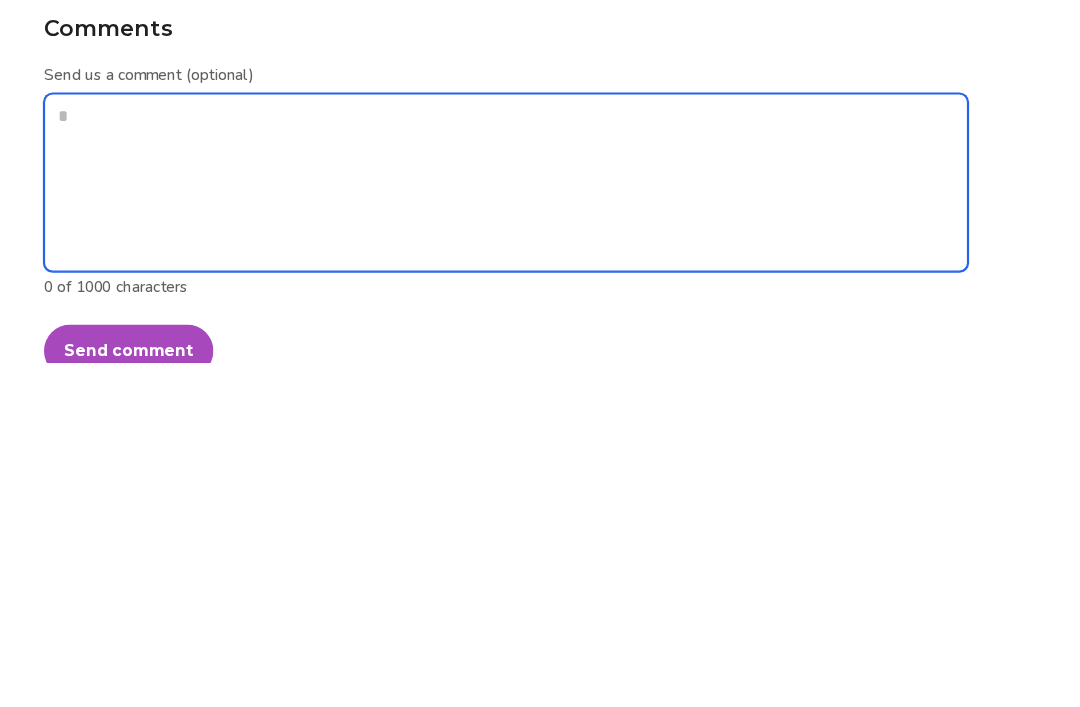 type on "*" 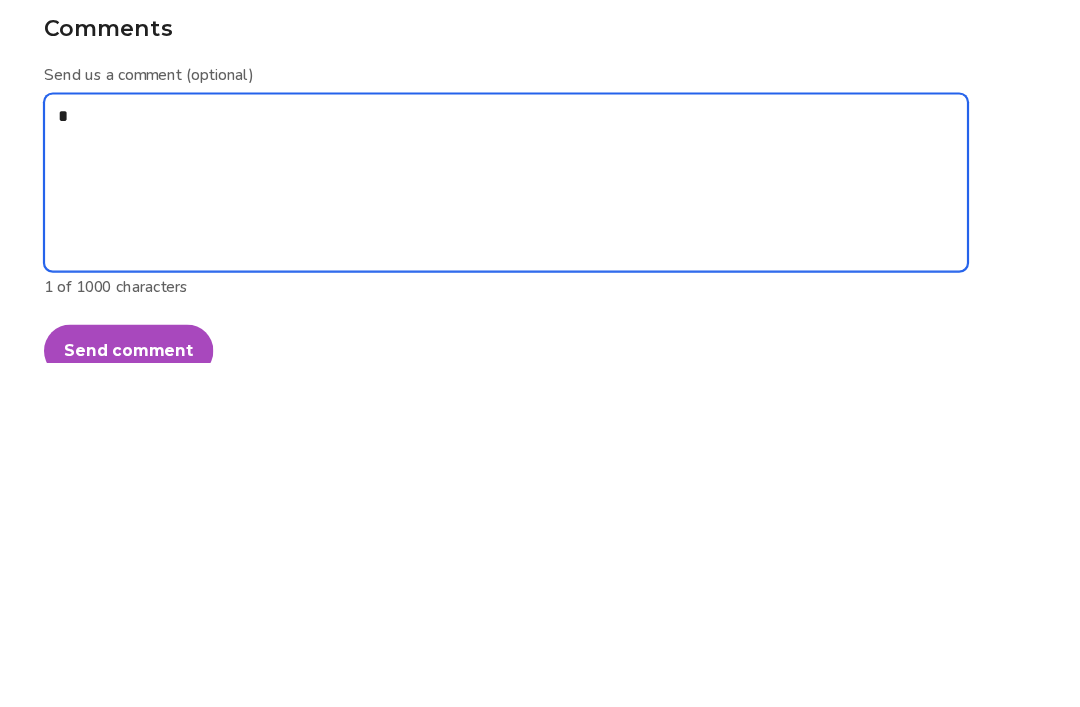 type on "*" 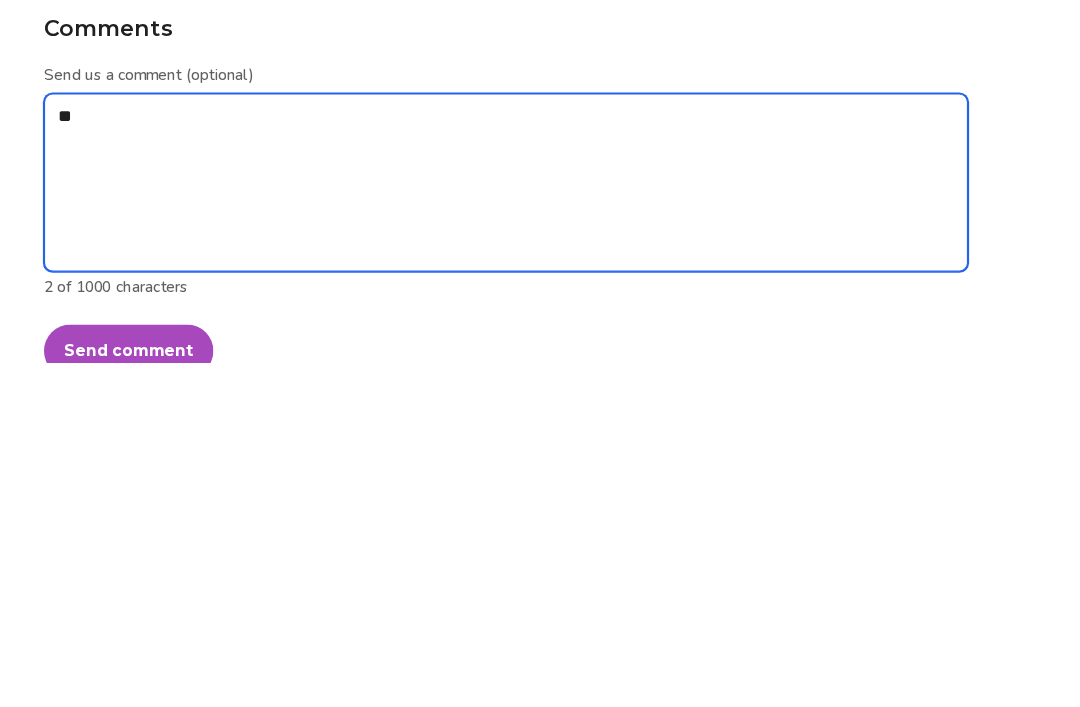 type on "***" 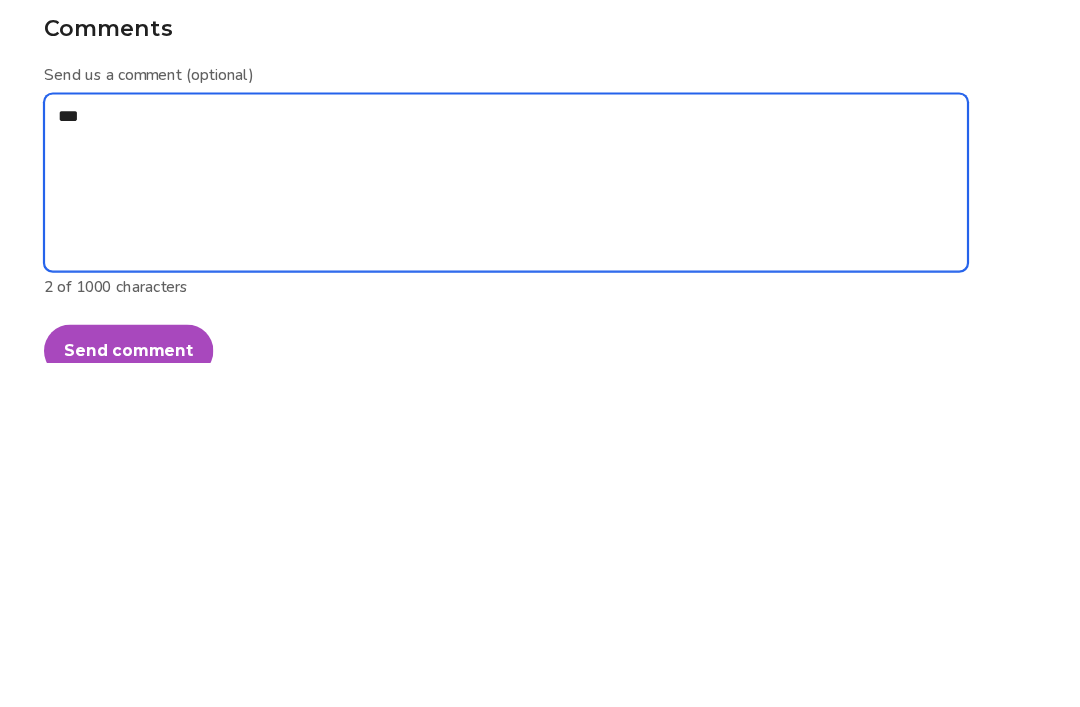 type on "*" 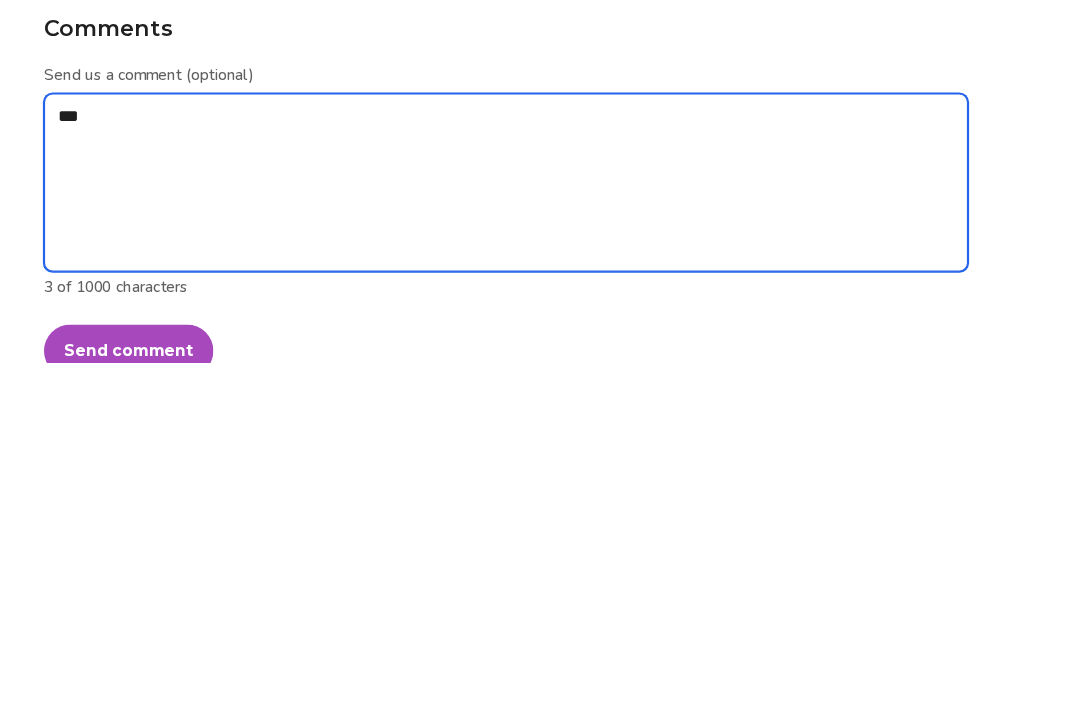 type on "****" 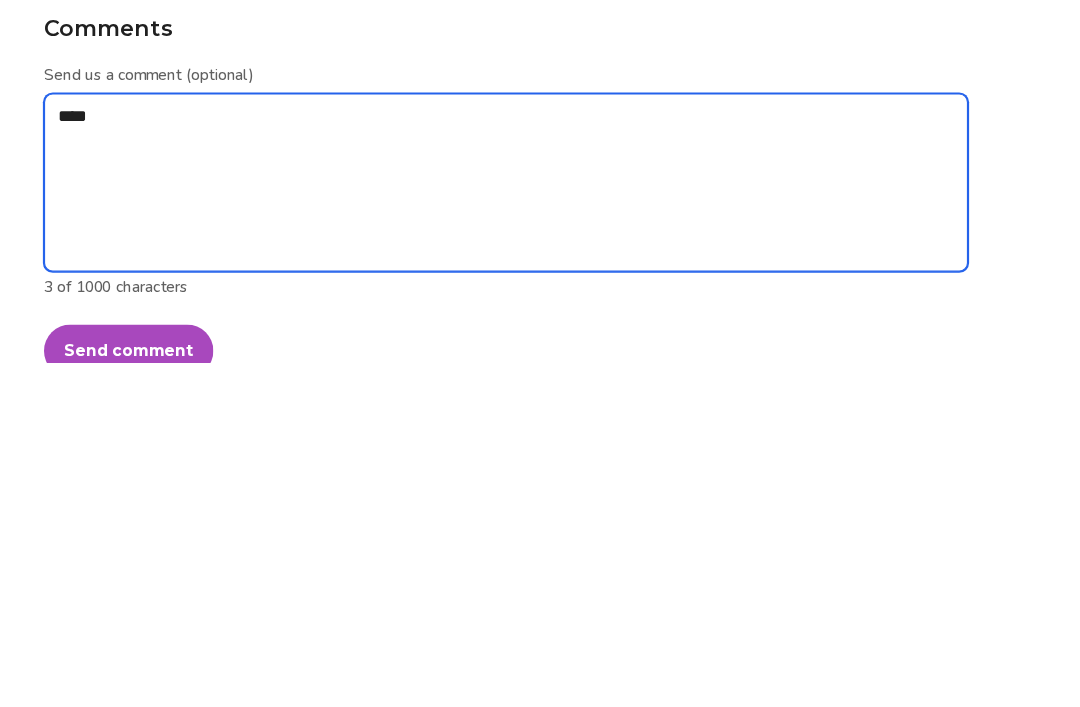 type on "*" 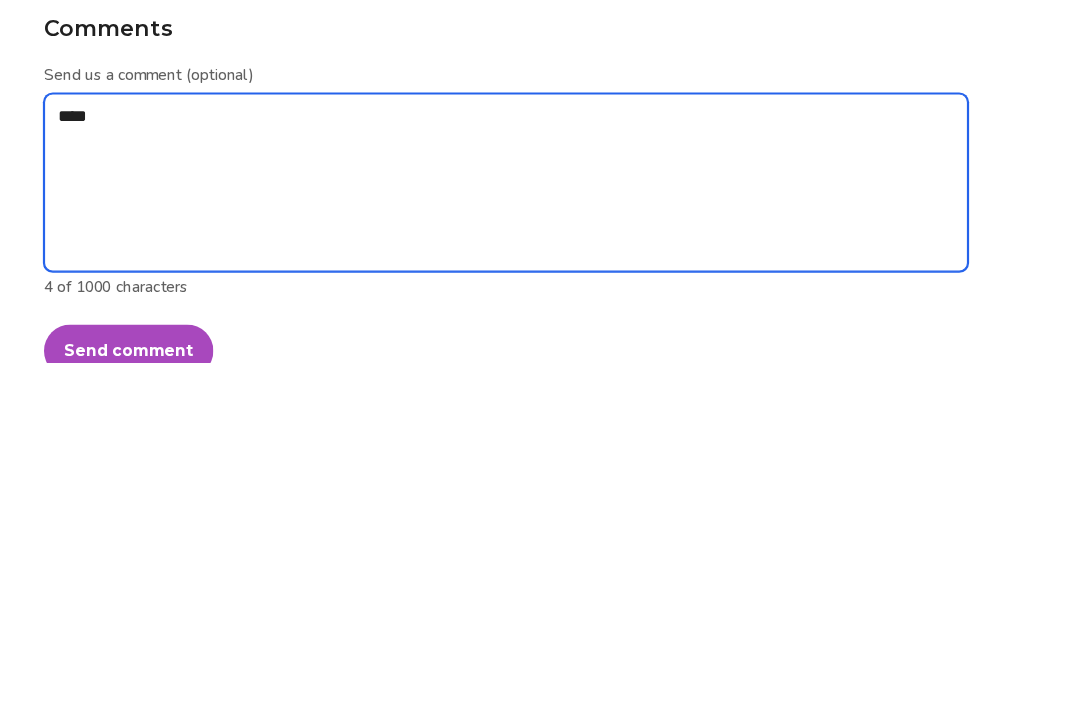 type on "*****" 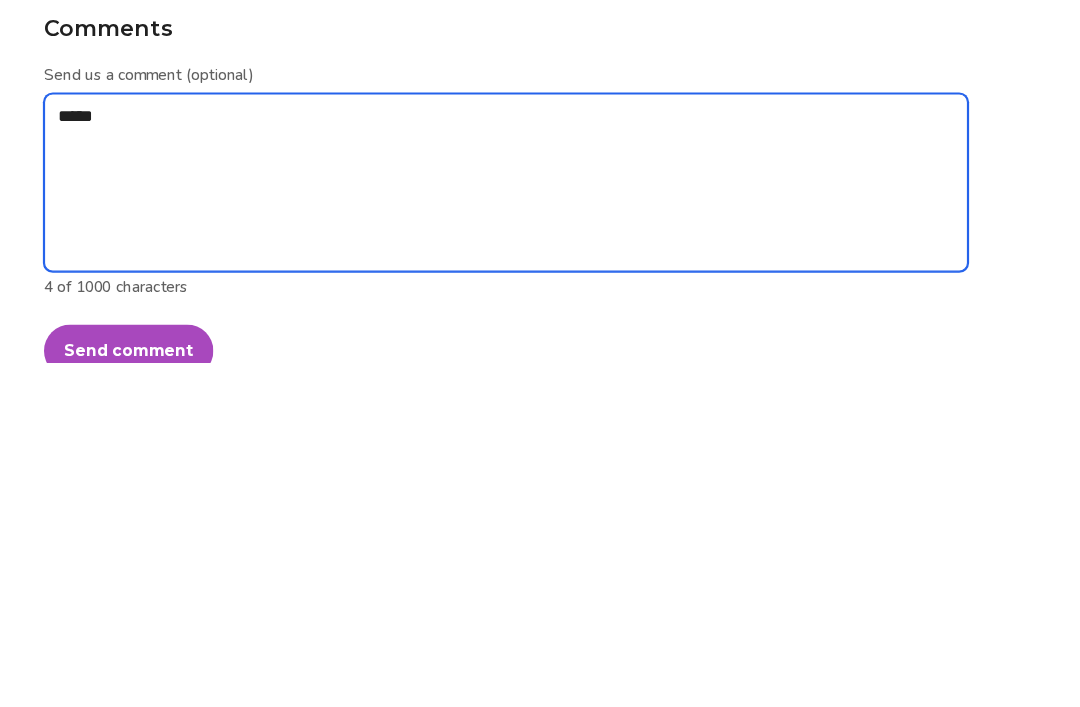 type on "*" 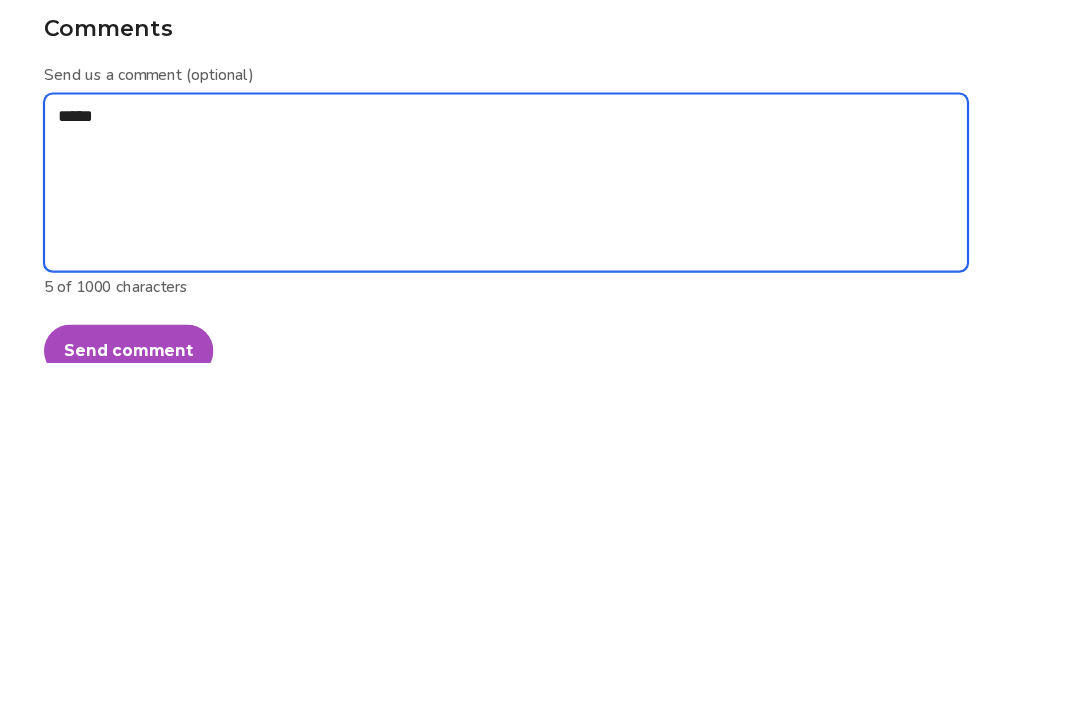 type on "******" 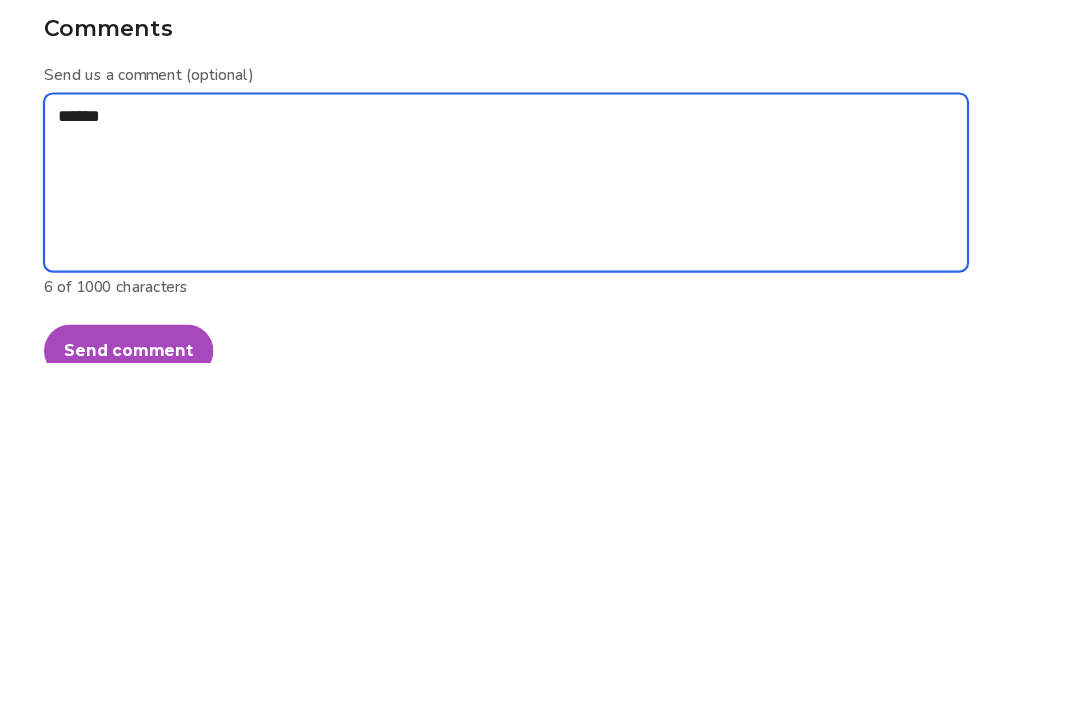 type on "*" 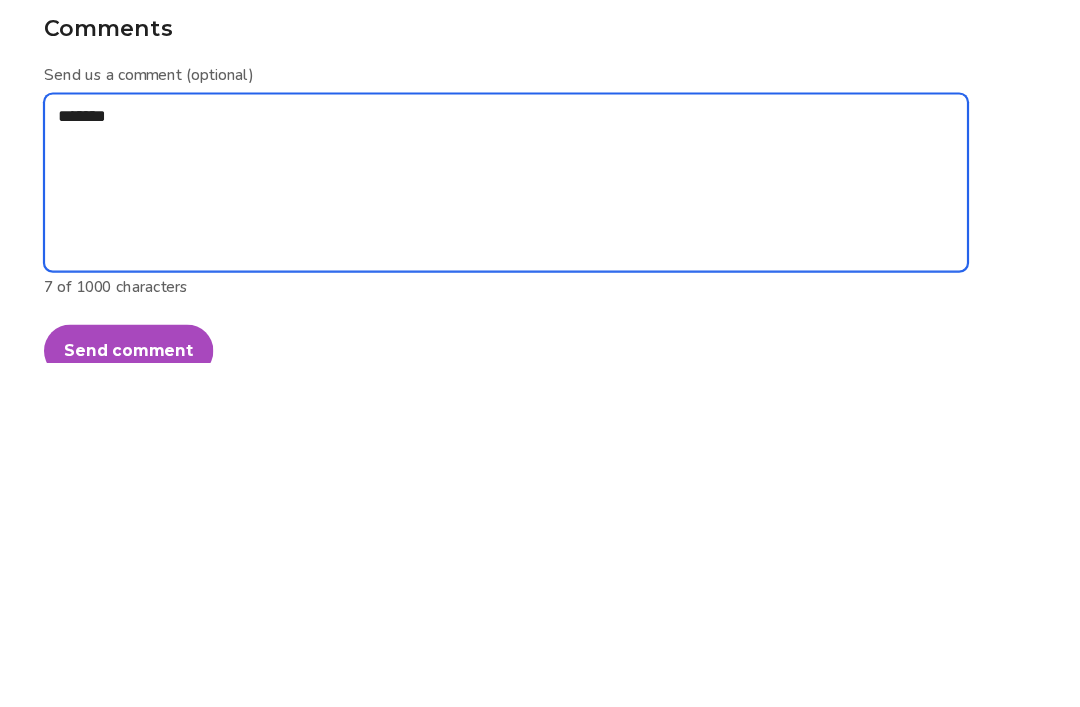 type on "********" 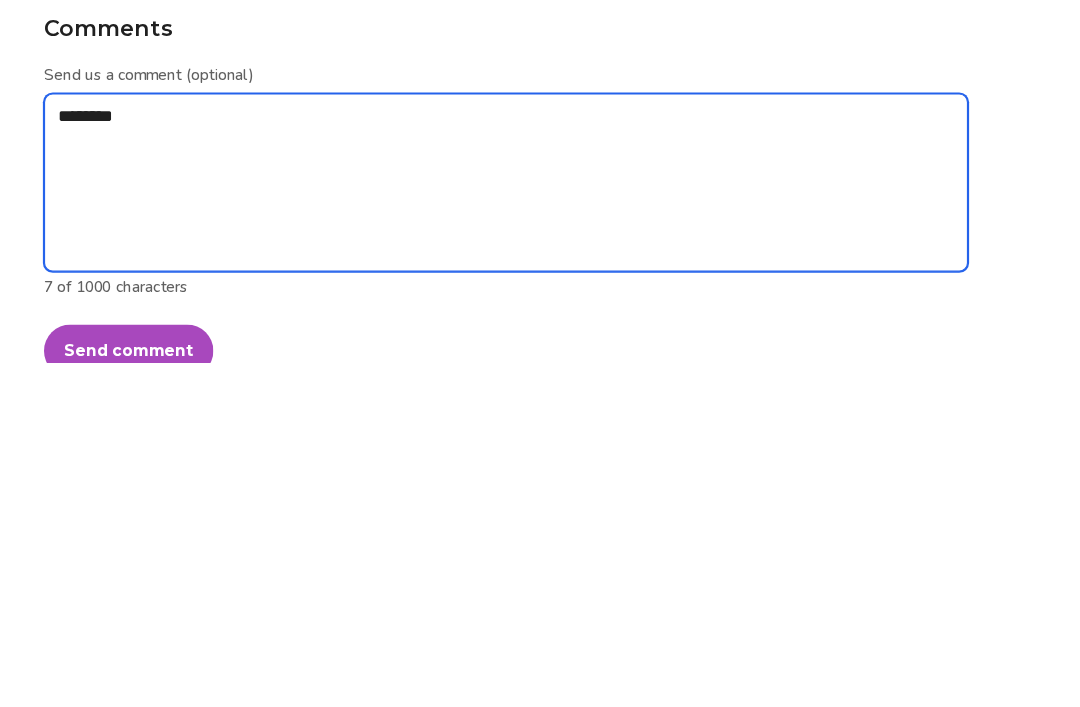 type on "*" 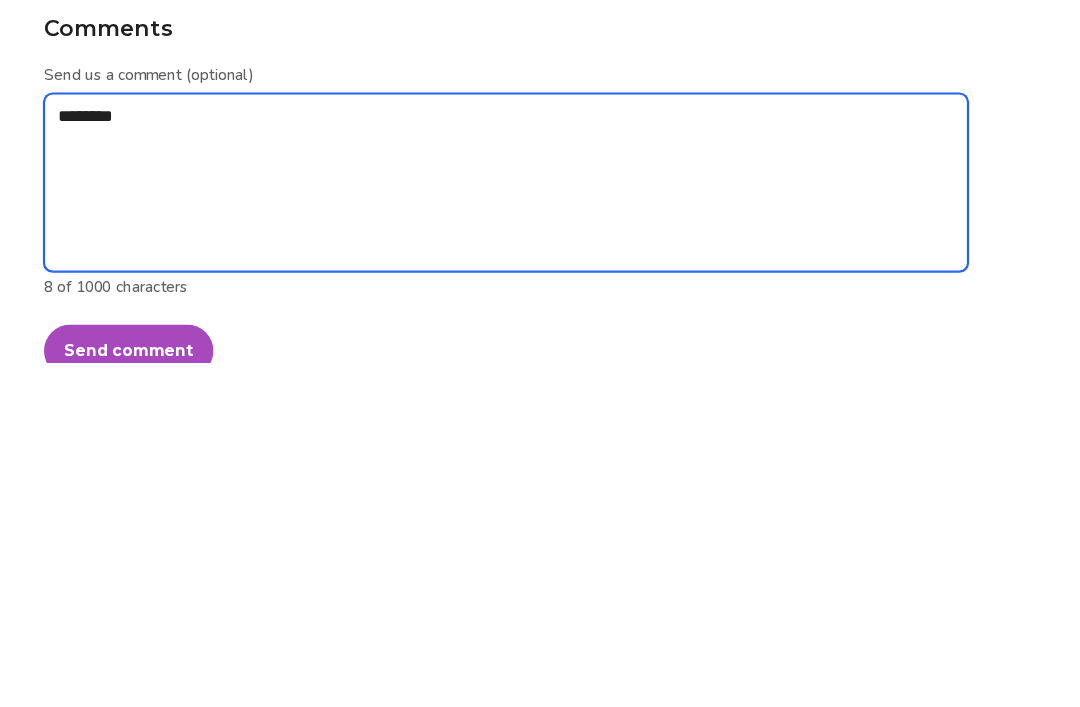 type on "*********" 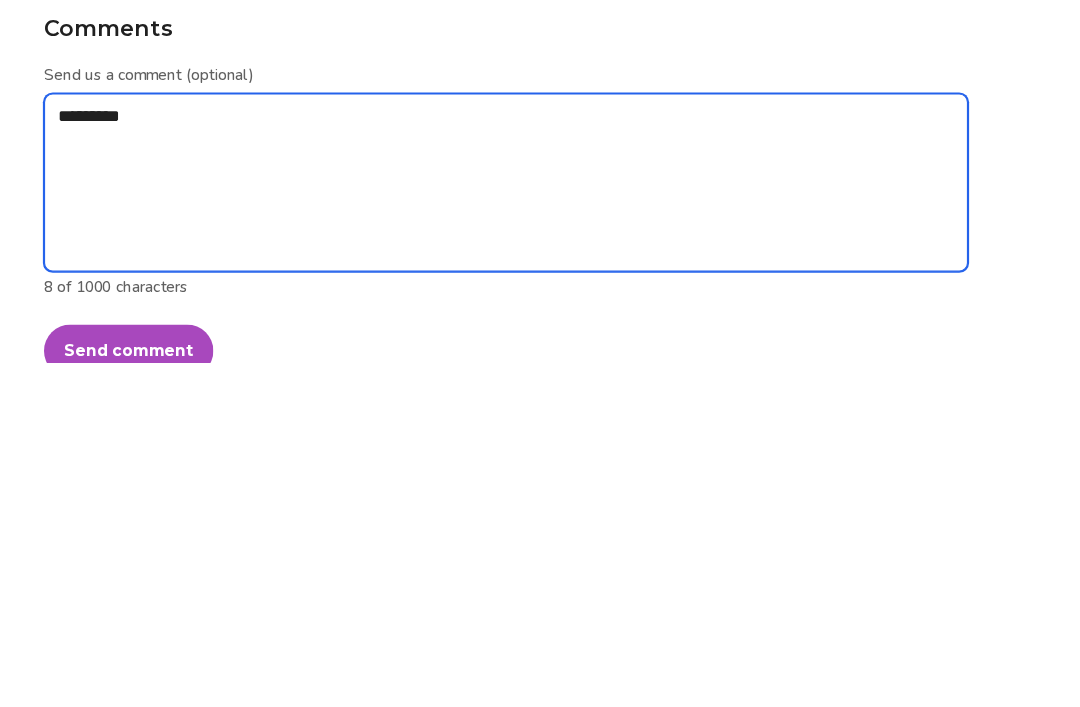 type on "*" 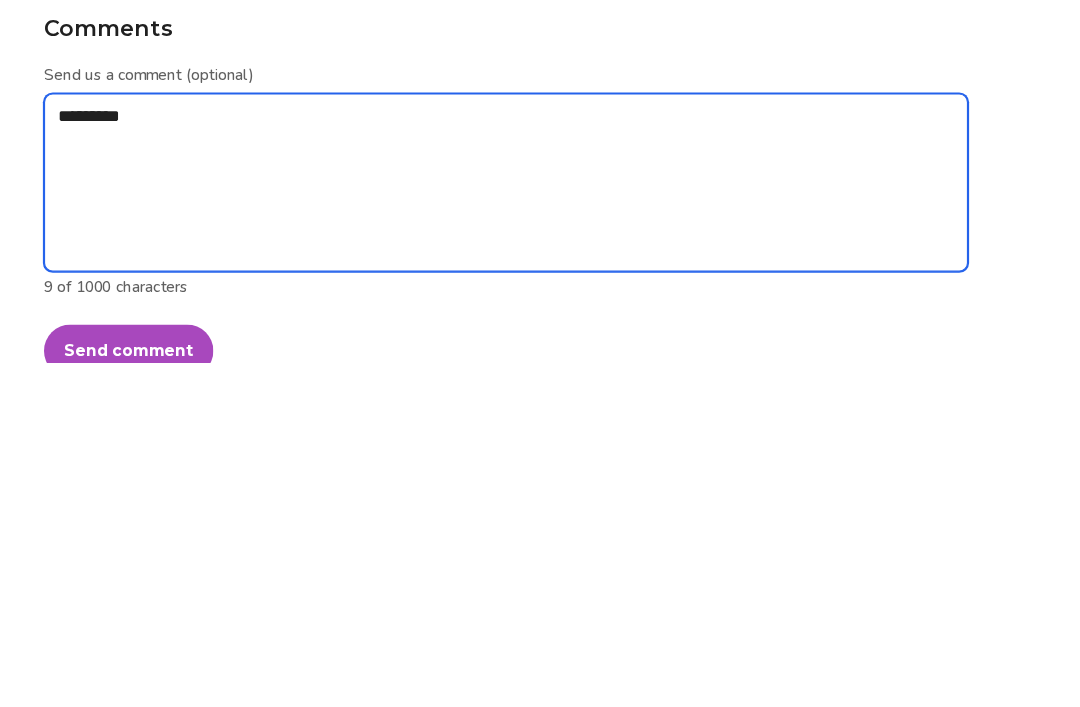 type on "*********" 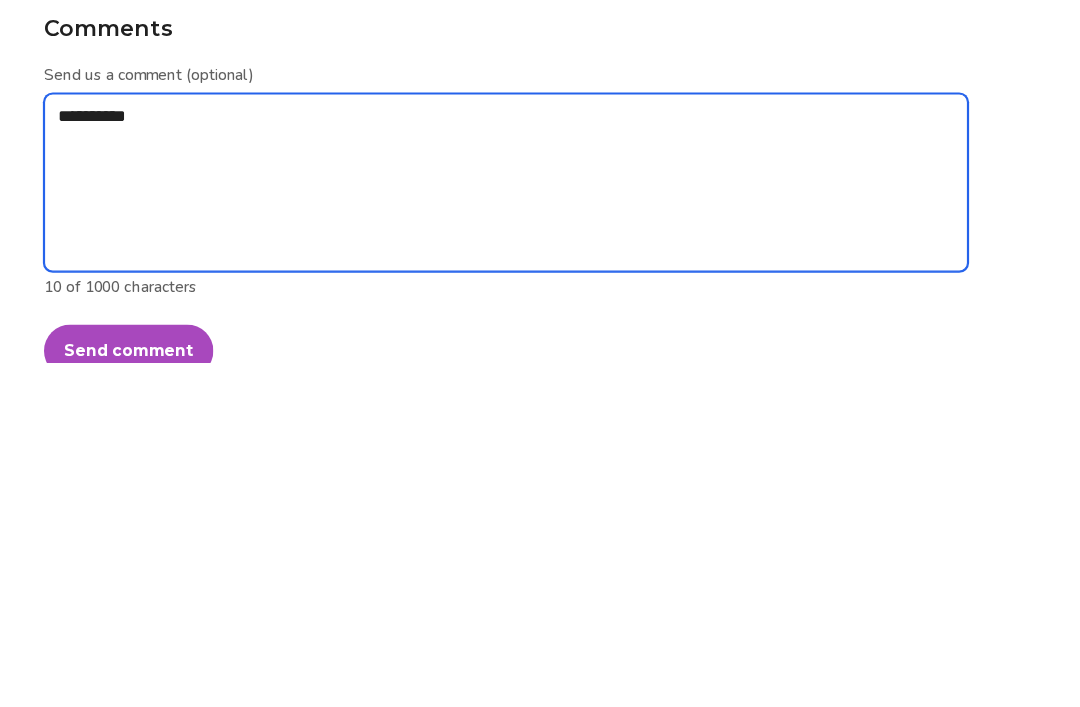type on "*" 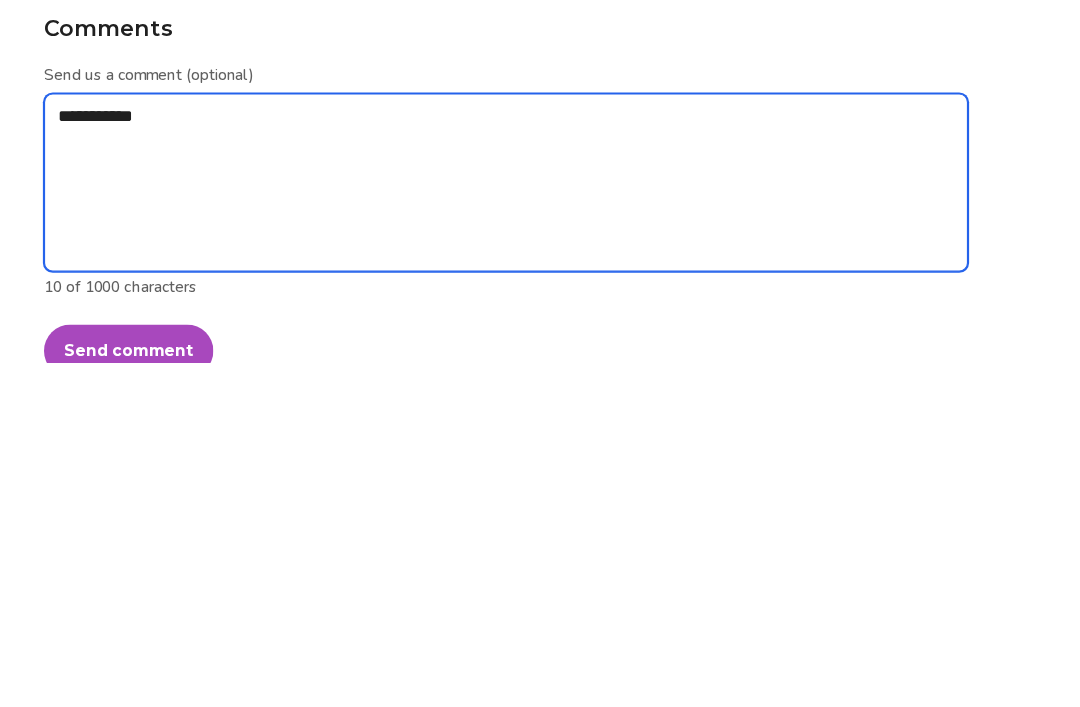 type on "**********" 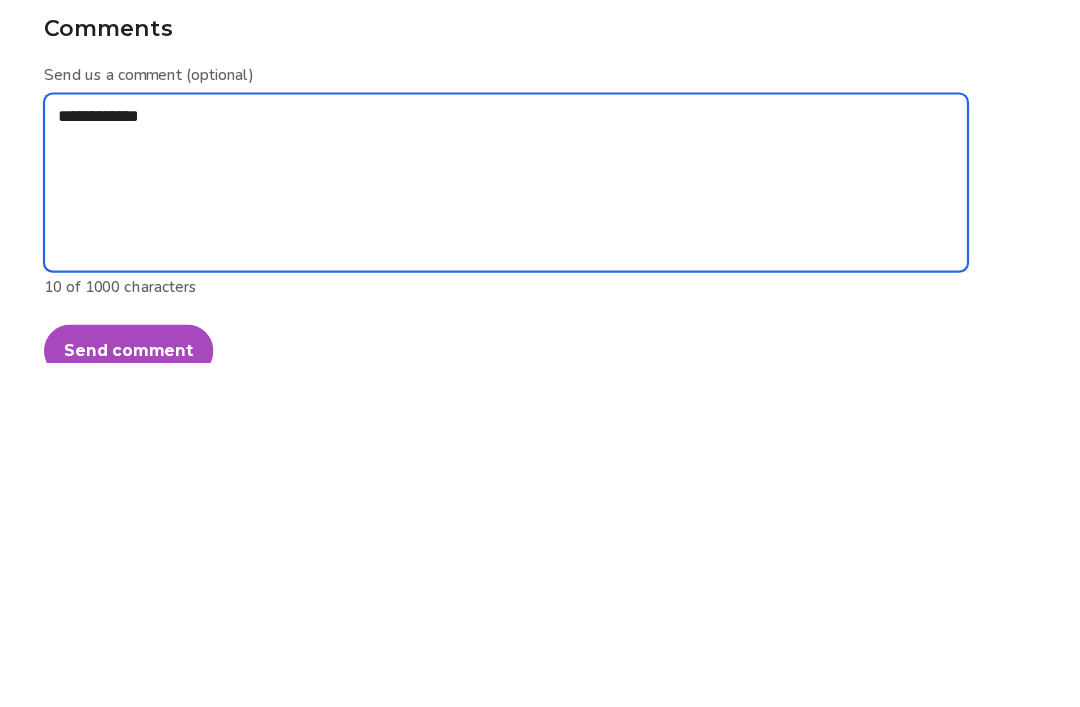 type on "*" 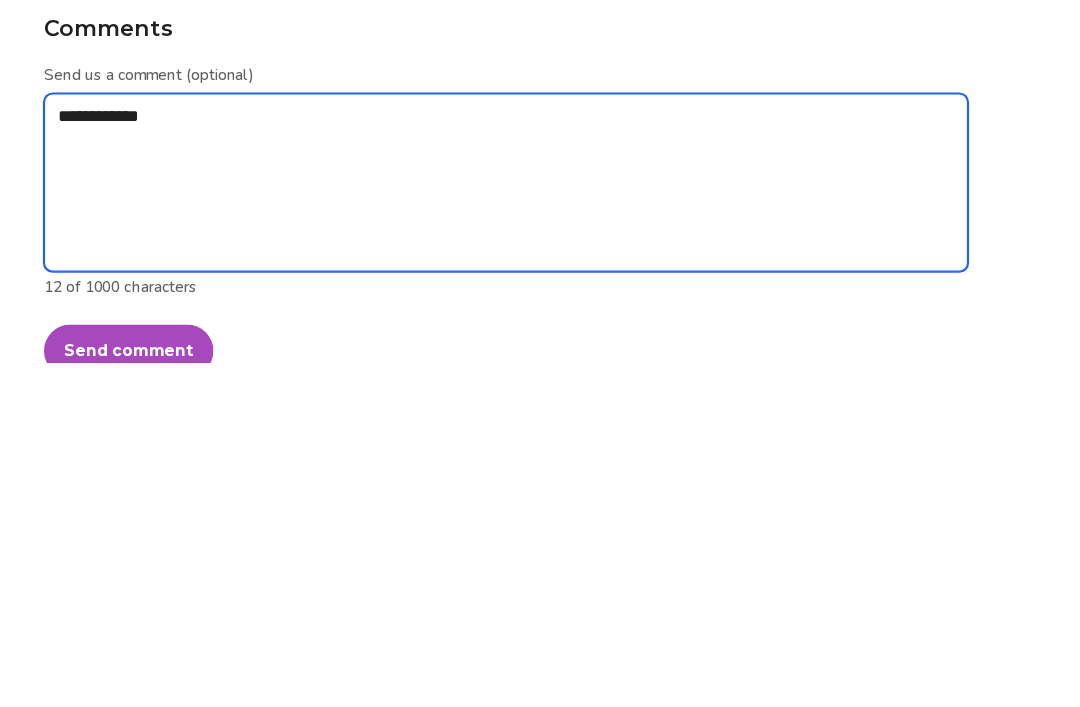 type on "**********" 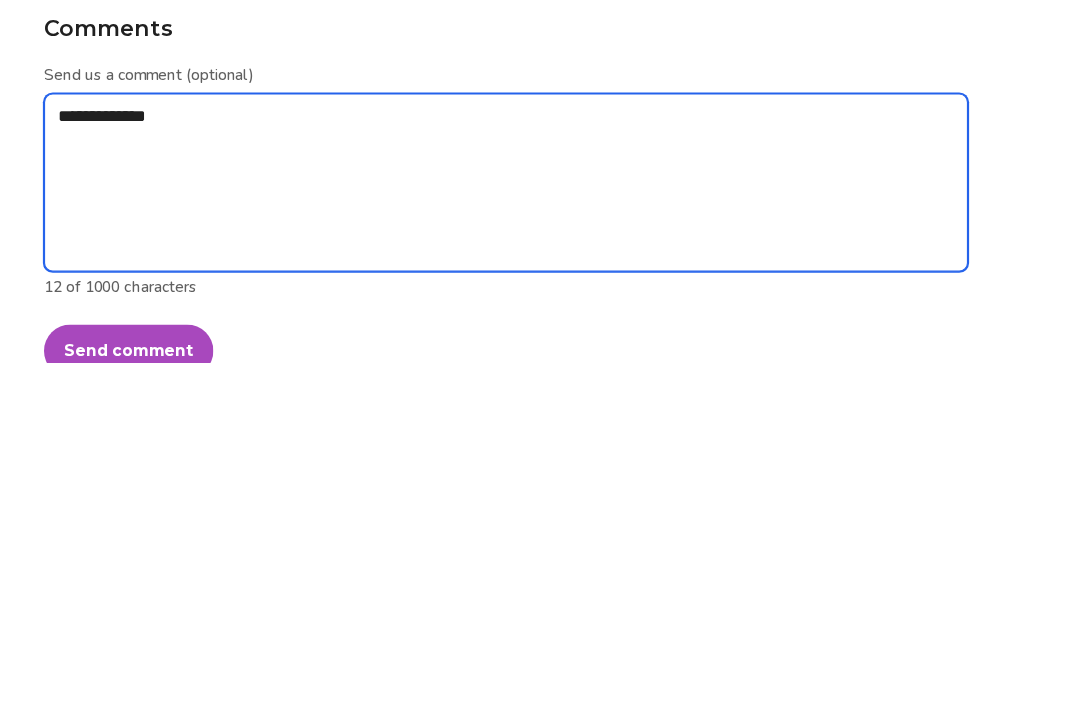 type on "*" 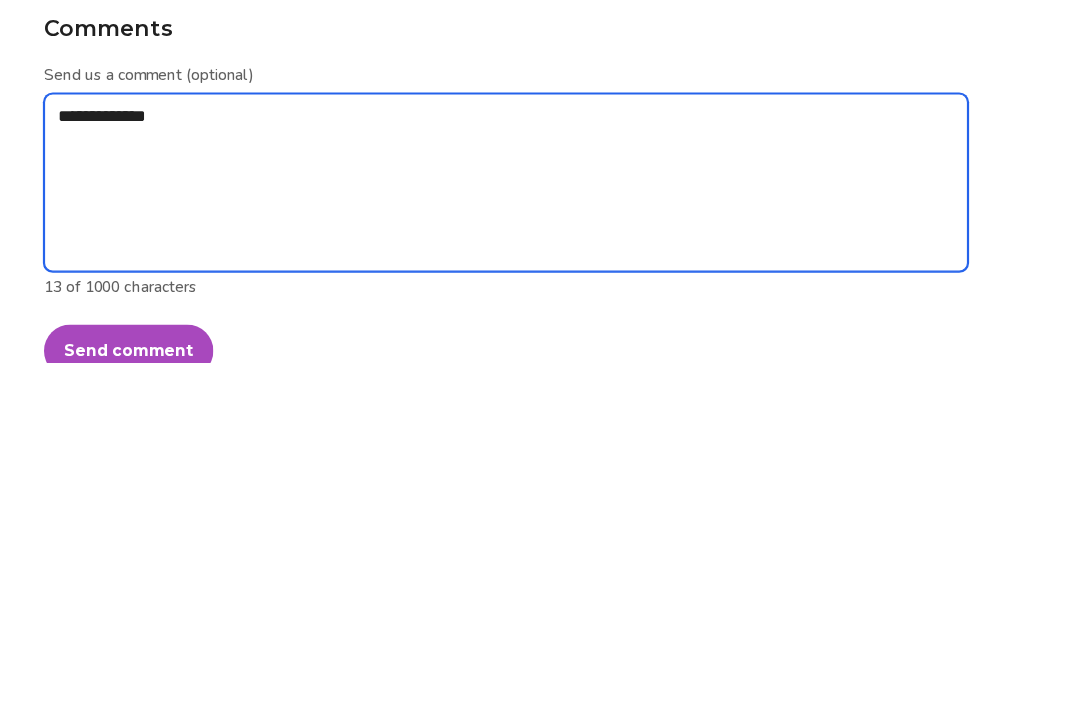 type on "**********" 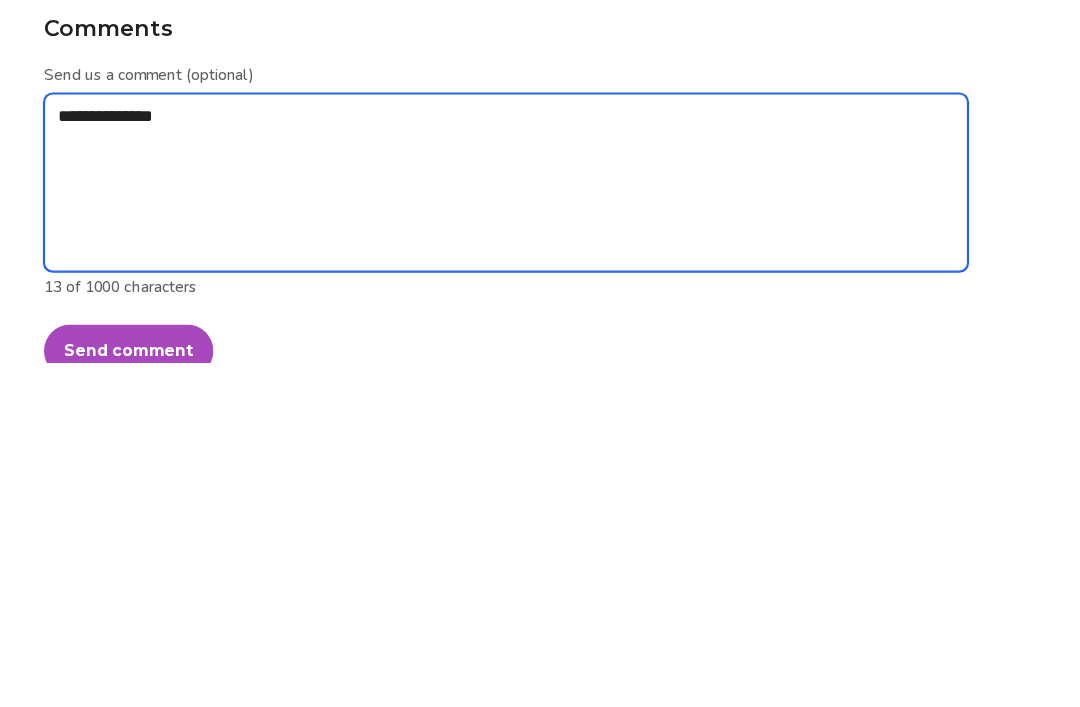 type on "*" 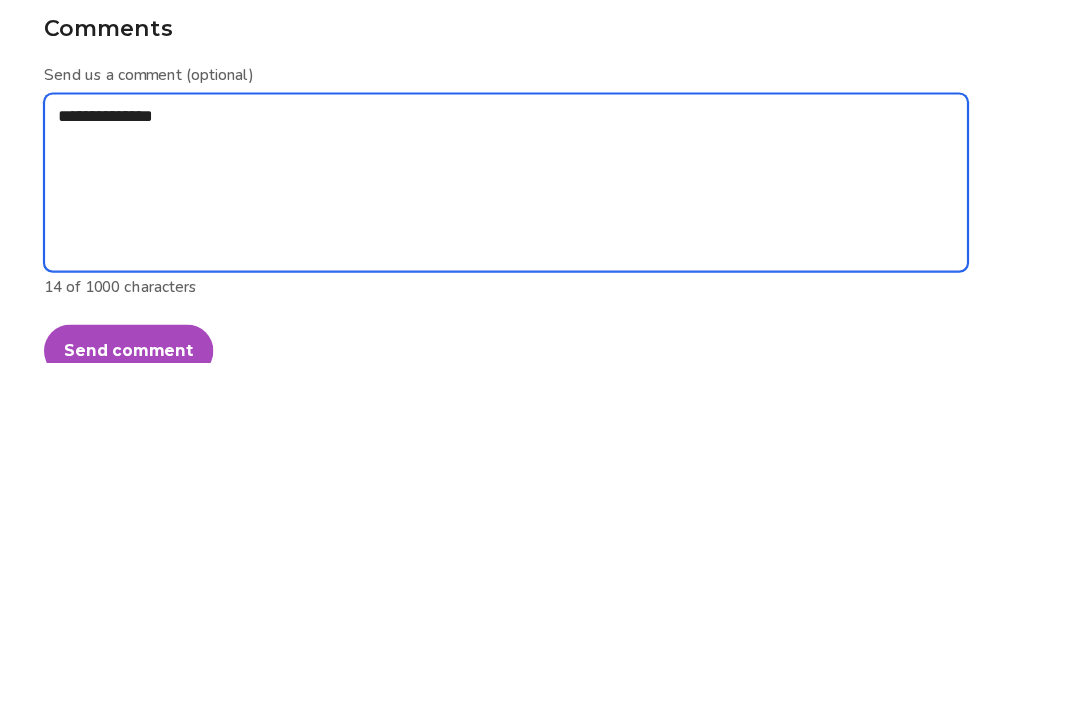 type on "**********" 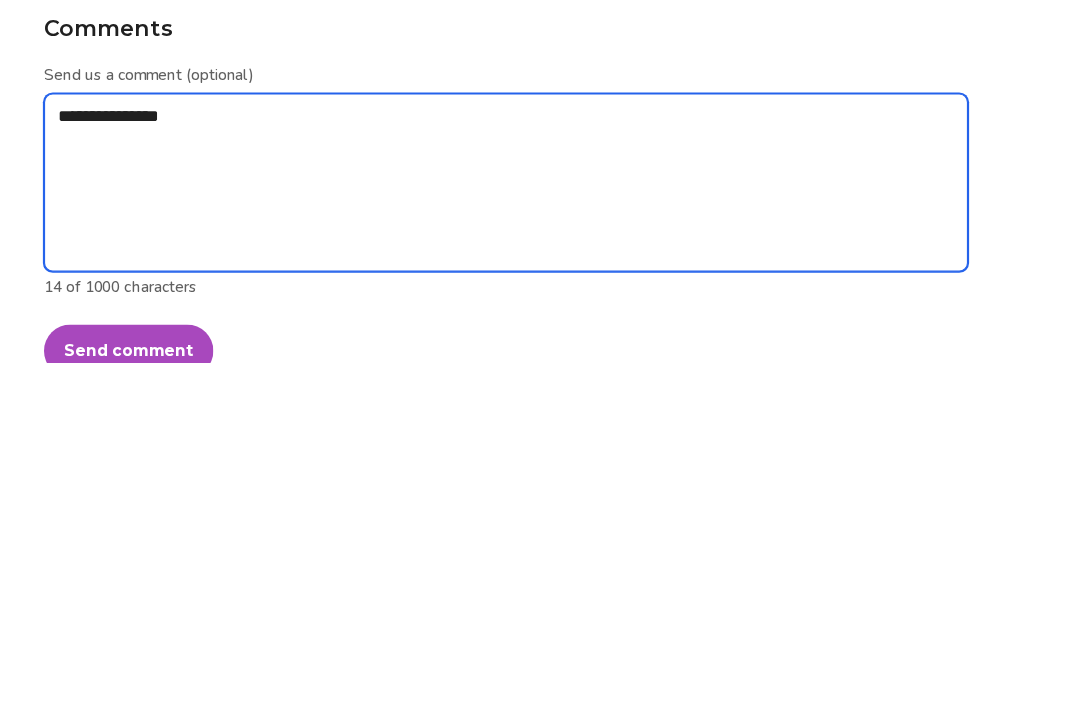 type on "*" 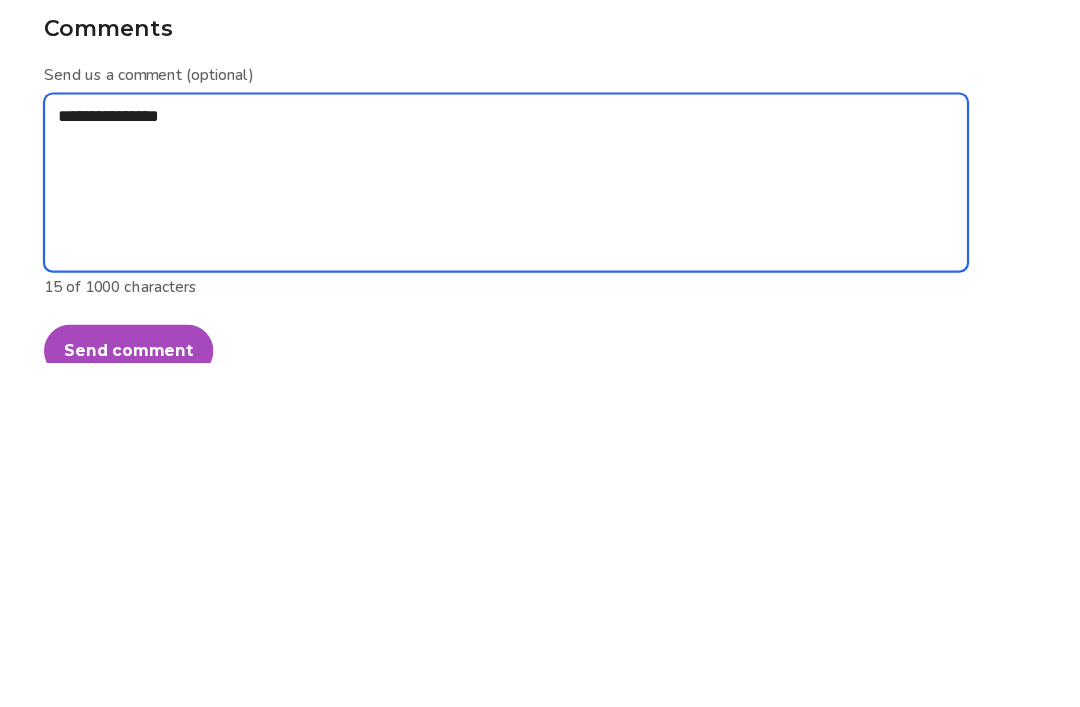 type on "**********" 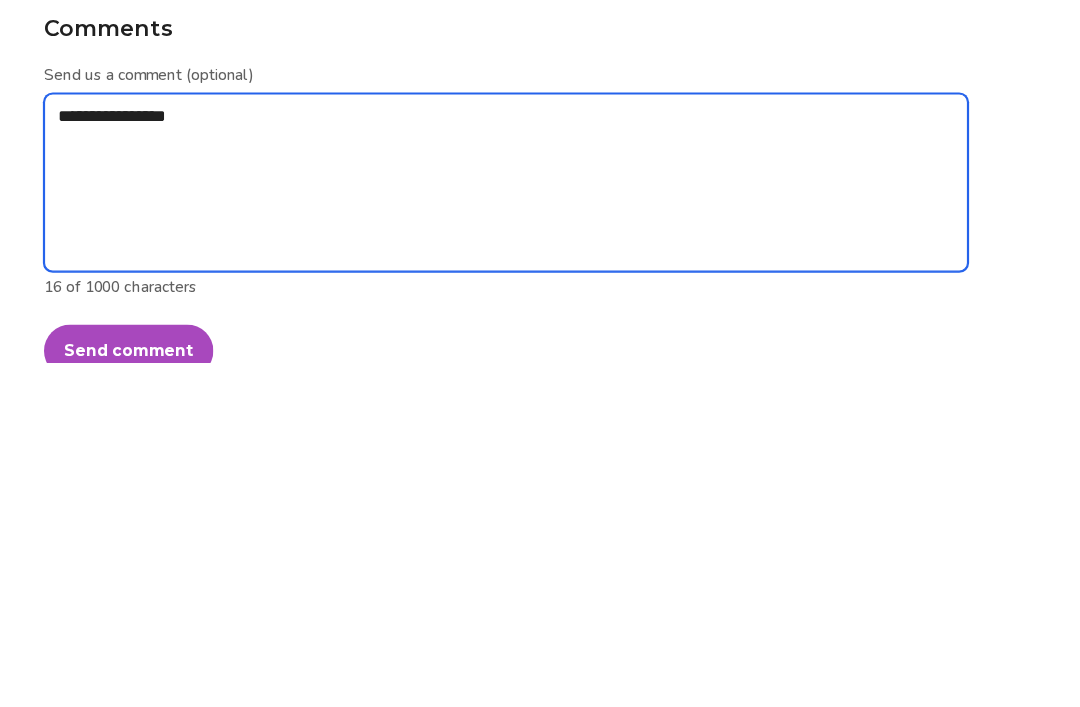 type on "*" 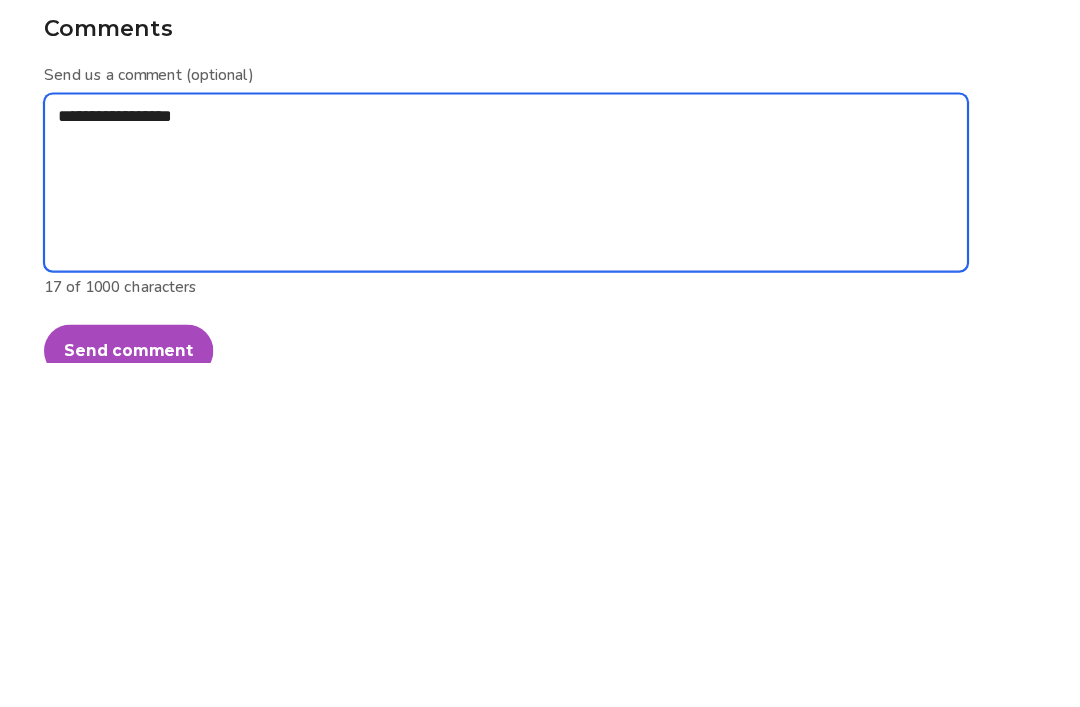 type on "*" 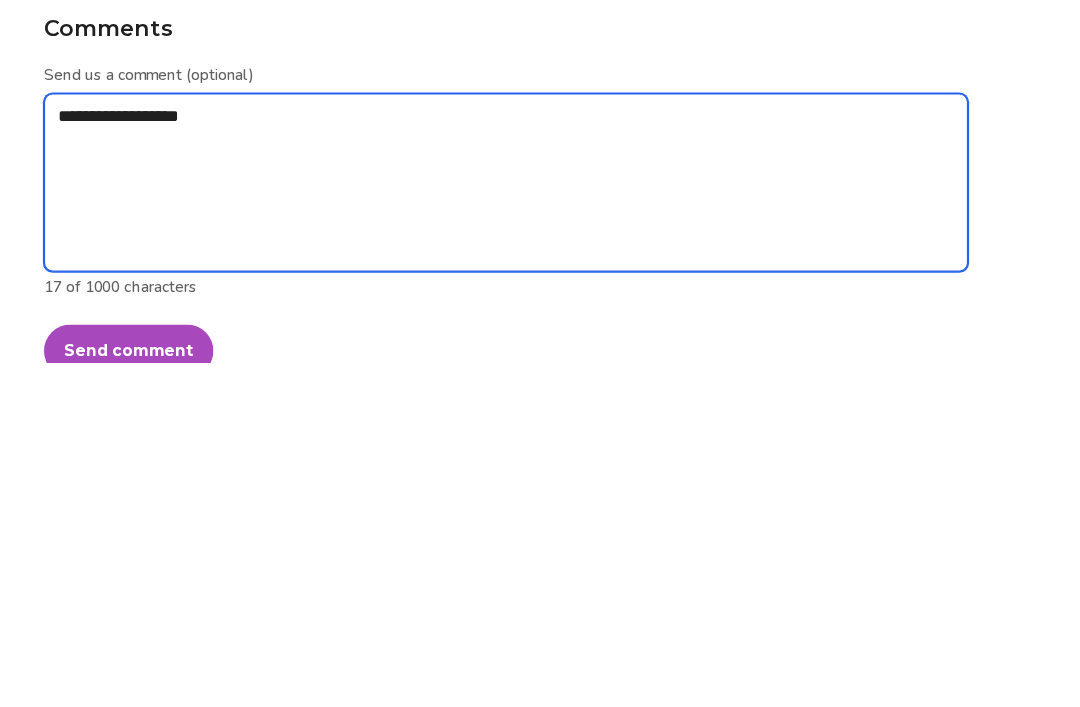 type on "**********" 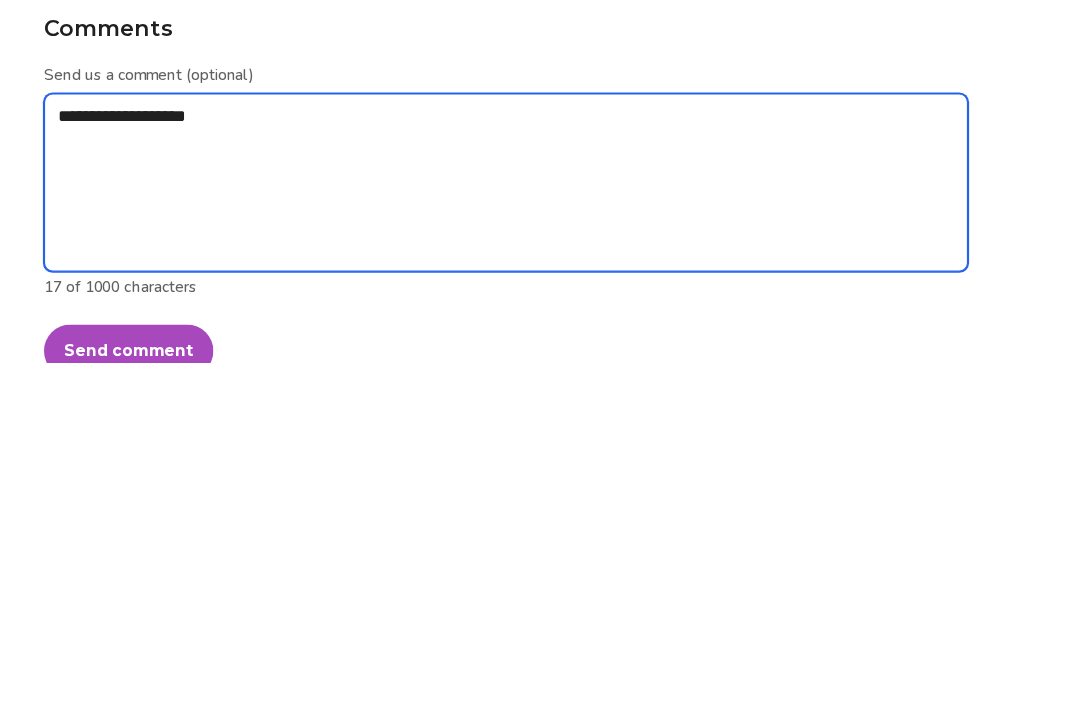 type on "*" 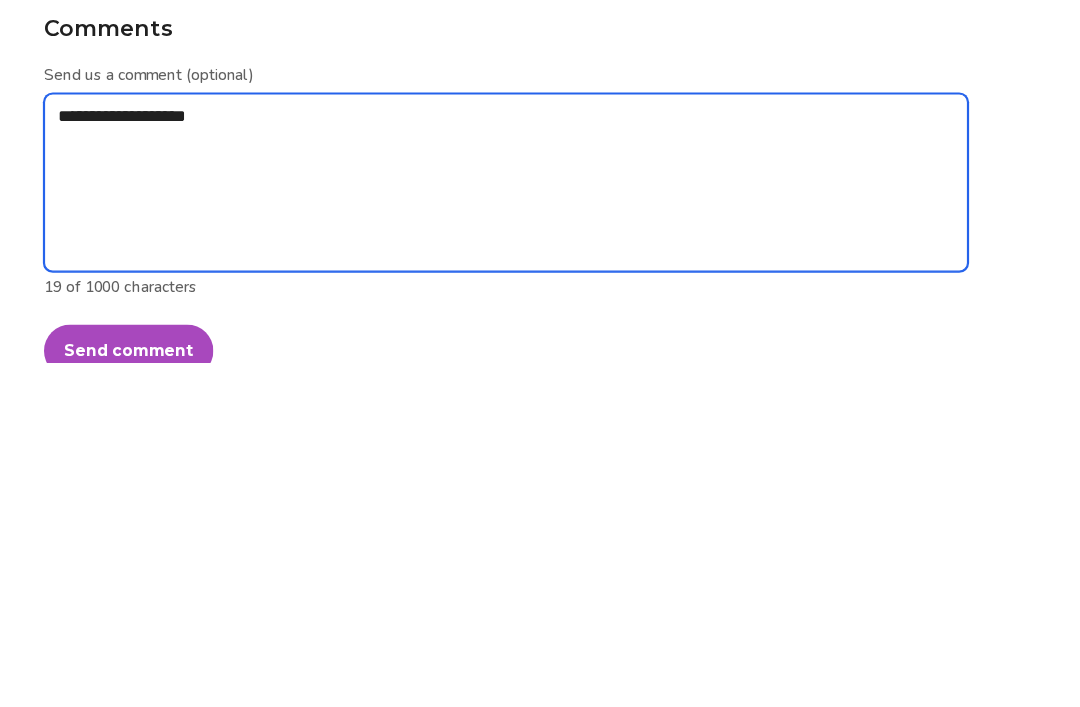 type on "**********" 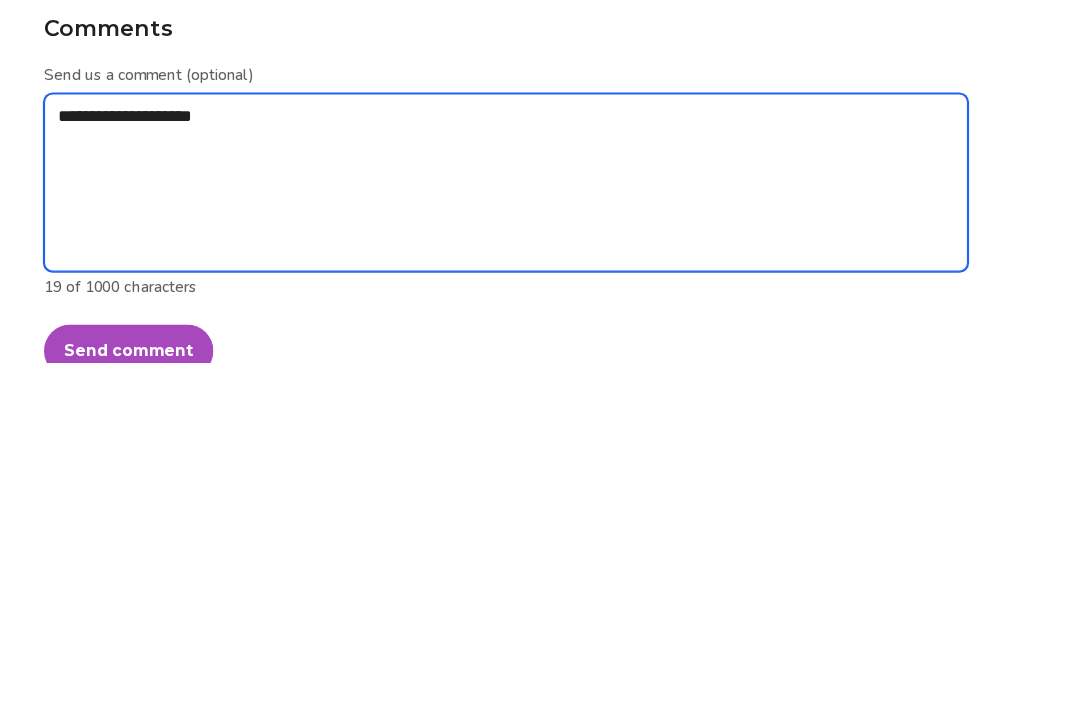 type on "*" 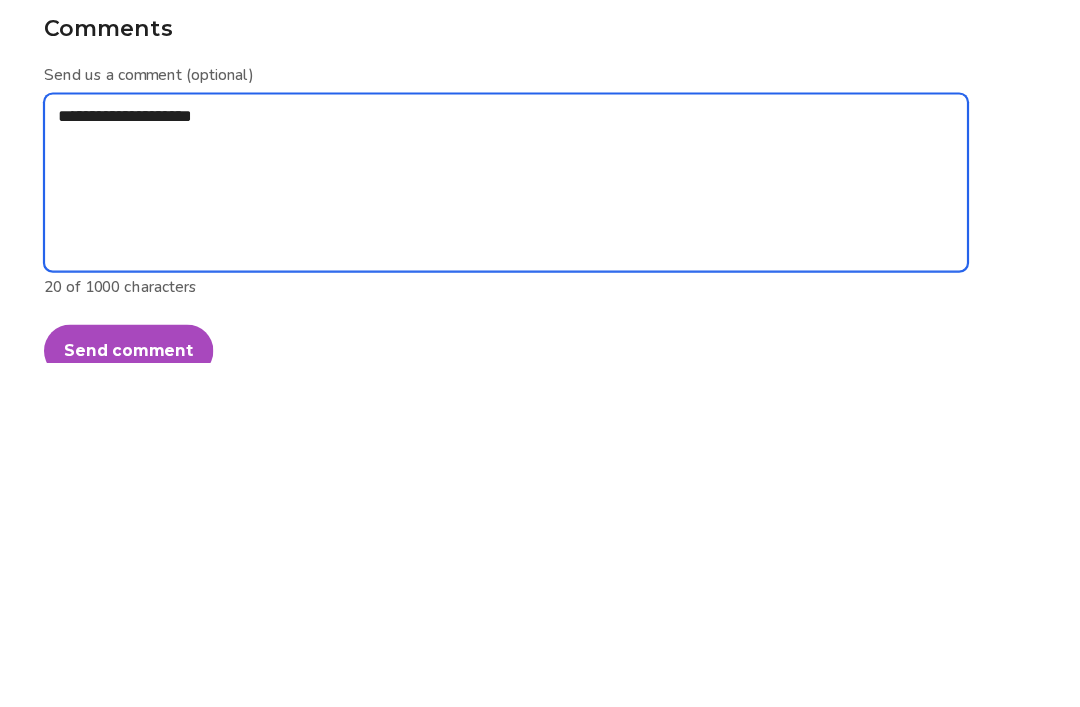 type on "**********" 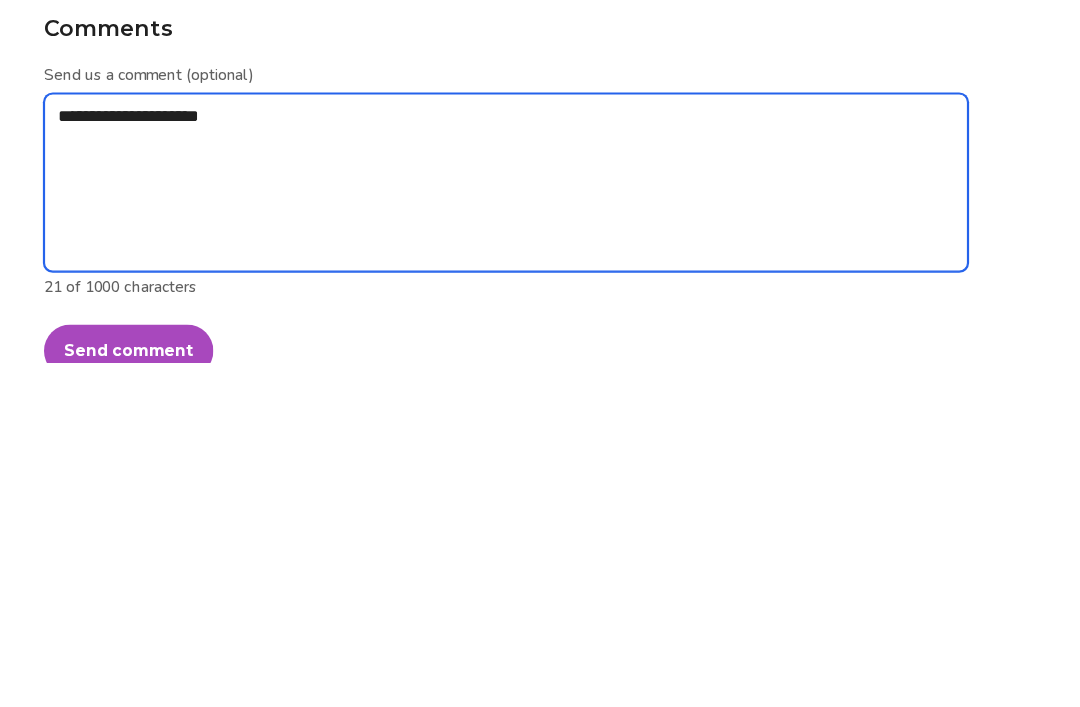 type on "*" 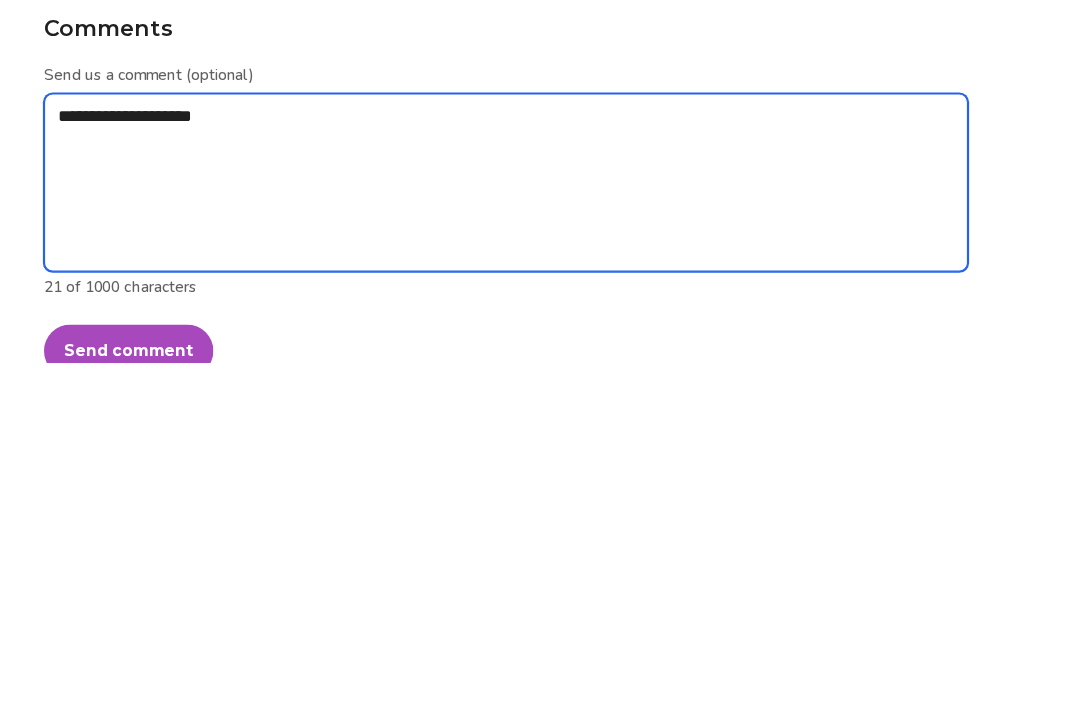 type on "**********" 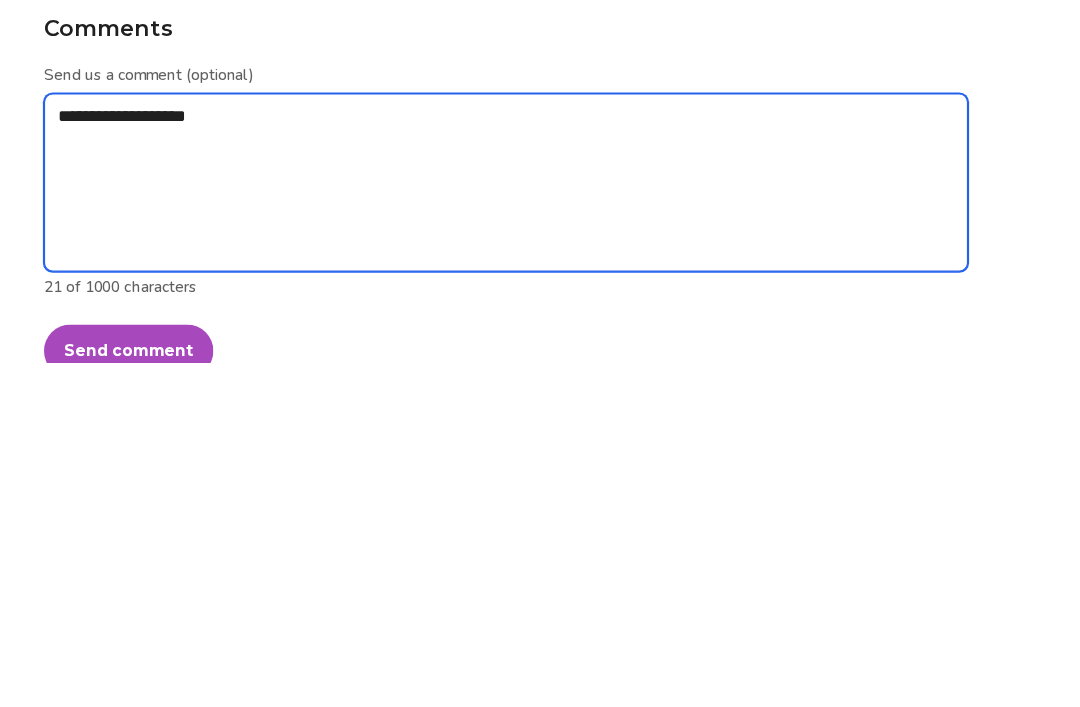 type on "*" 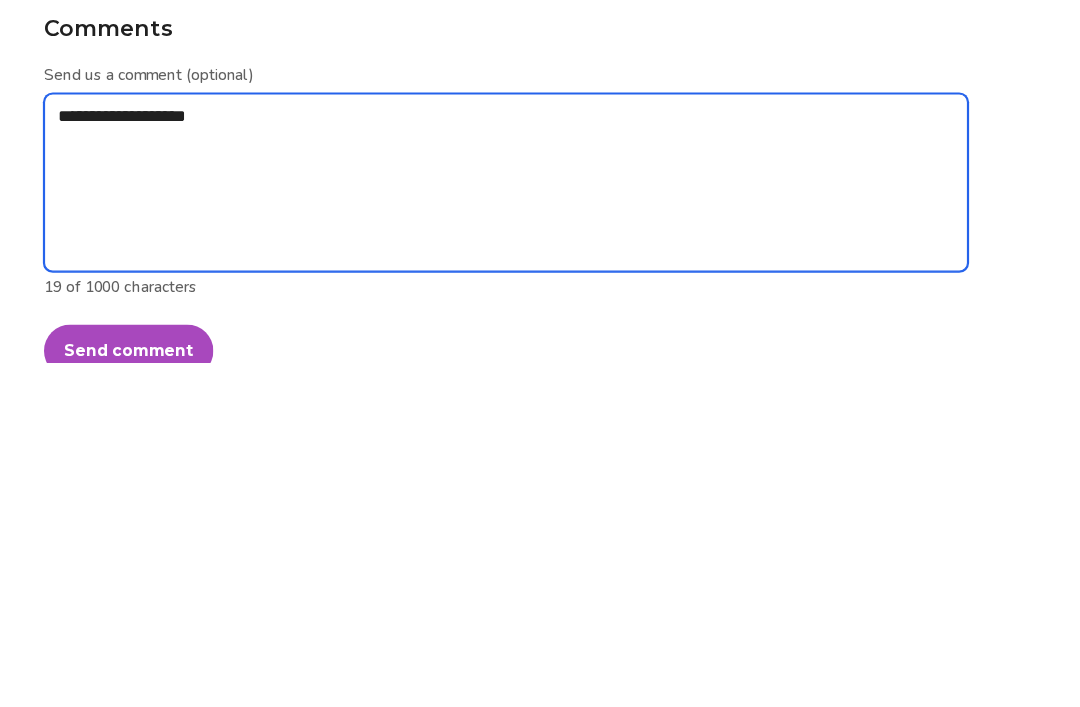type on "**********" 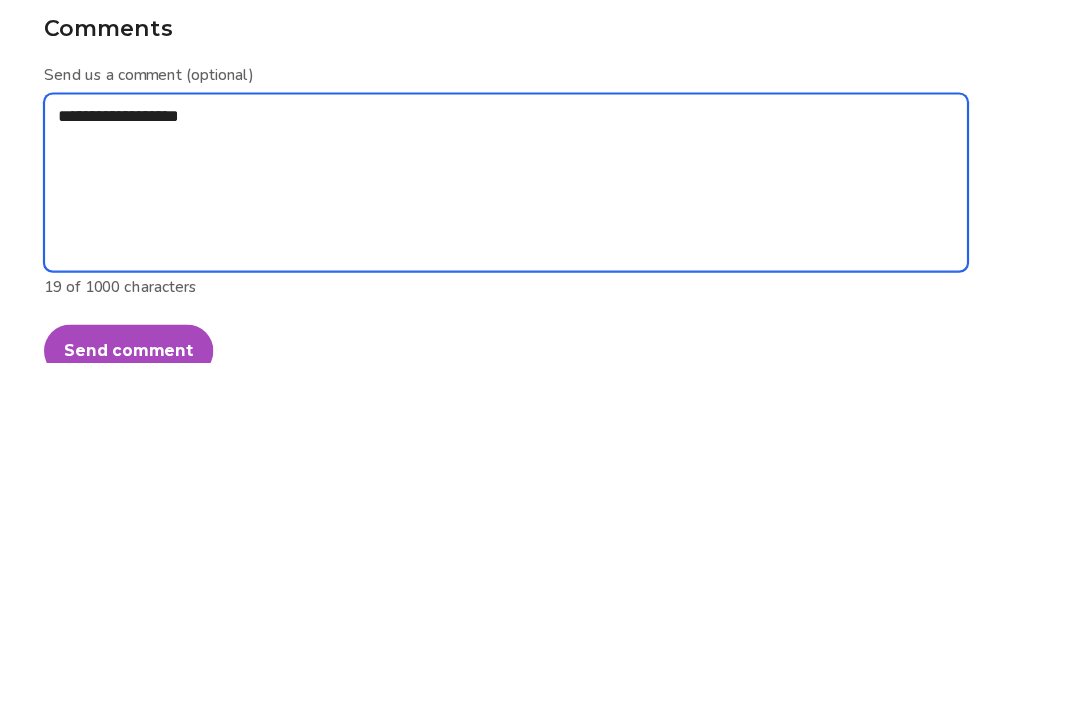 type on "*" 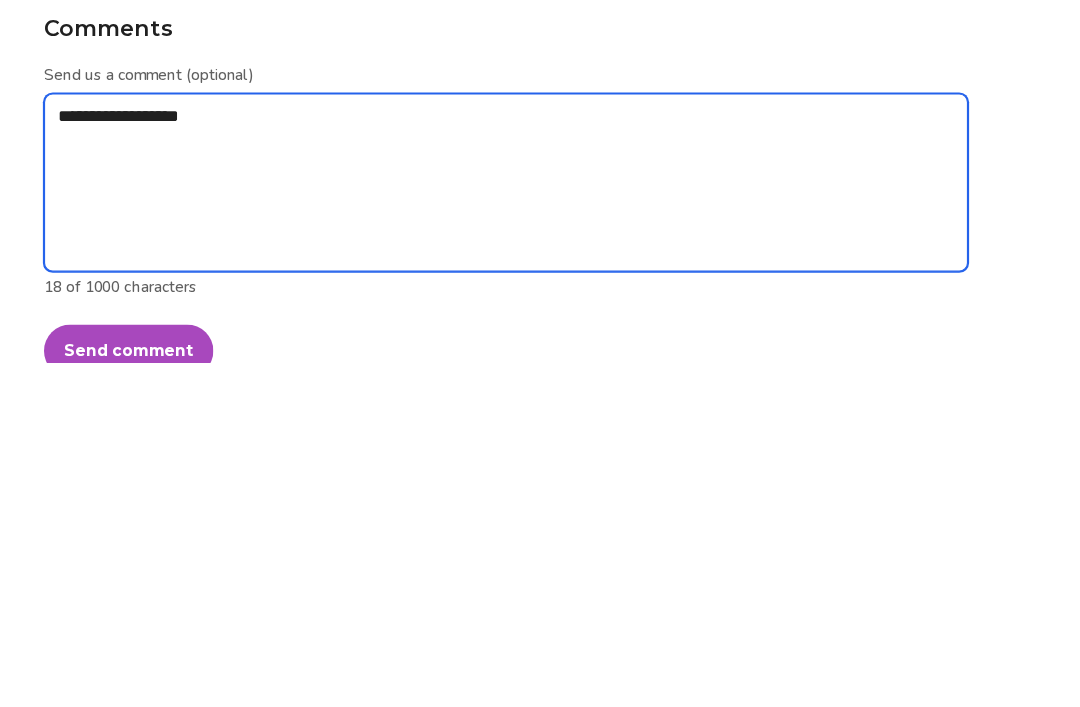 type on "**********" 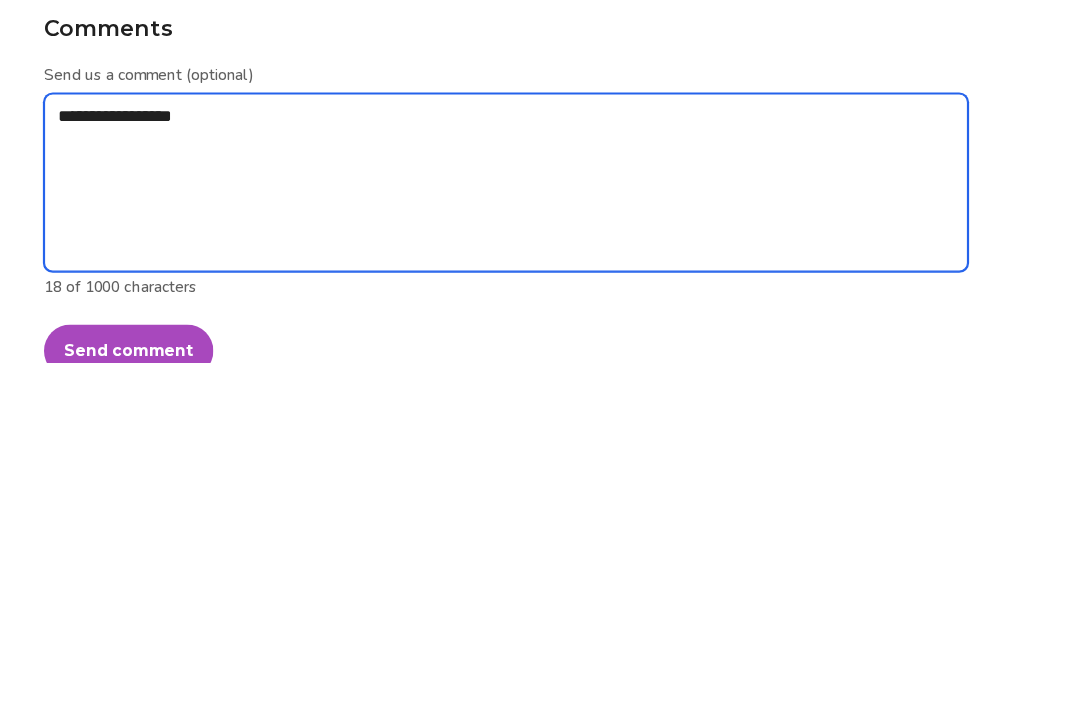 type on "*" 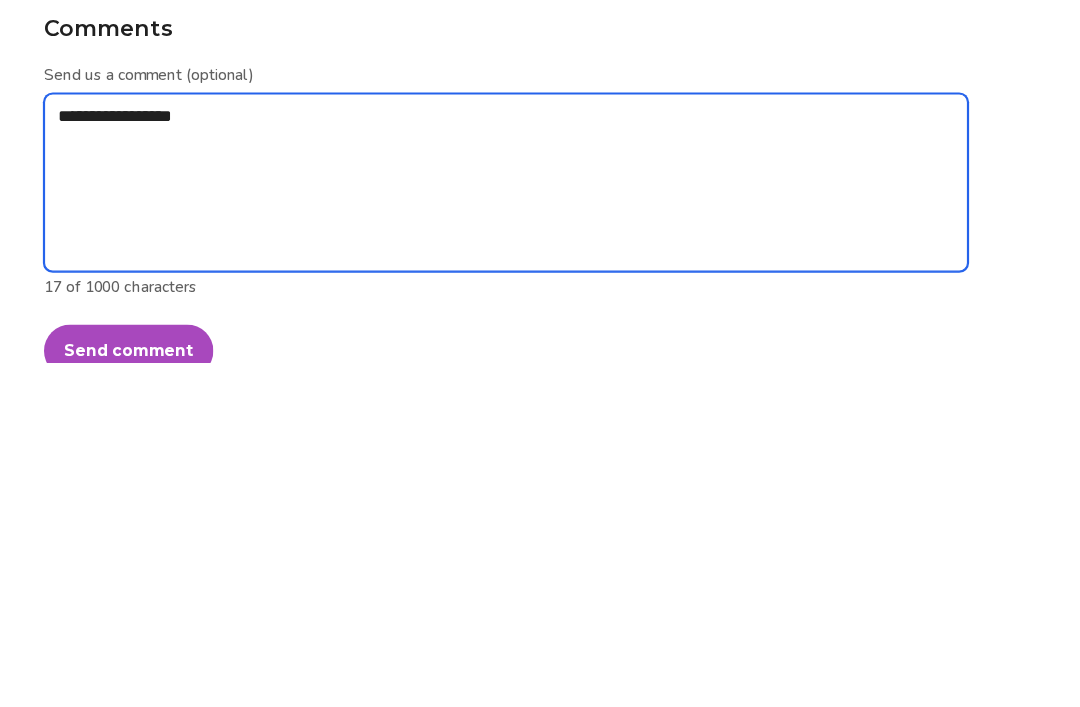 type on "**********" 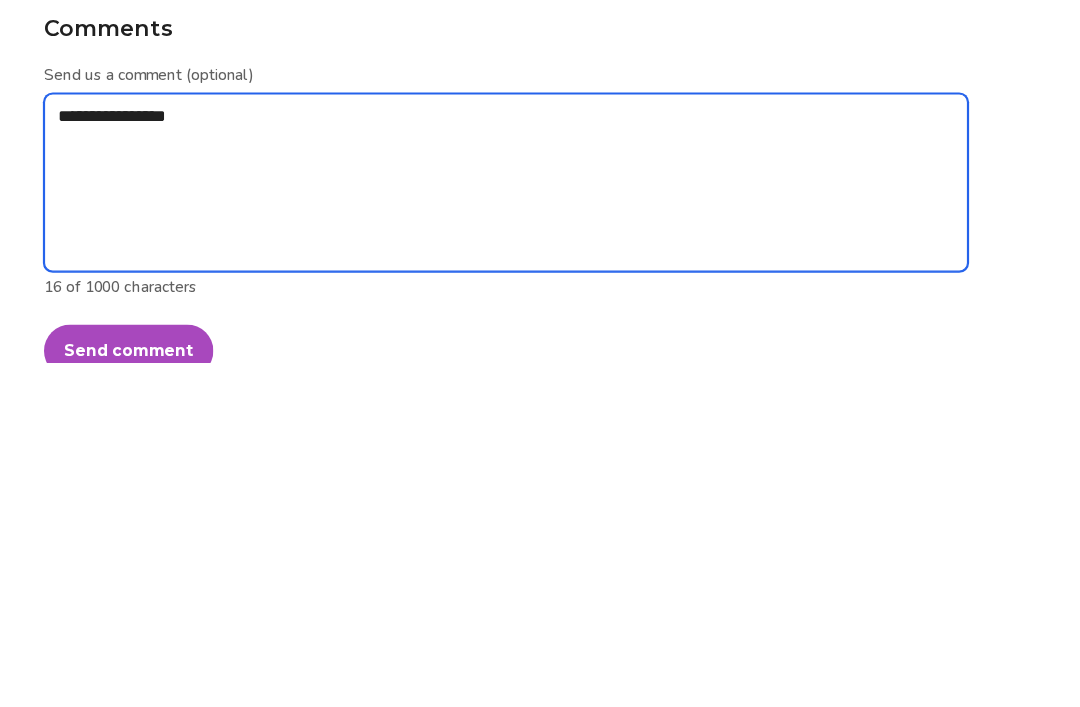 type on "*" 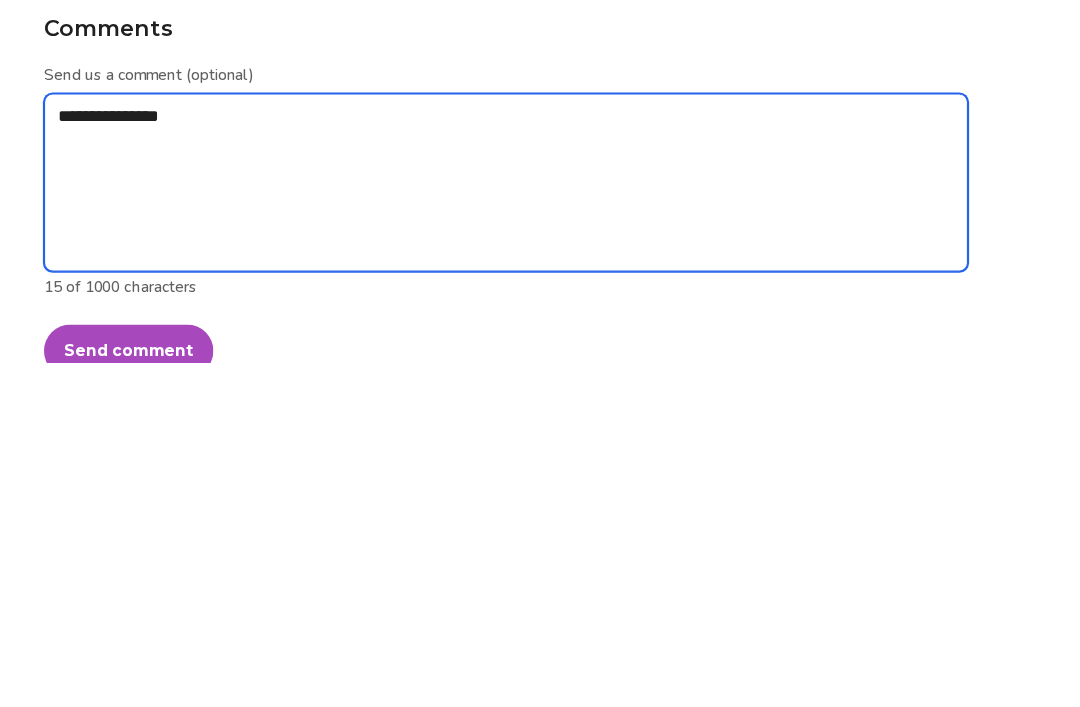 type on "*" 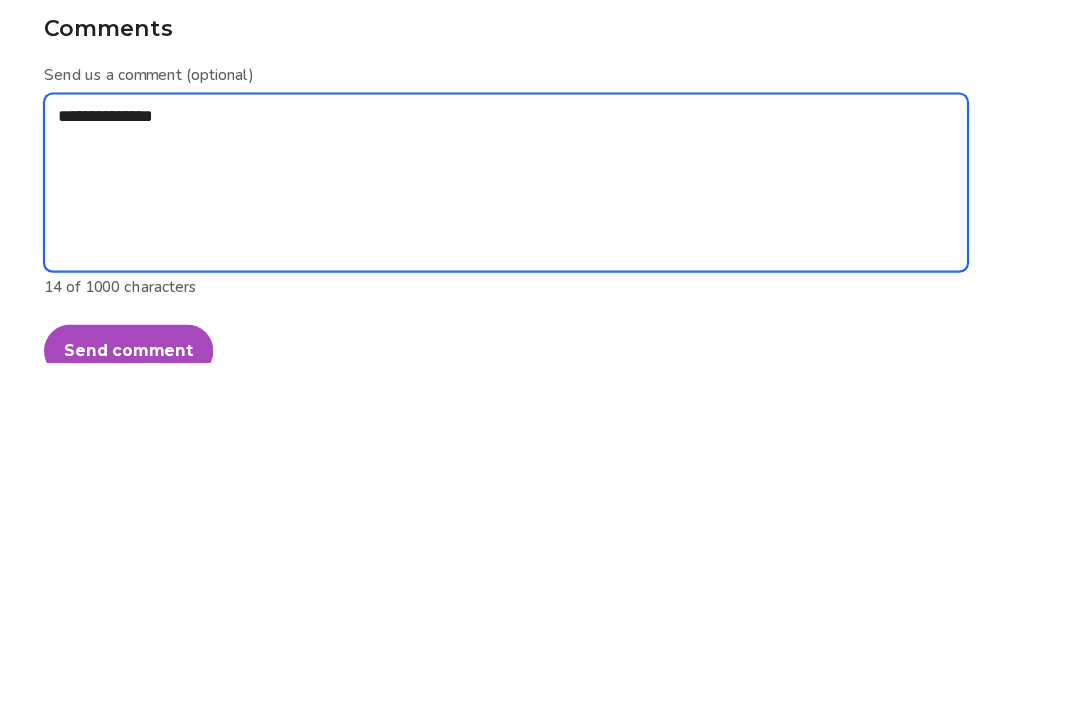 type on "**********" 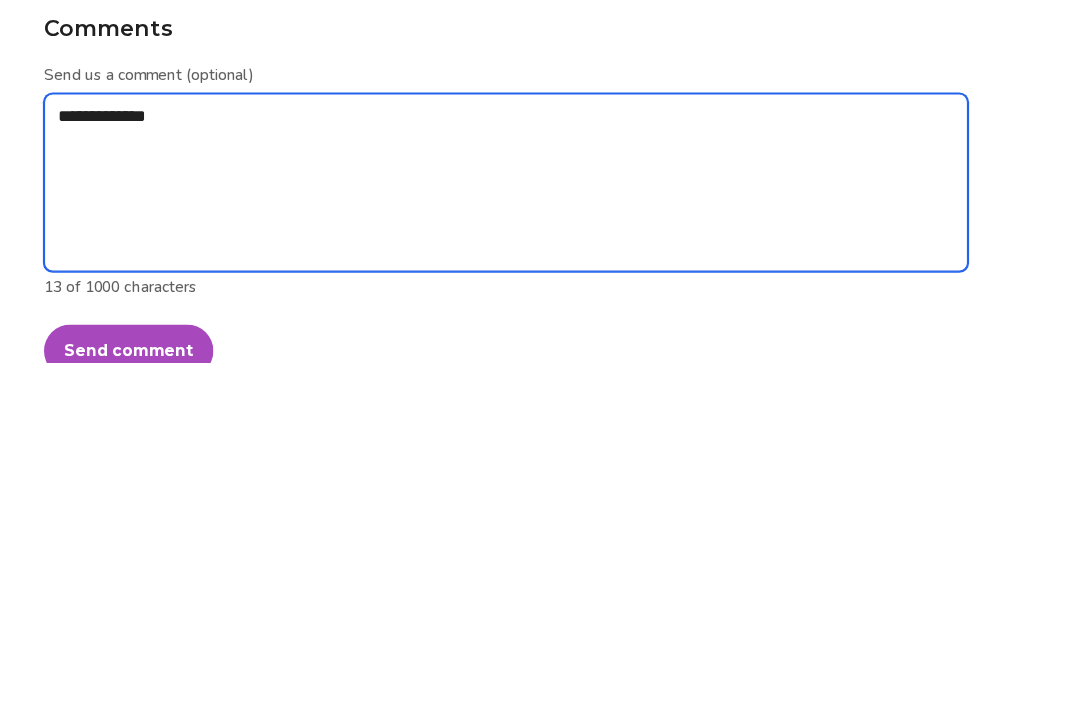 type on "*" 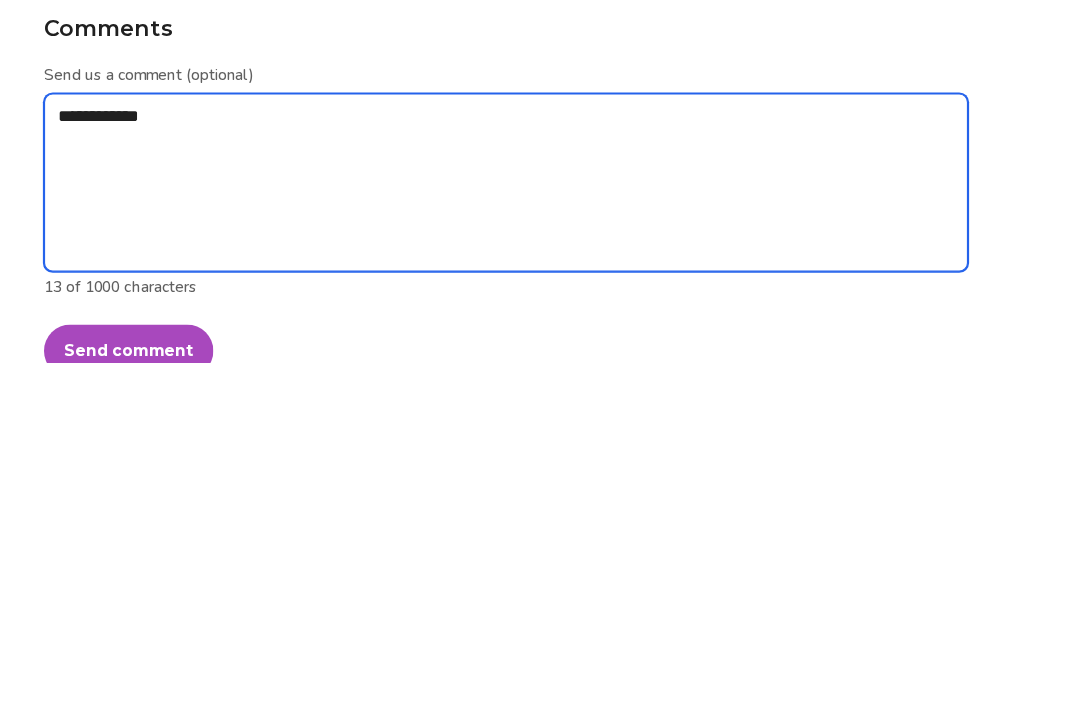 type on "**********" 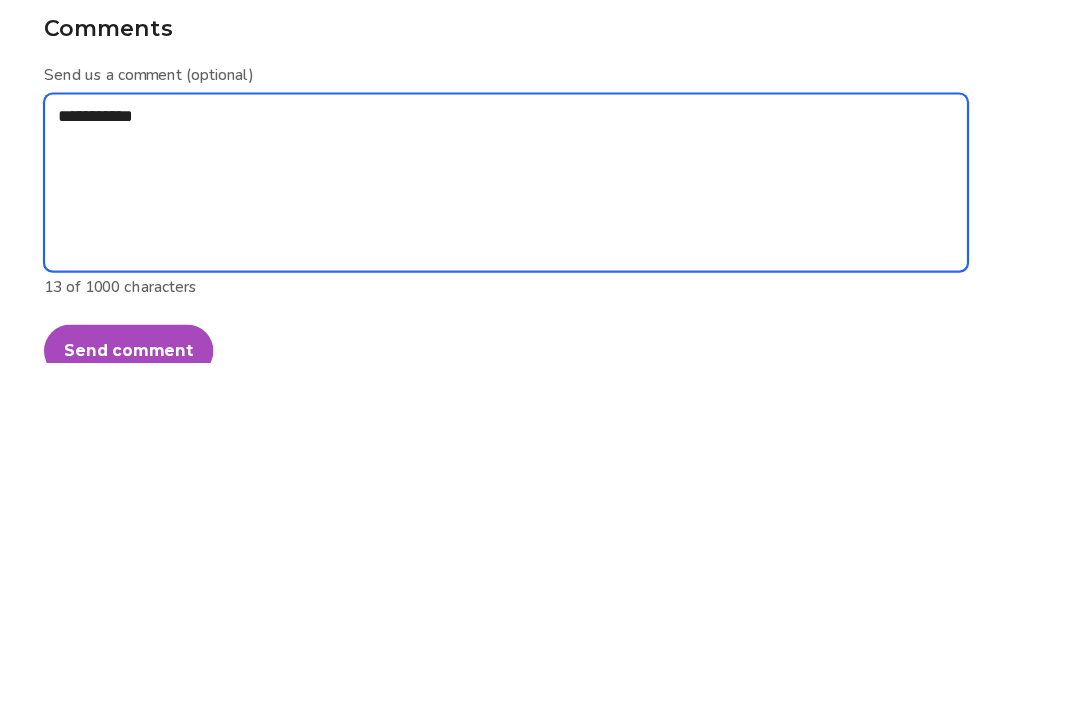 type on "*" 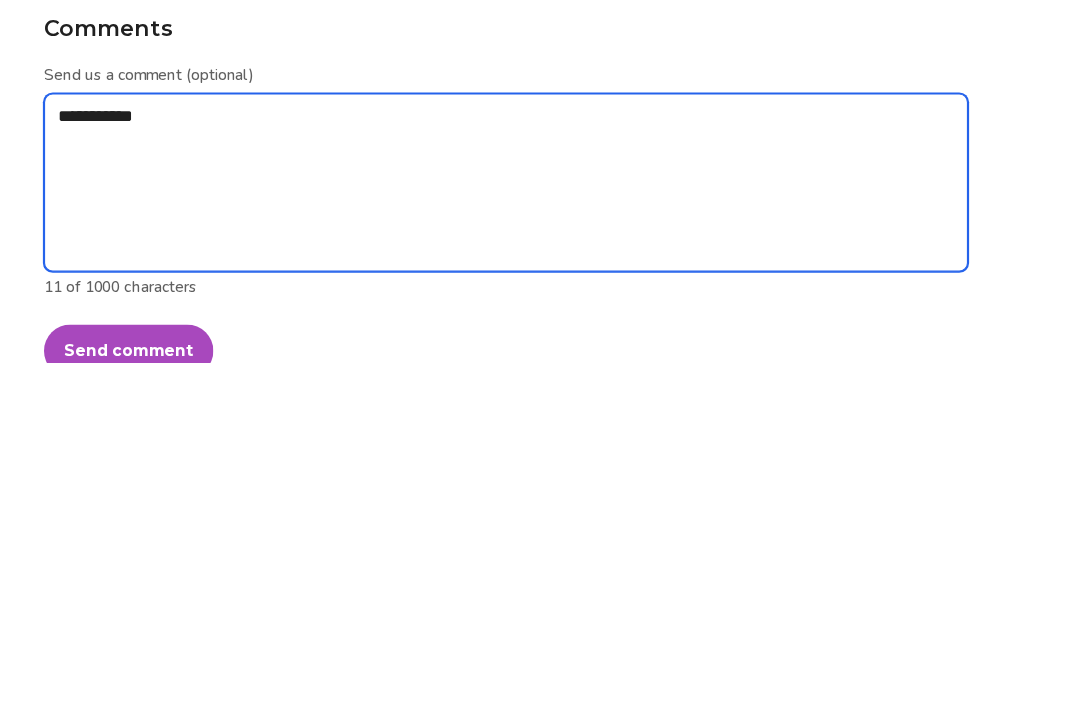 type on "*********" 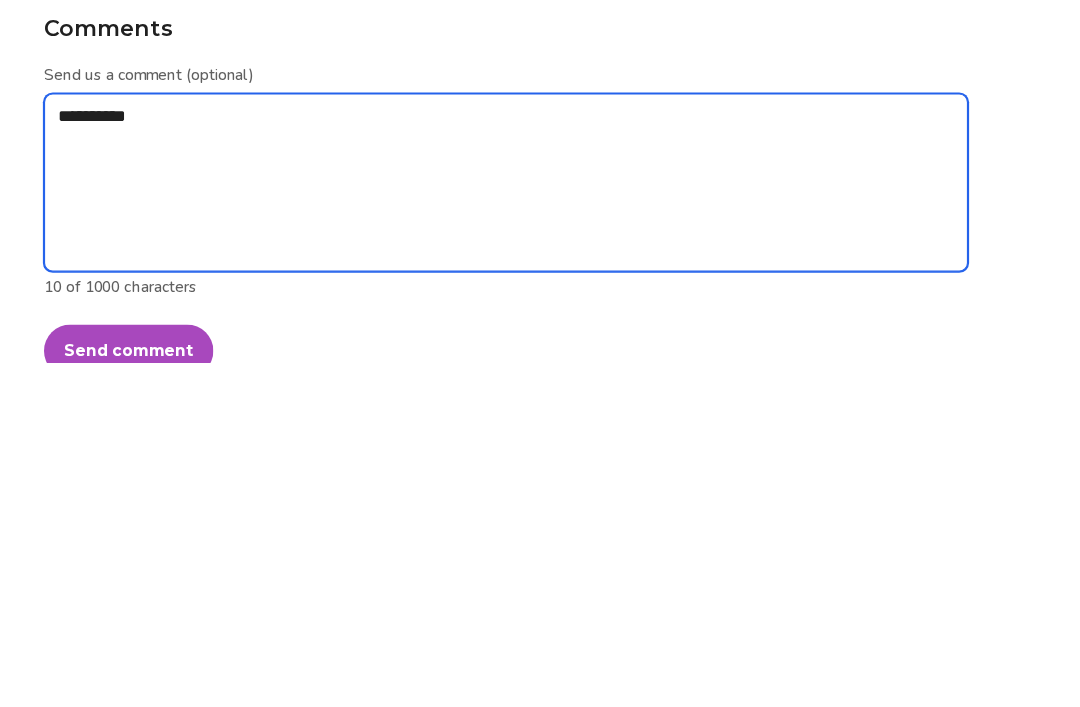 type on "*" 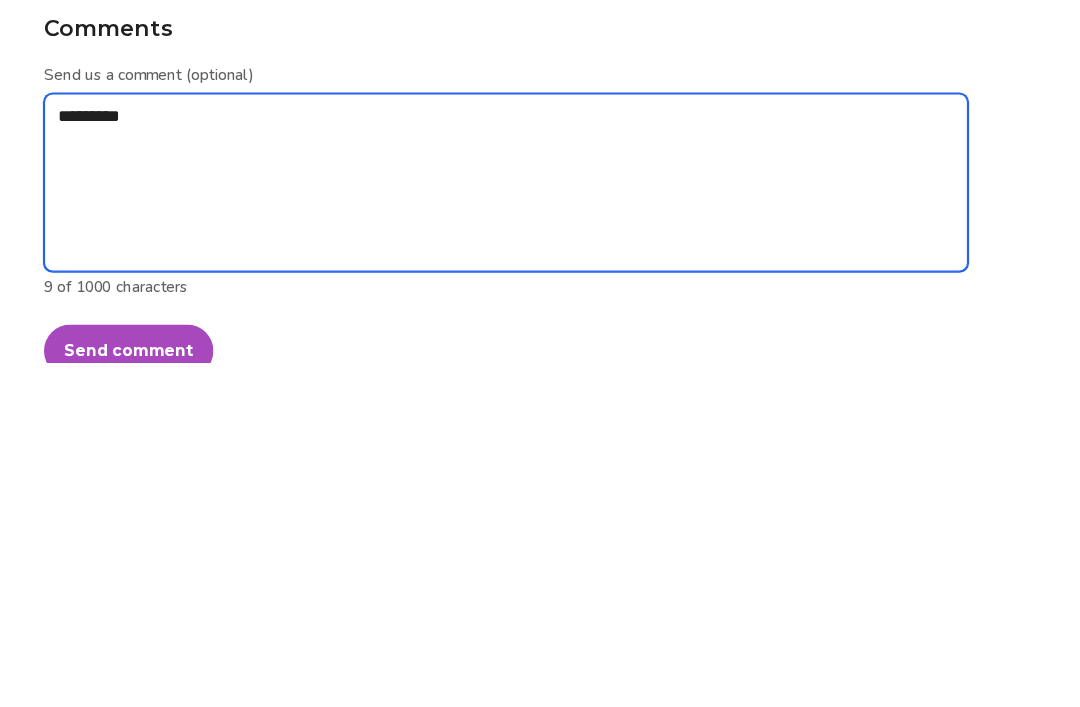 type on "********" 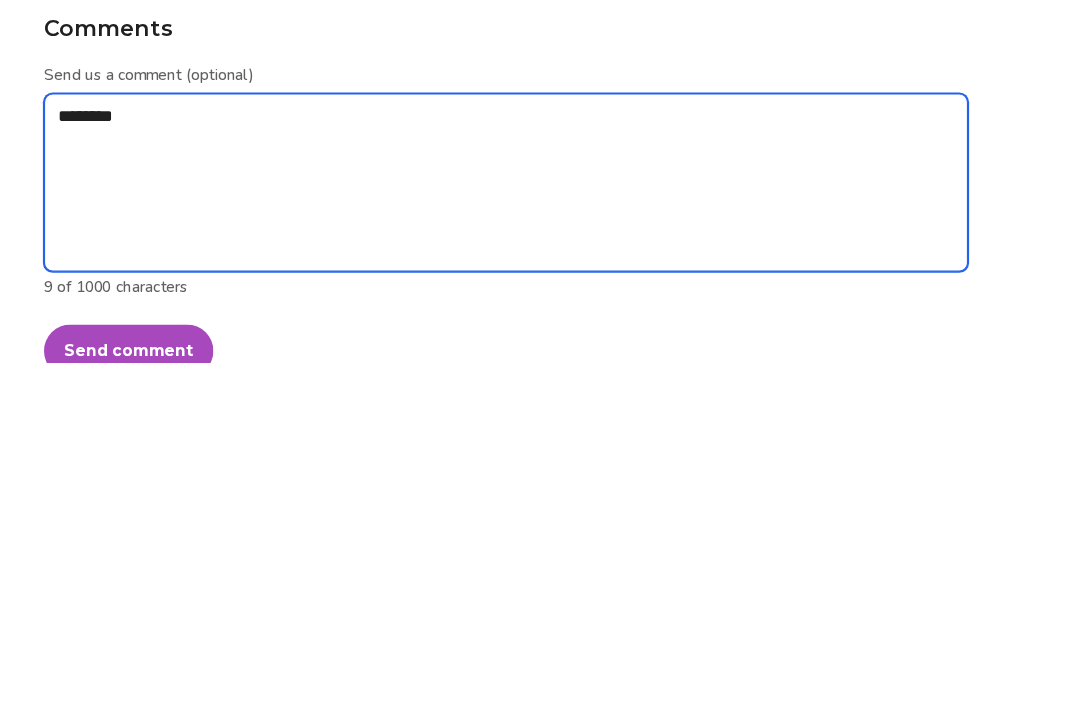 type on "*" 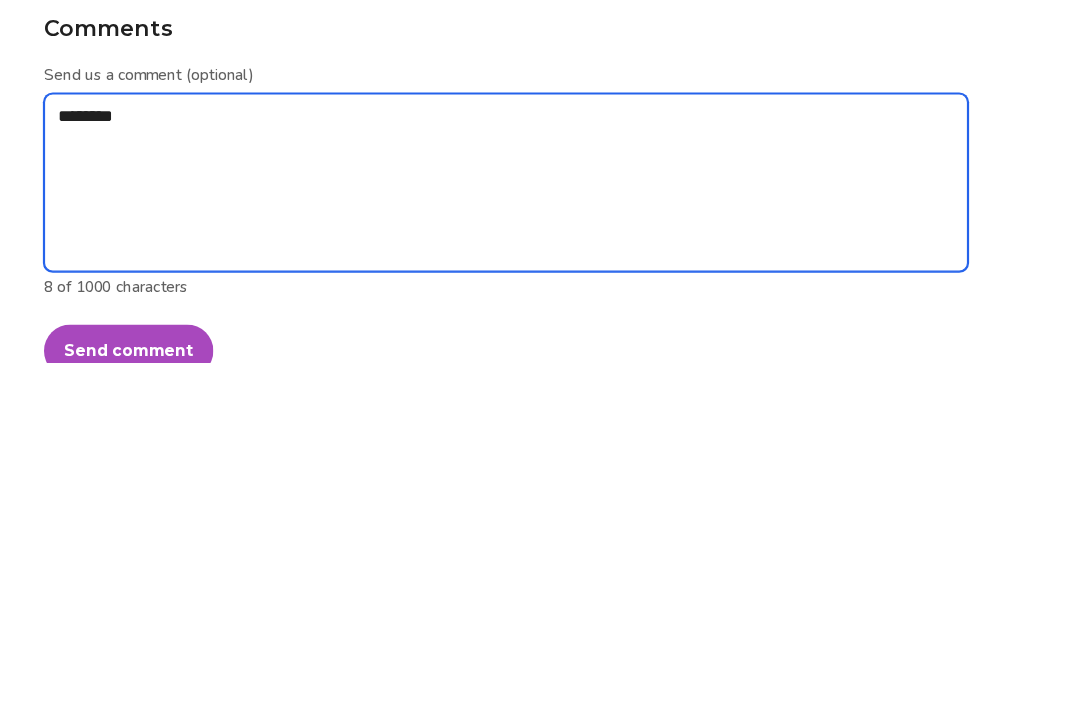 type on "******" 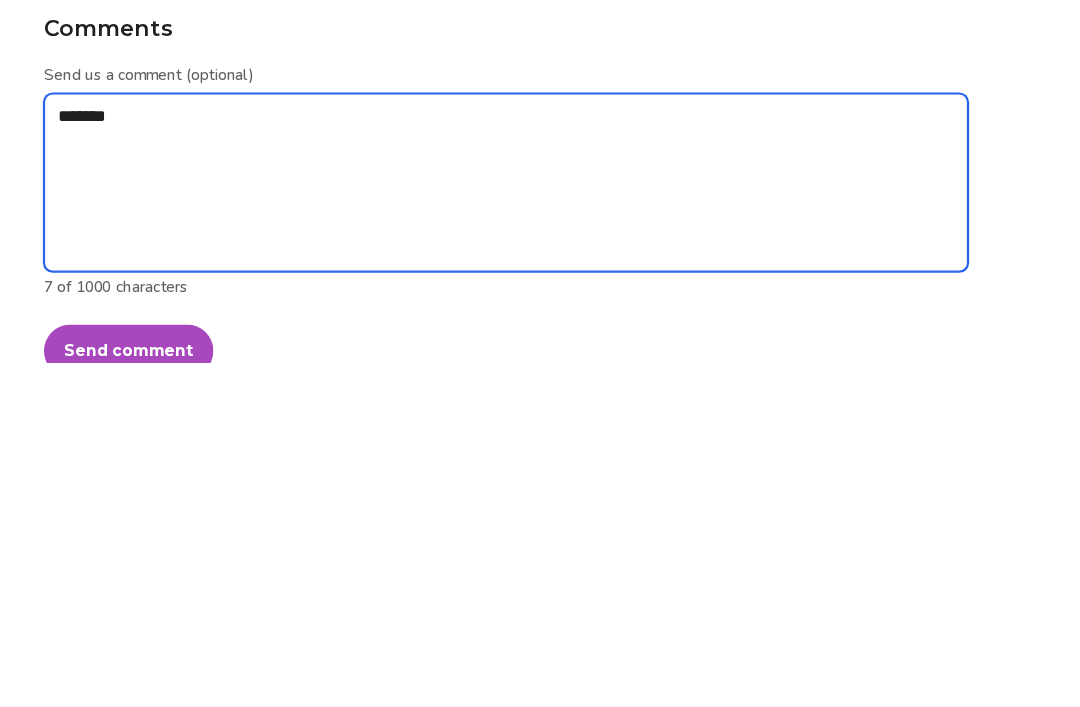 type on "*" 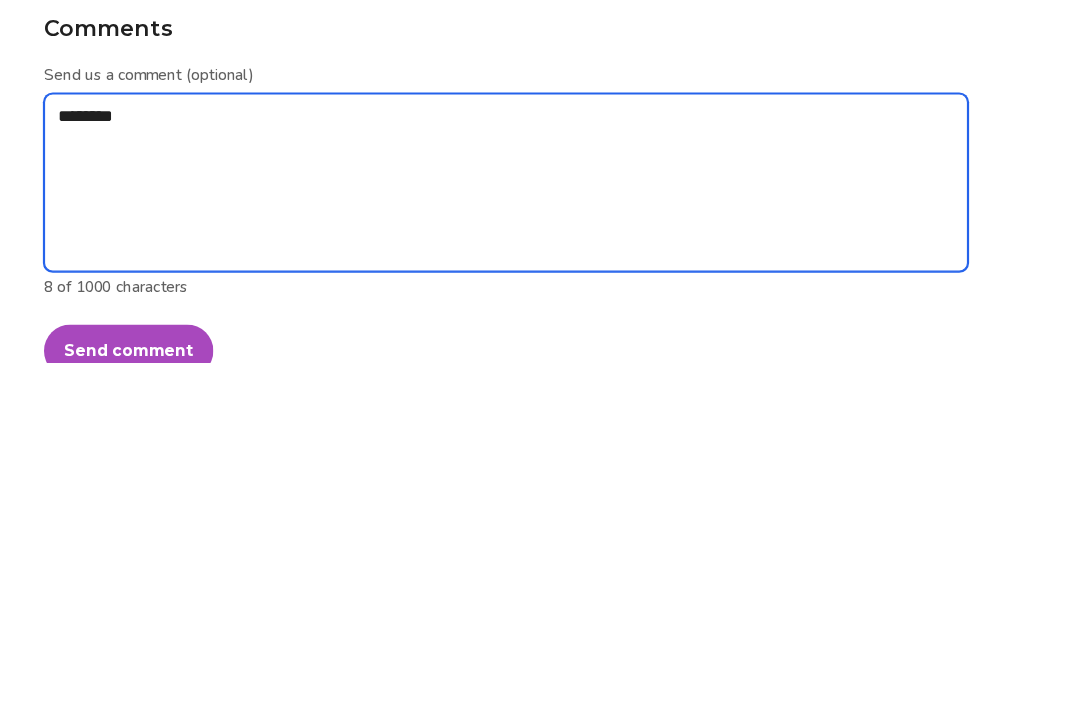 type on "*" 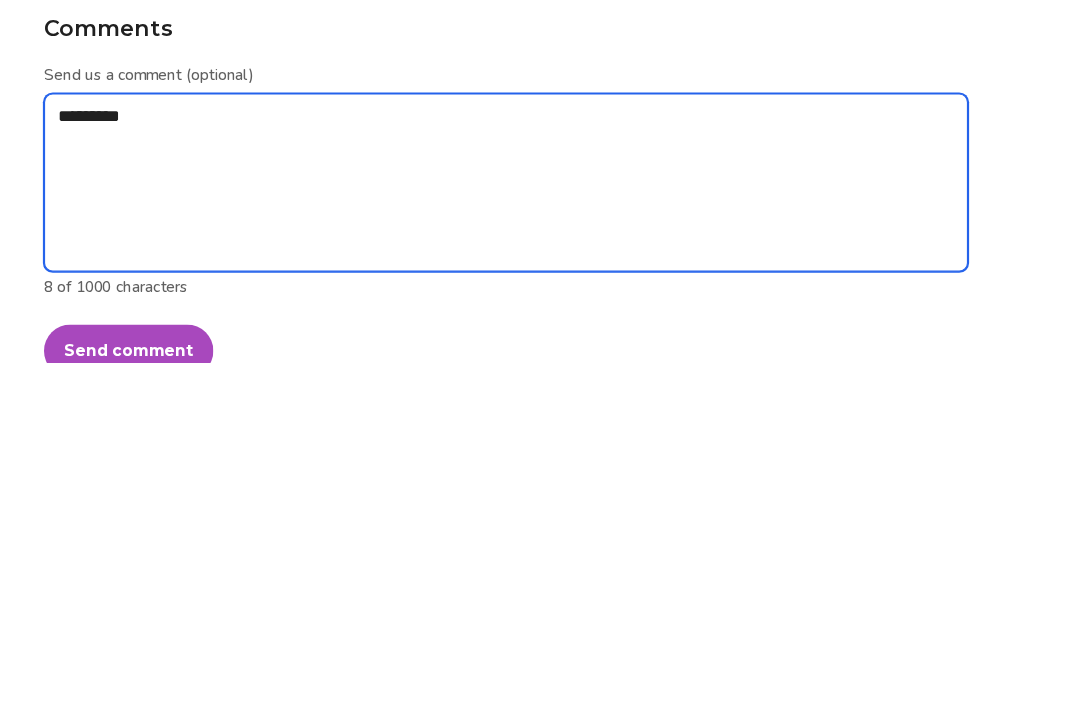 type on "**********" 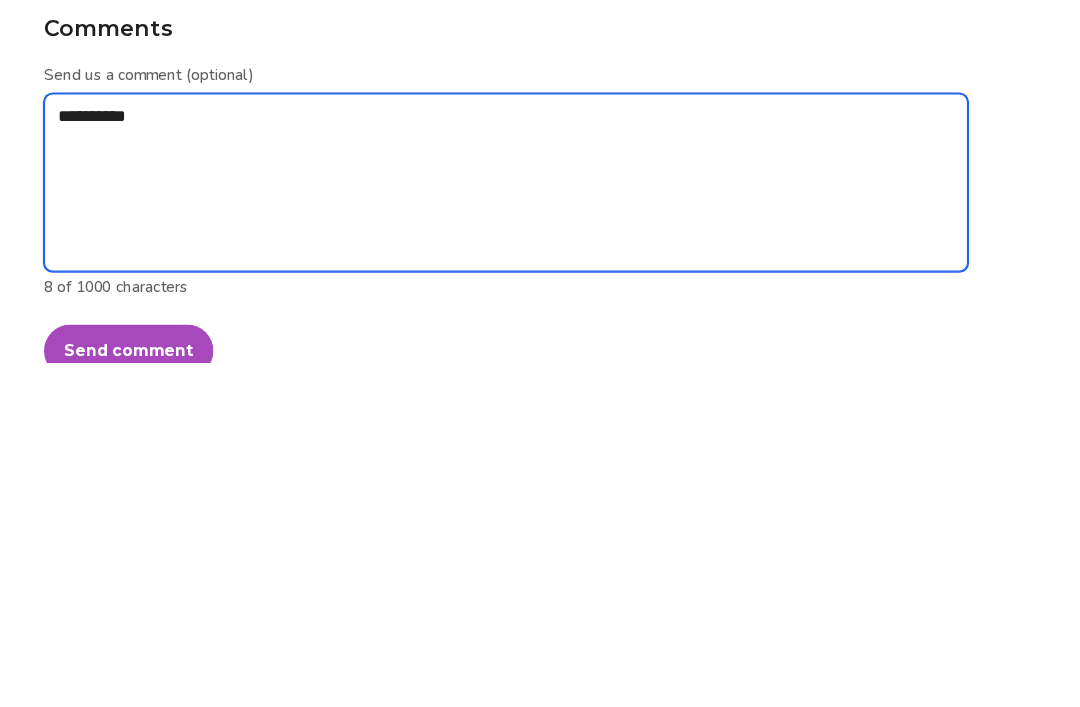 type on "*" 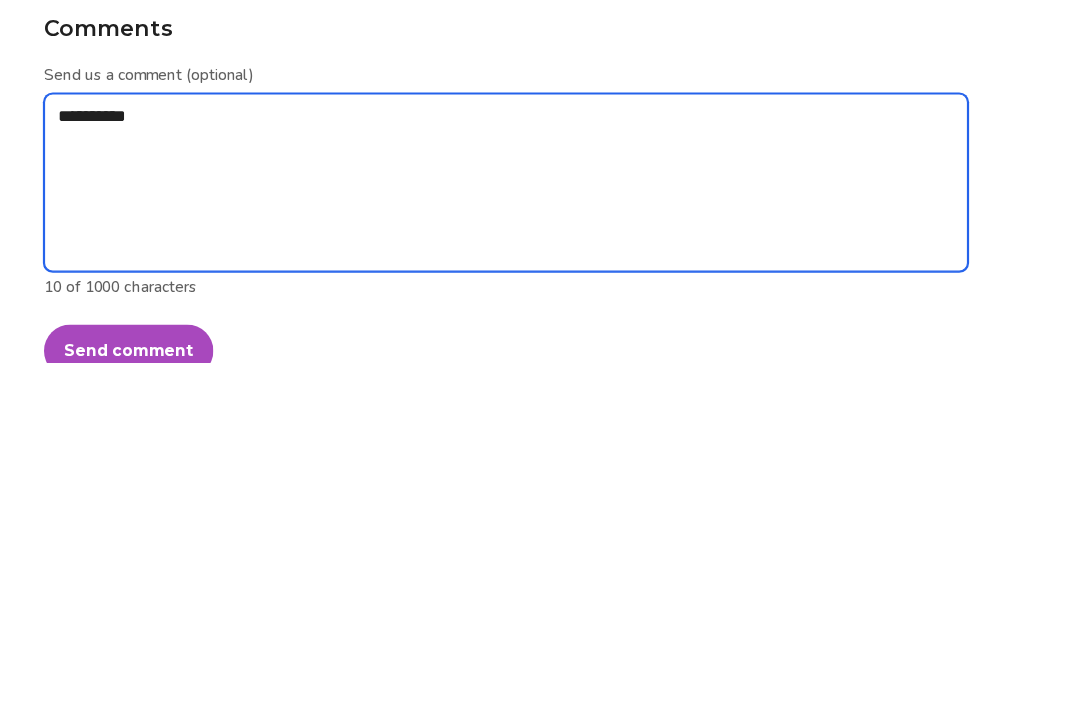 type on "**********" 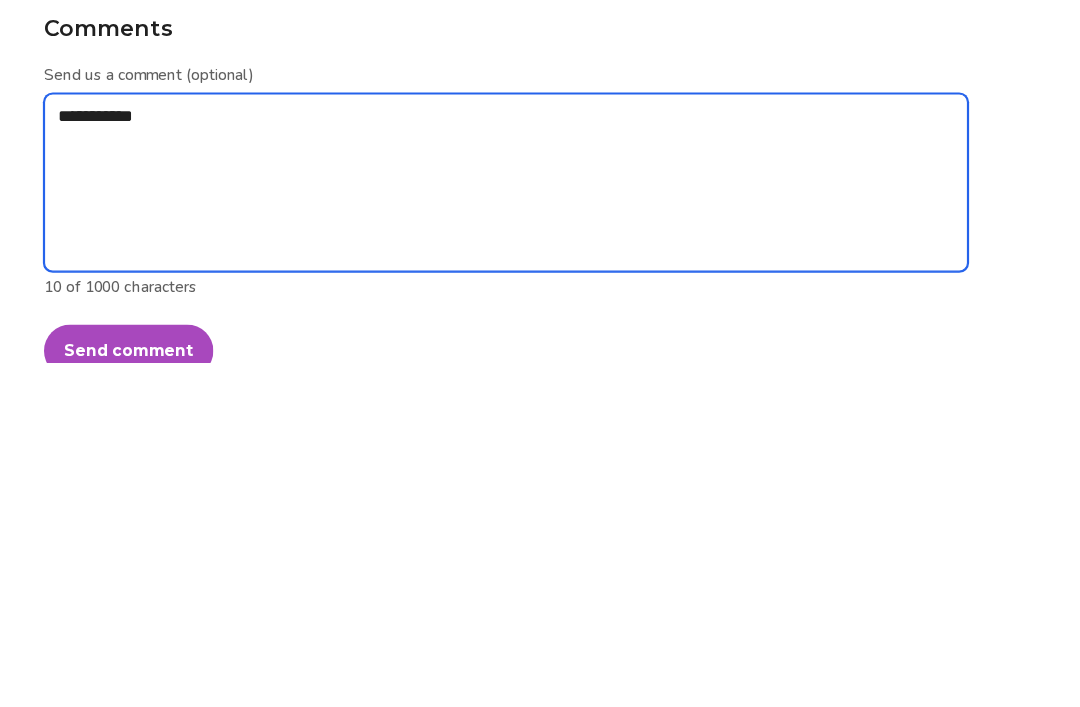 type on "*" 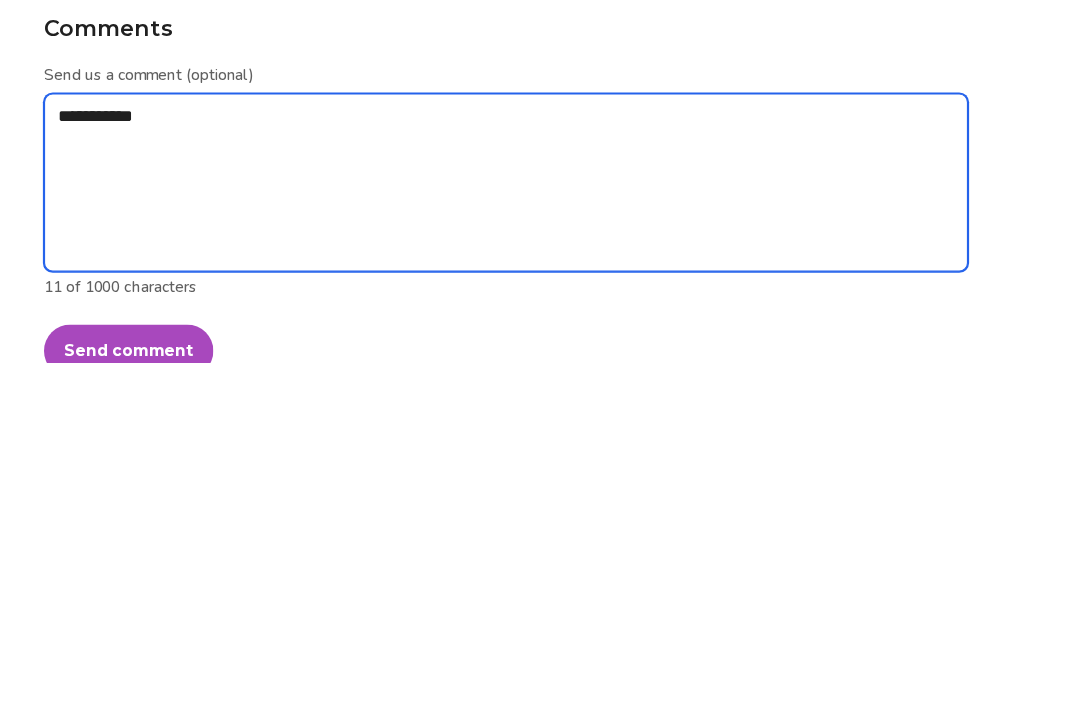 type on "**********" 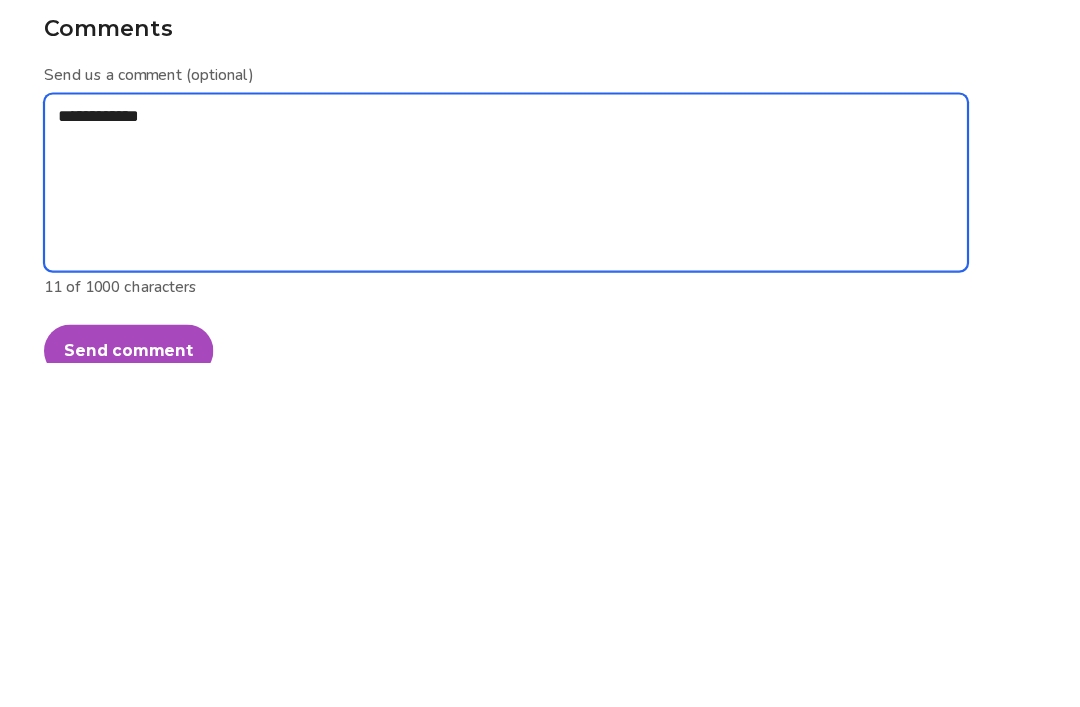 type on "*" 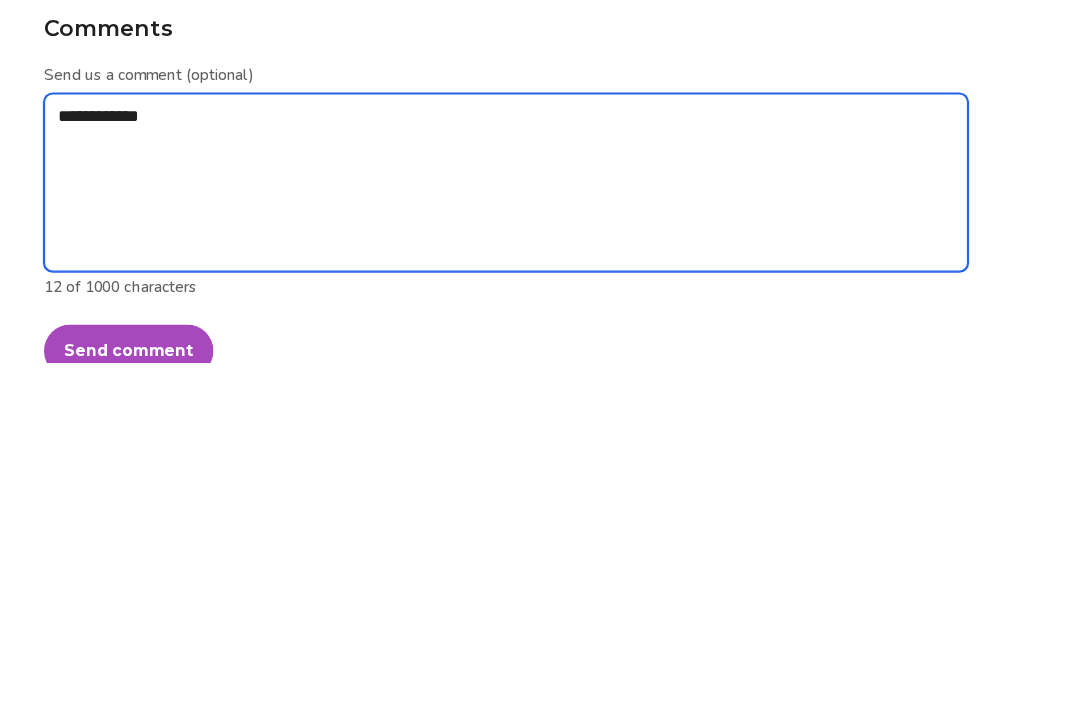 type on "**********" 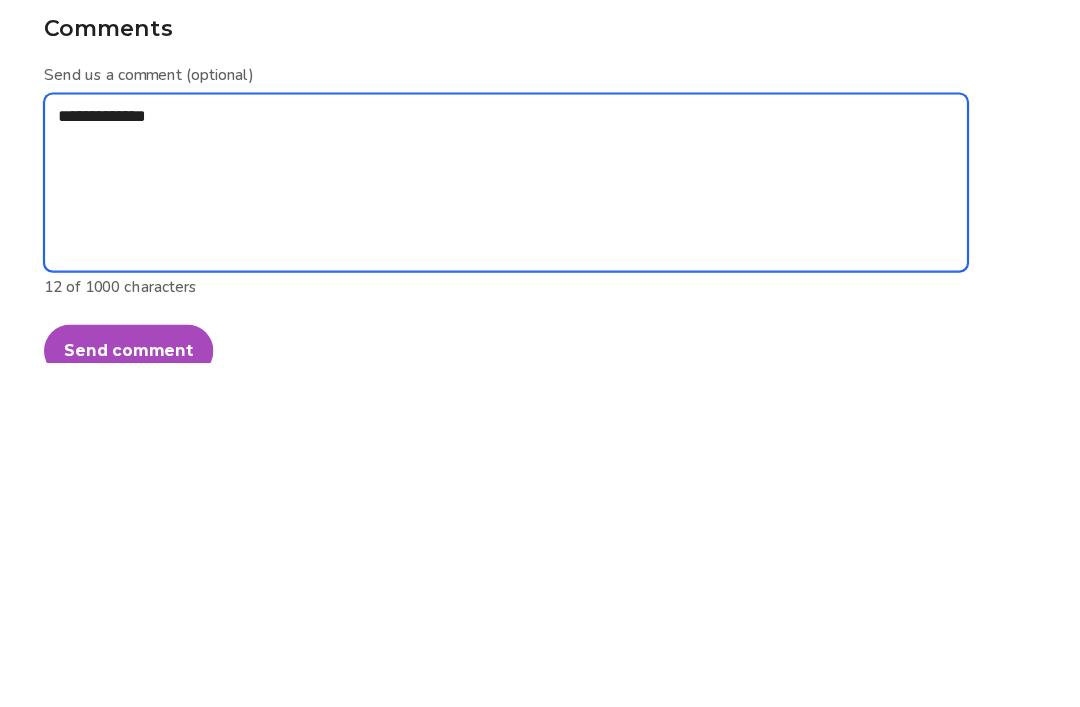 type on "*" 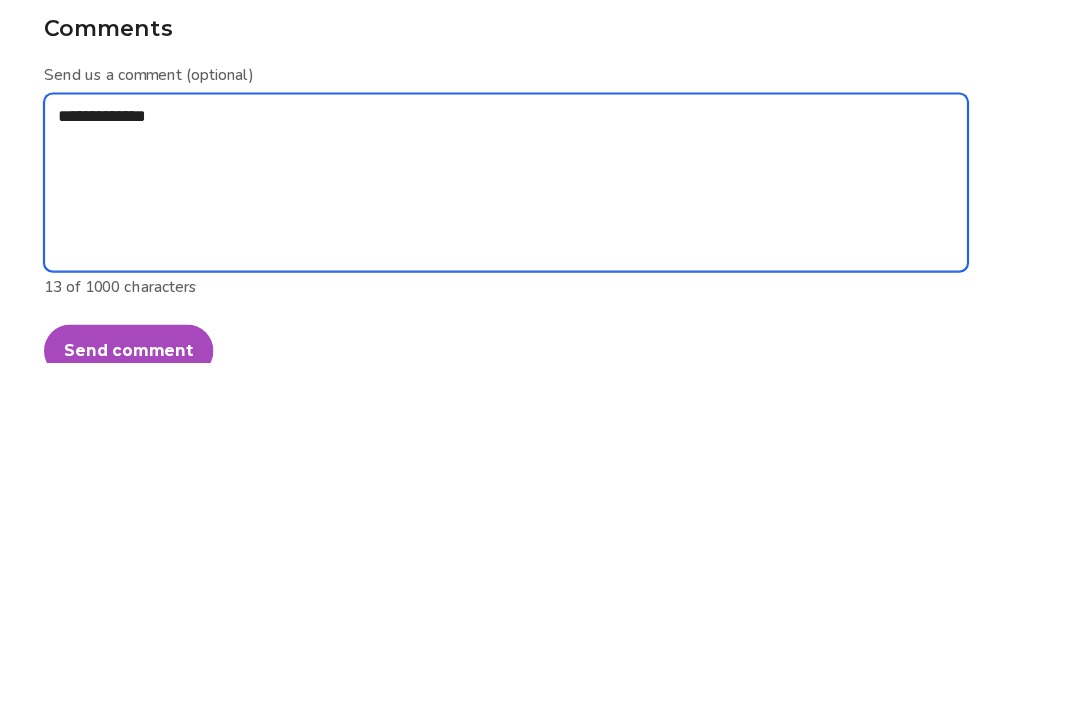 type on "**********" 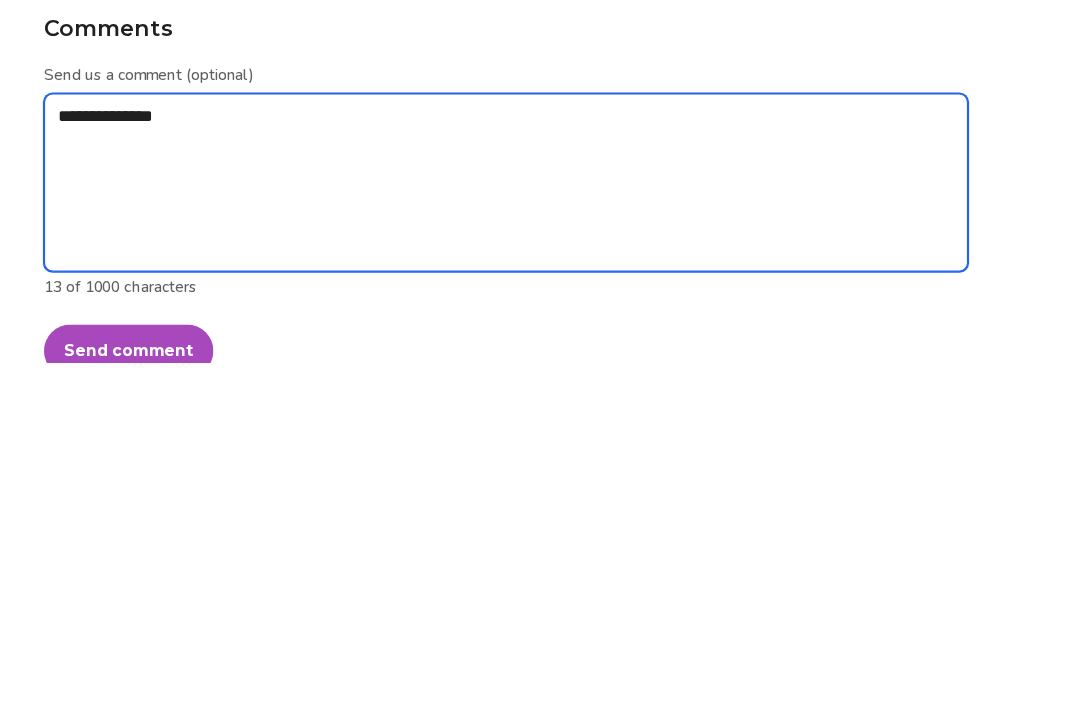 type on "*" 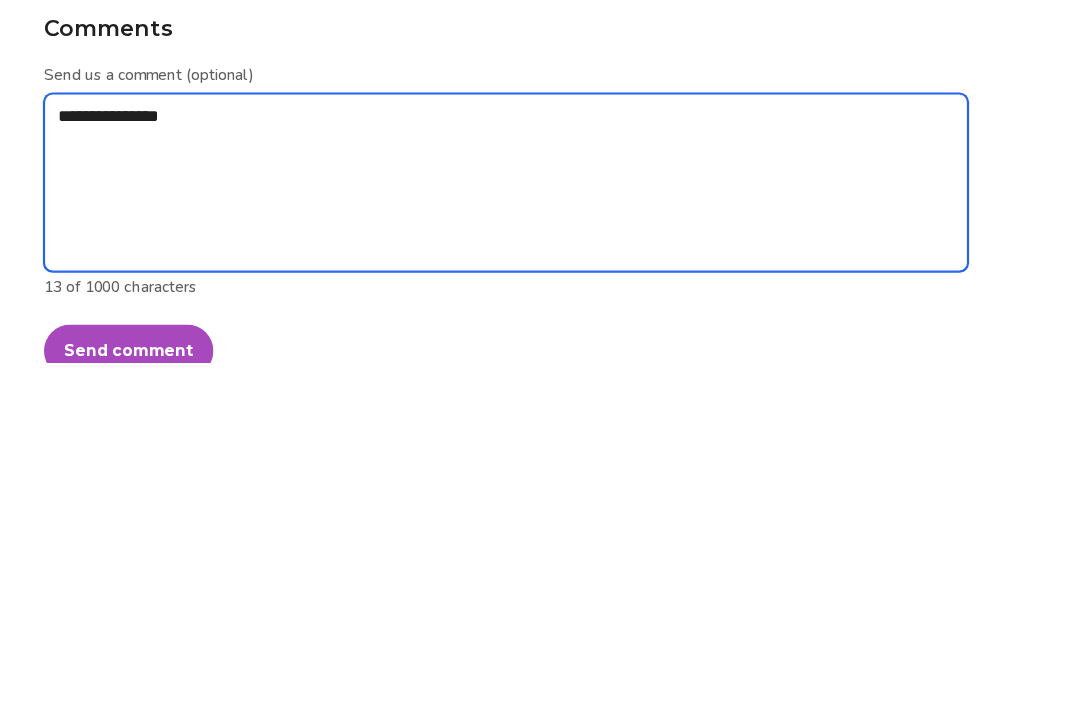 type on "*" 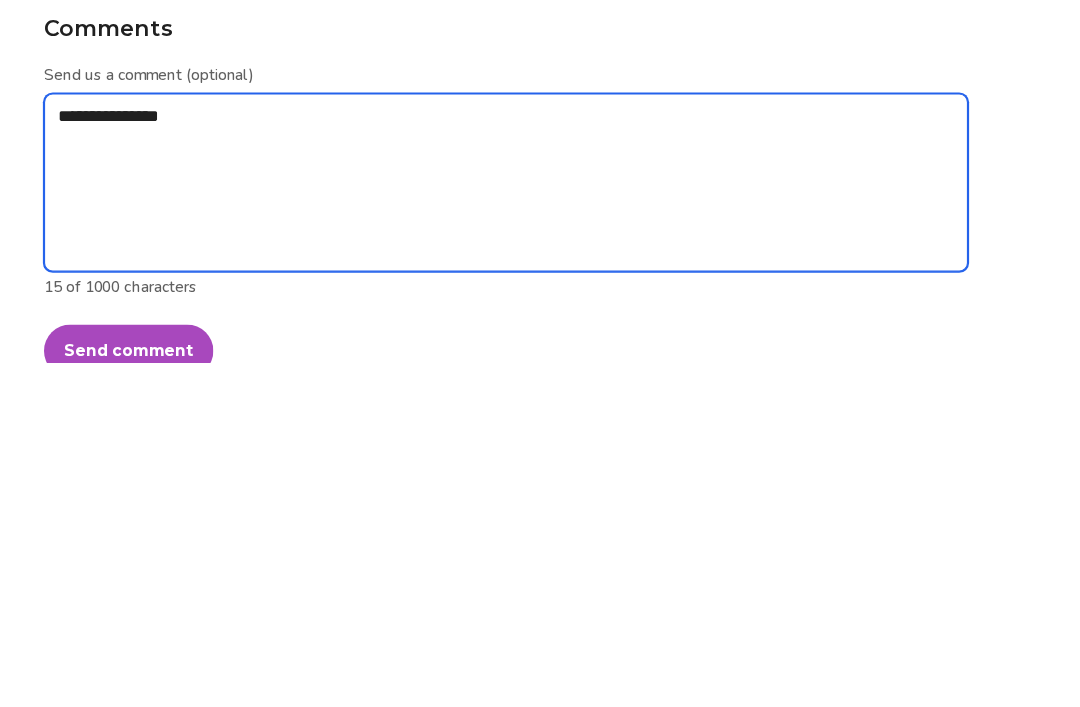 type on "**********" 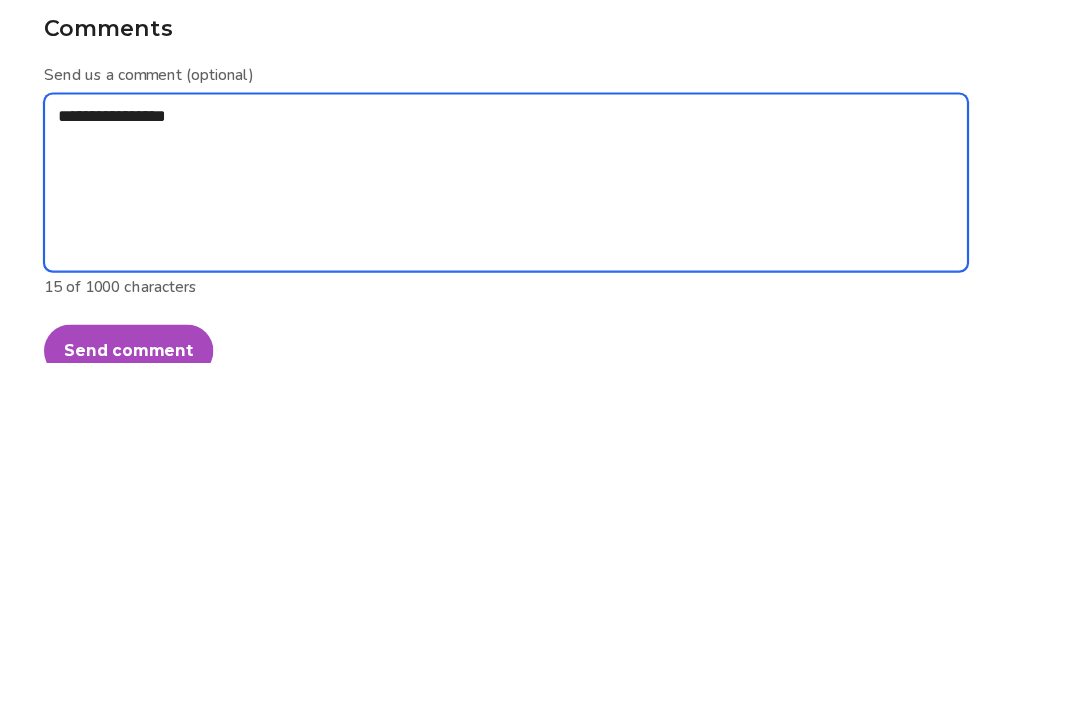type on "*" 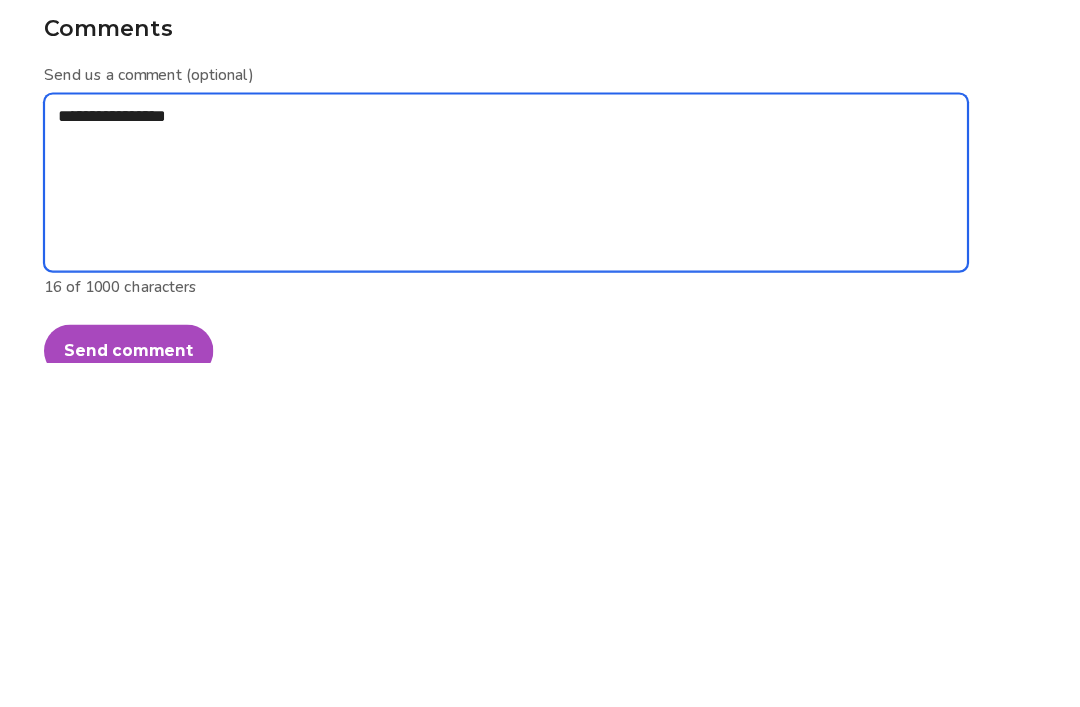 type on "**********" 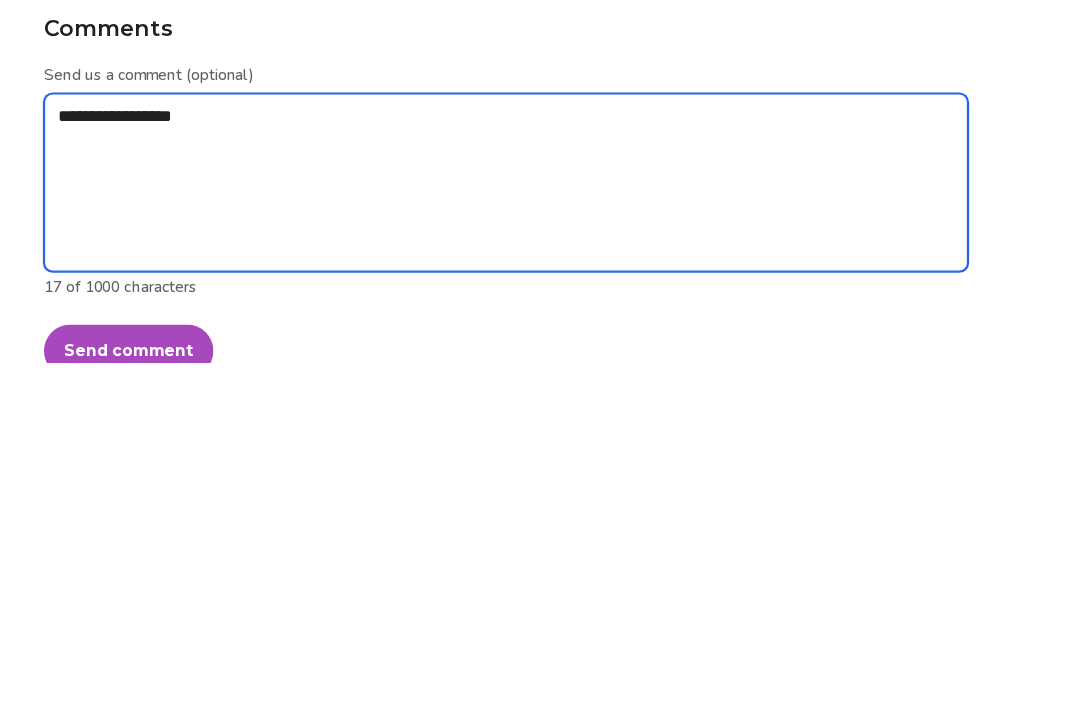 type on "*" 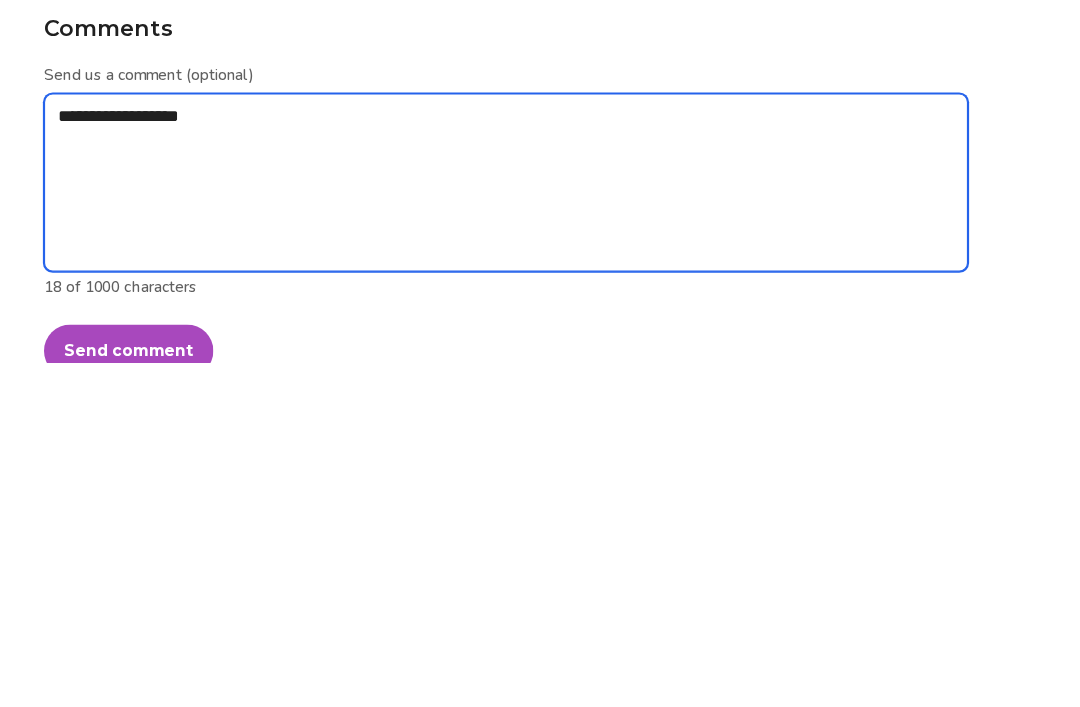 type on "**********" 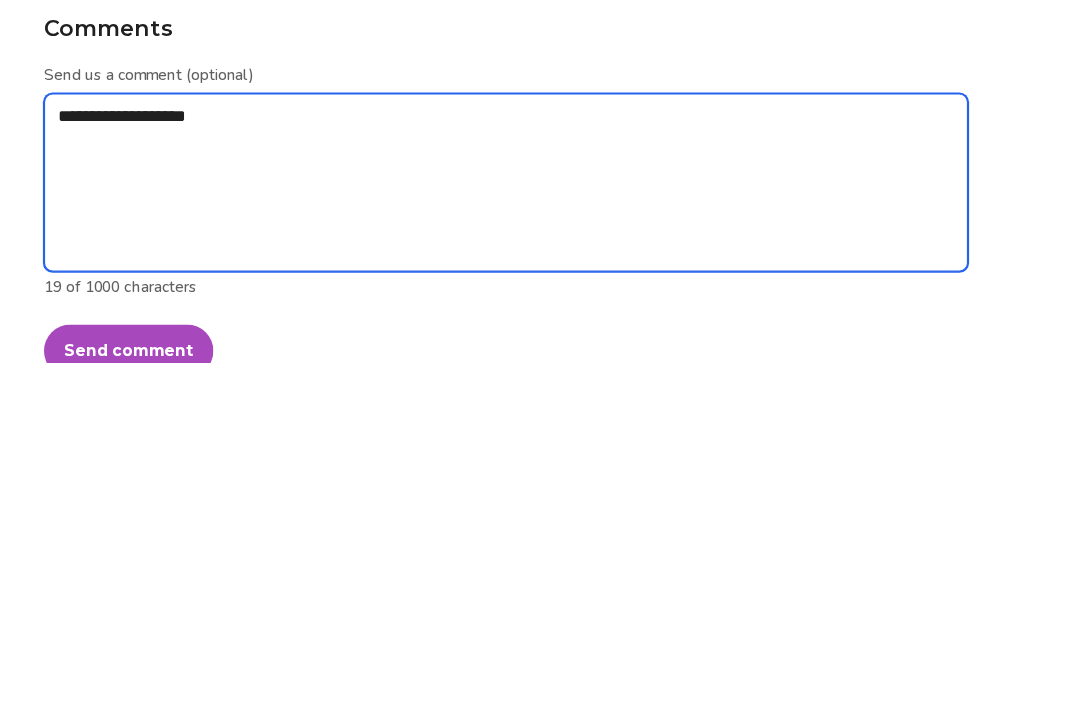 type on "*" 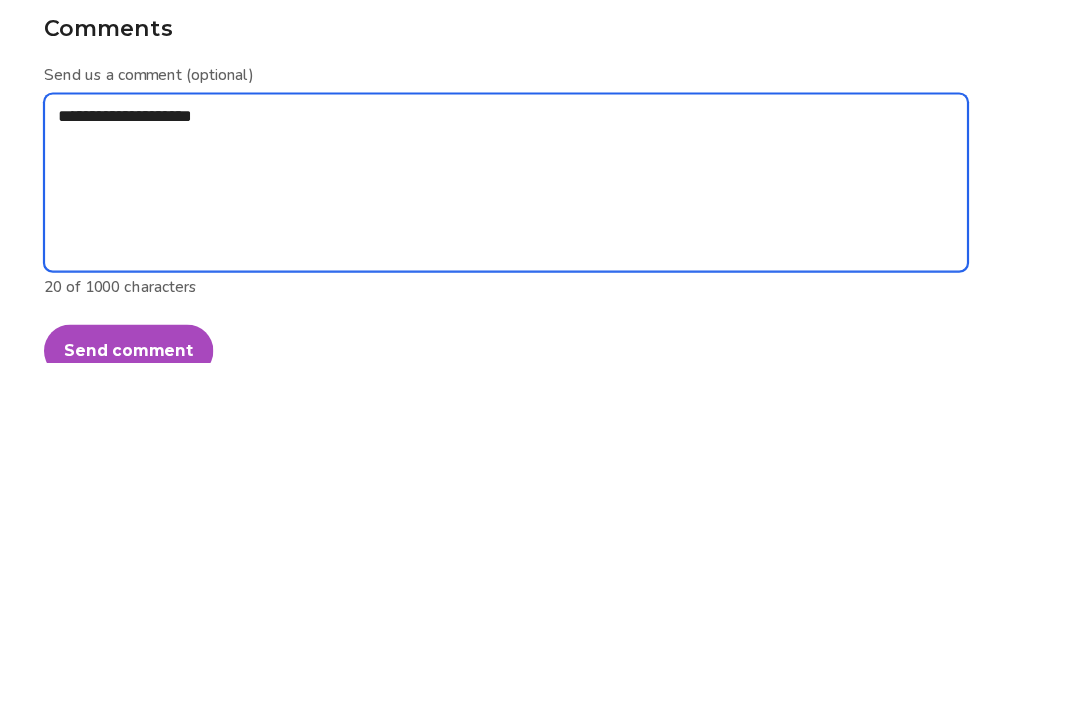 type on "**********" 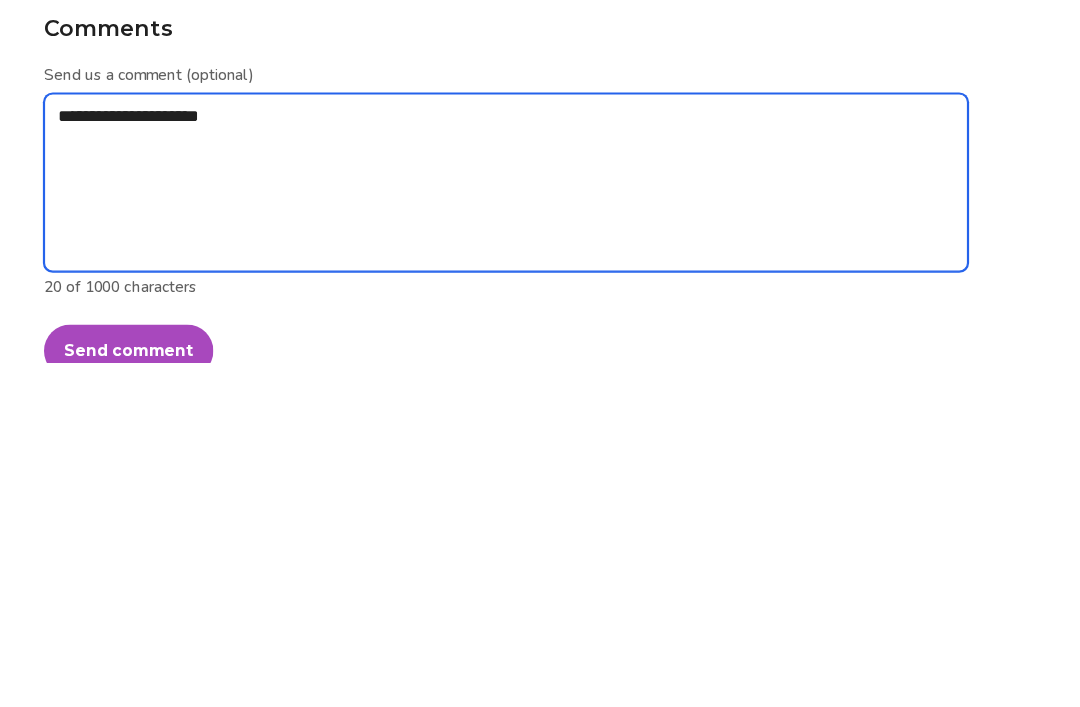 type on "*" 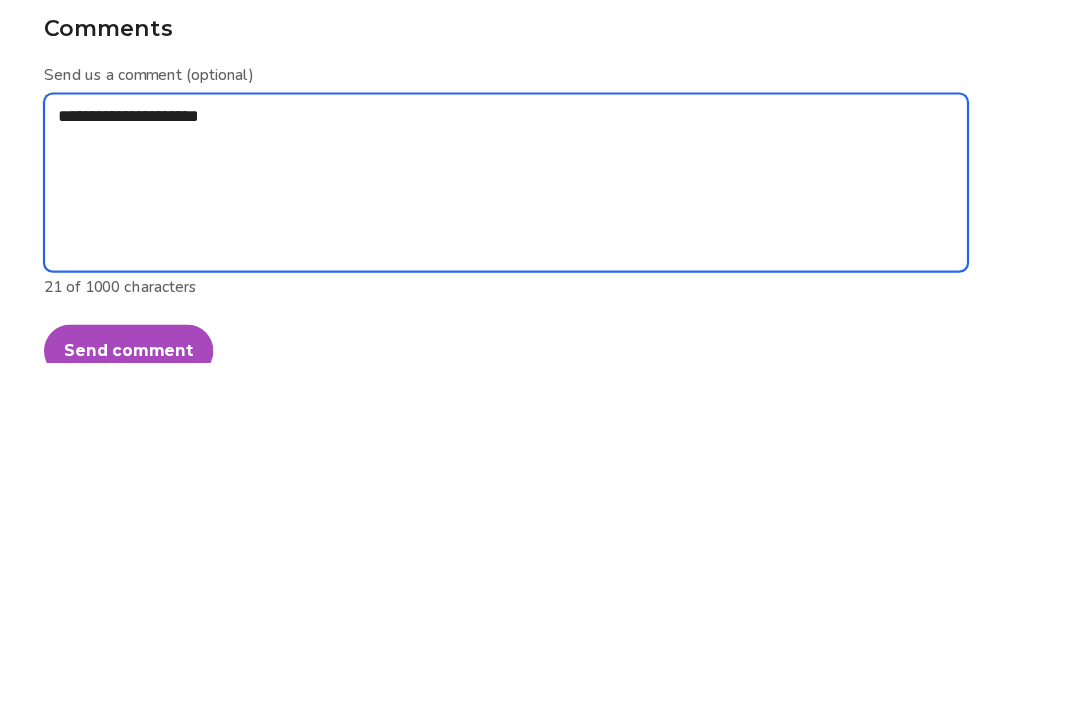 type on "**********" 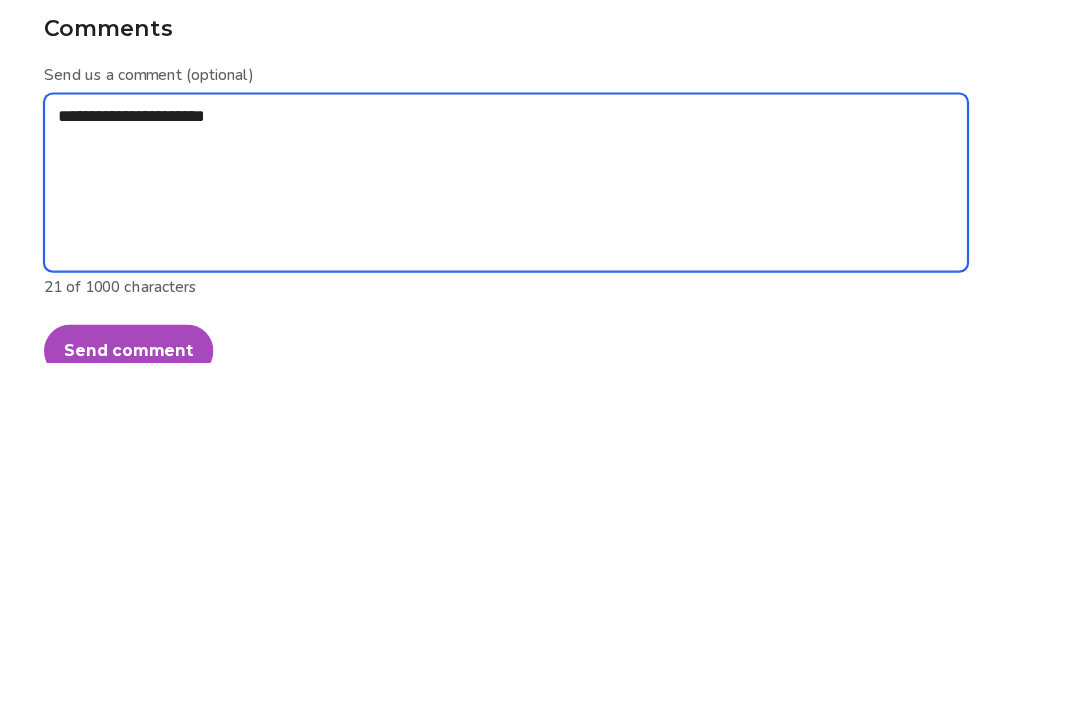 type on "*" 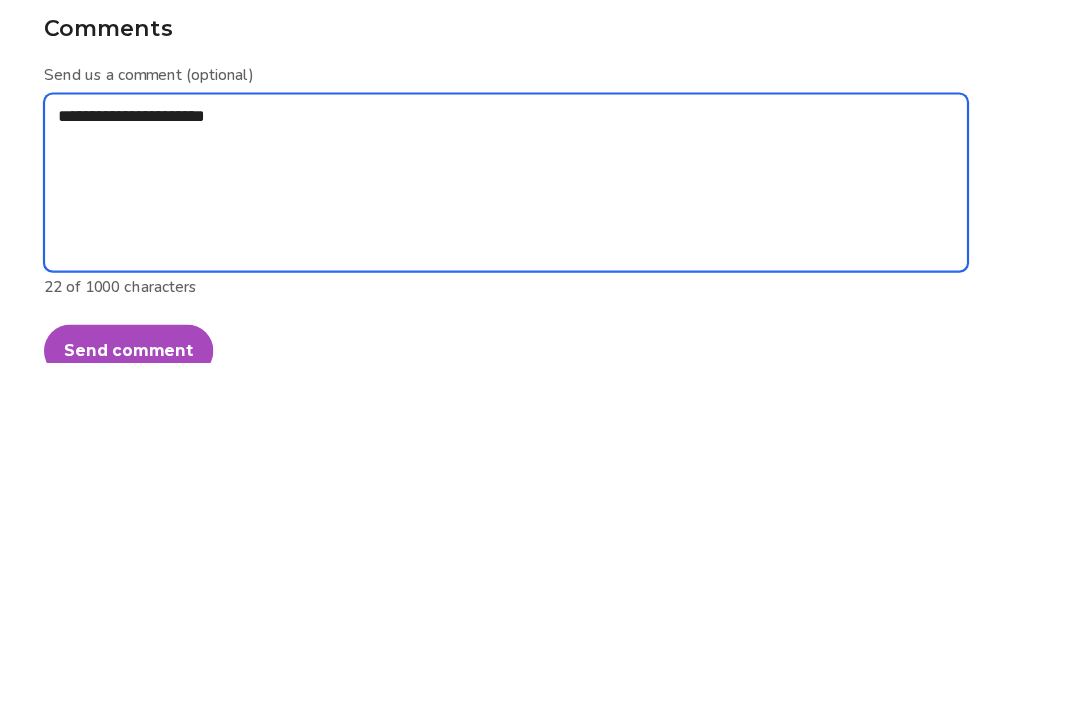 type on "**********" 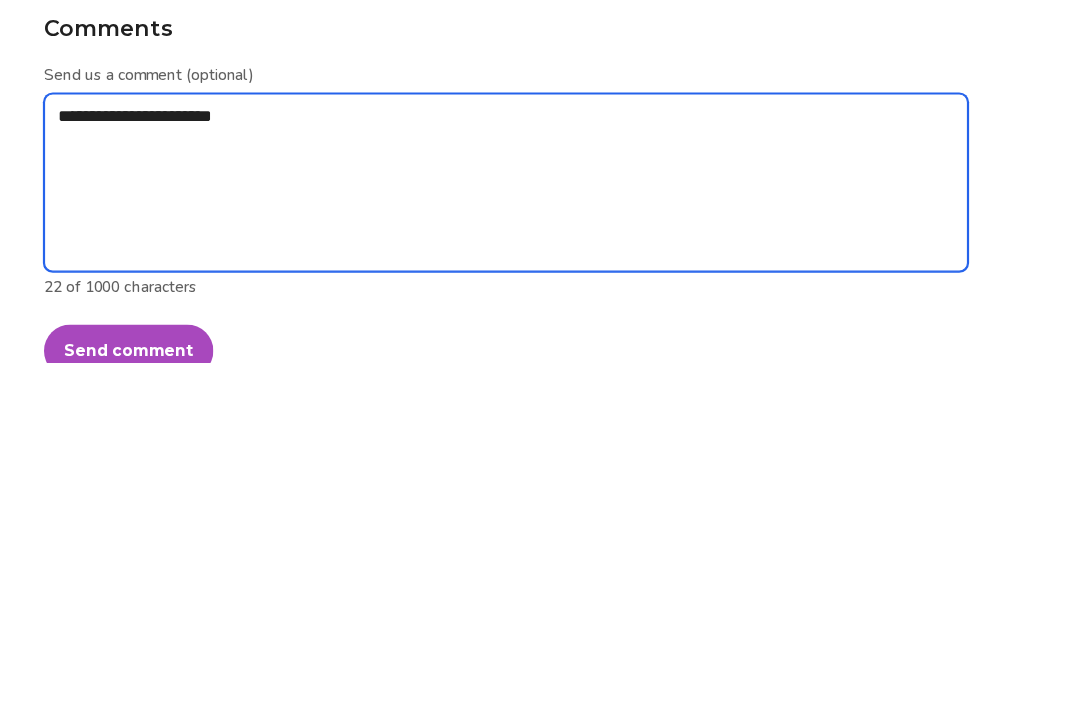 type on "*" 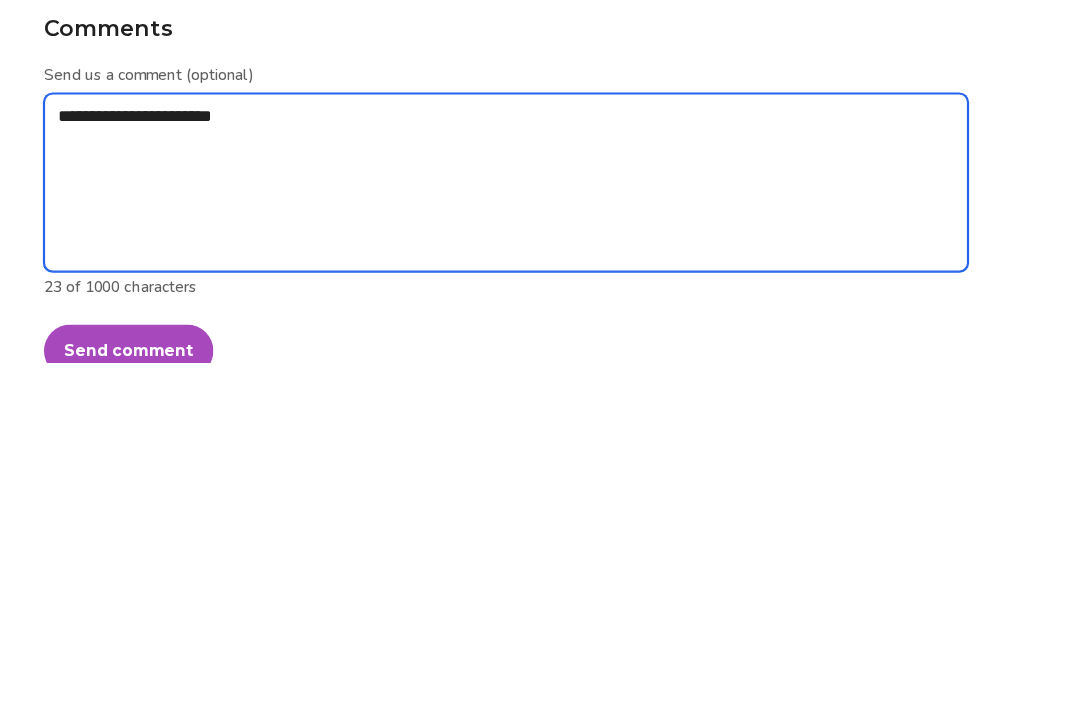 type on "**********" 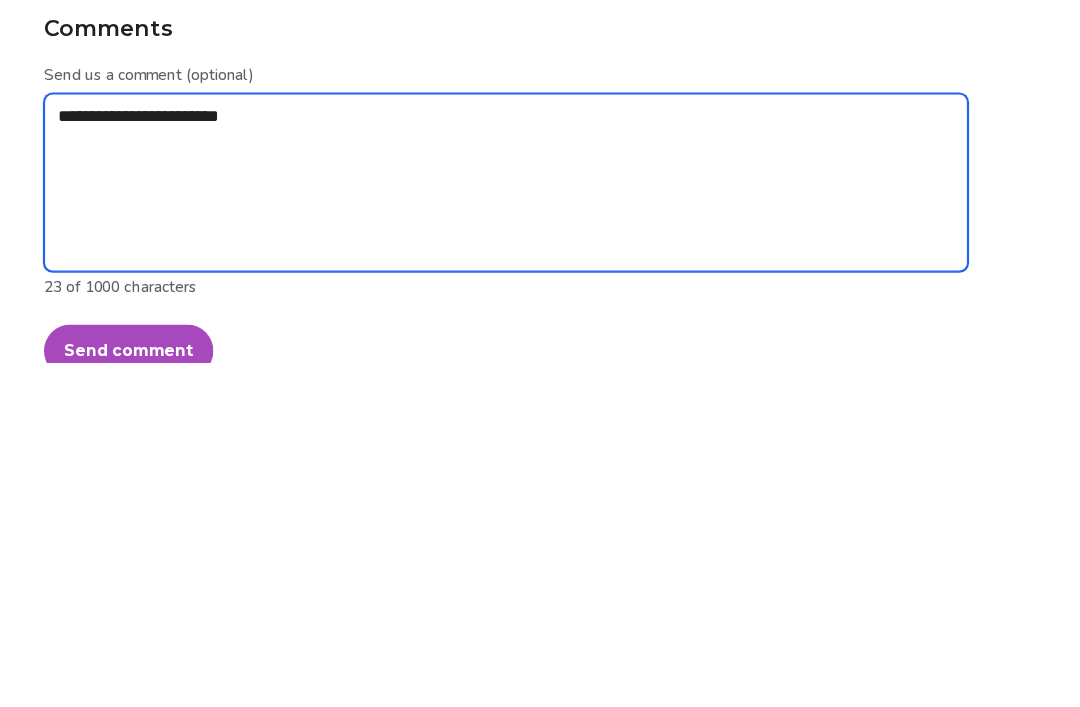 type on "*" 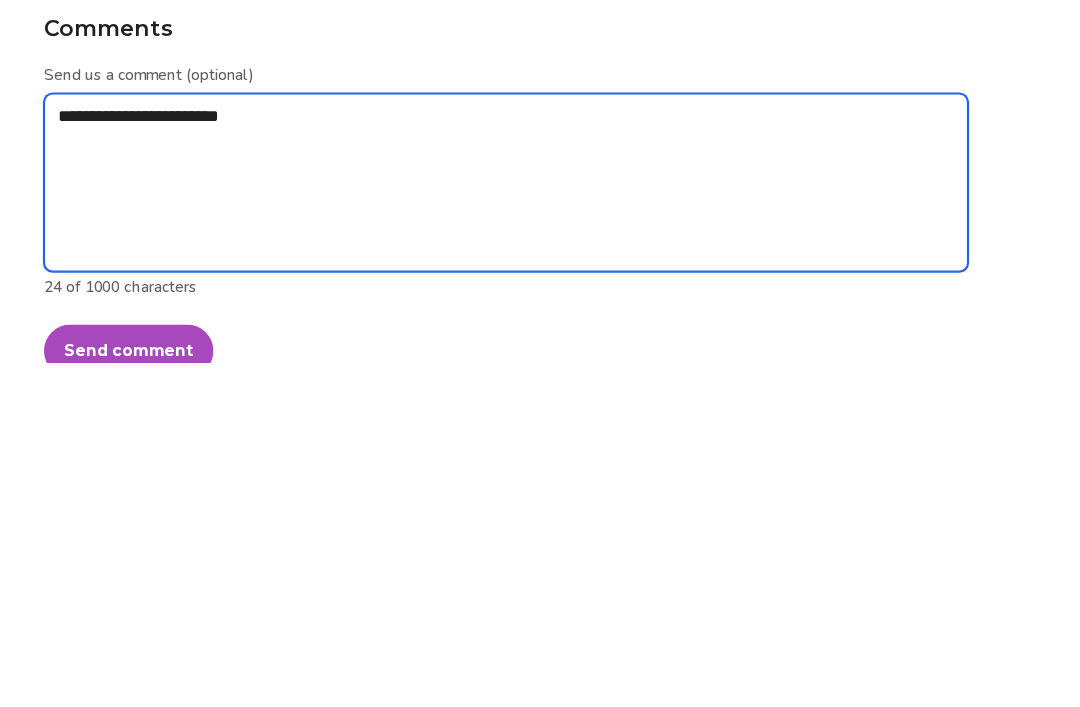 type on "**********" 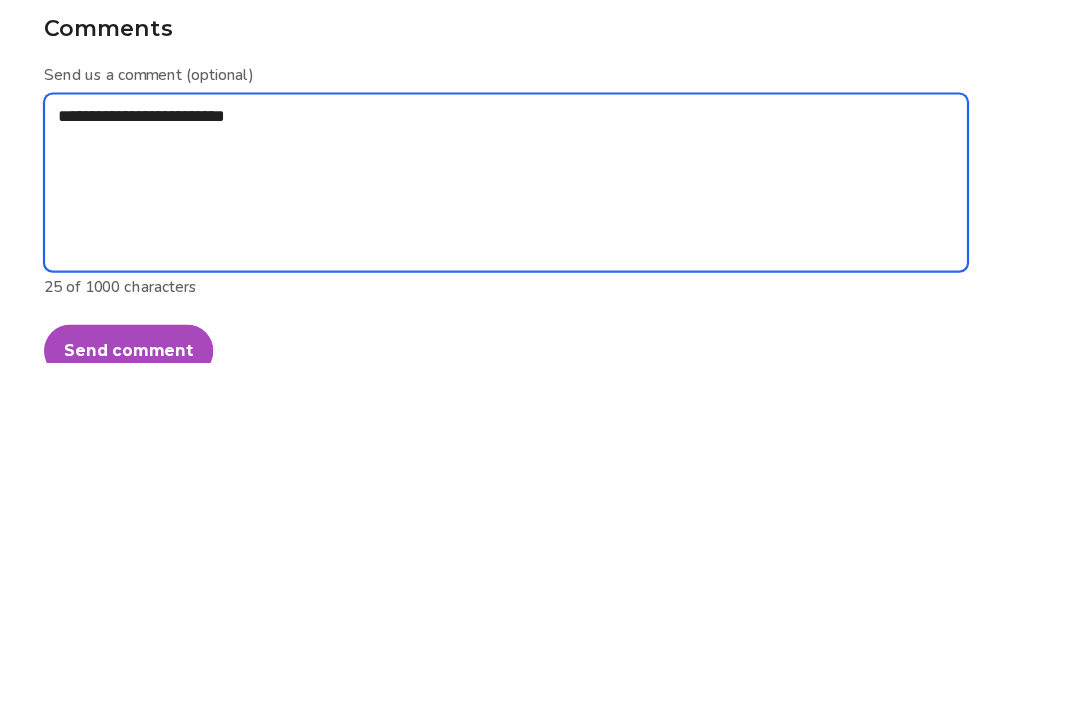 type on "*" 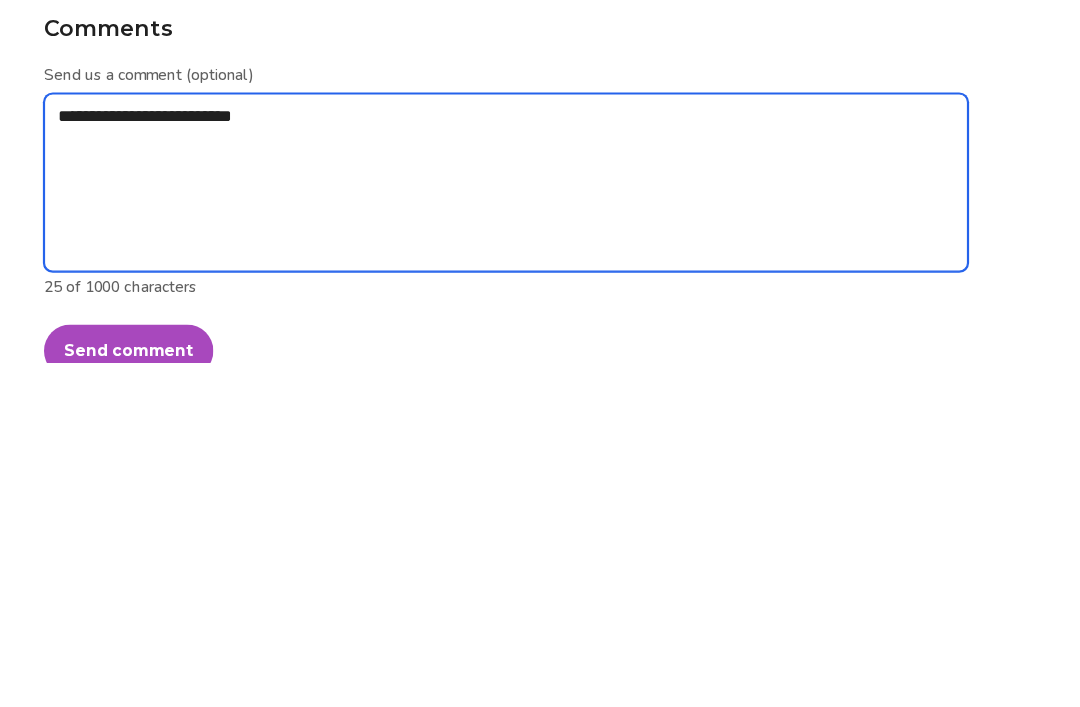 type on "**********" 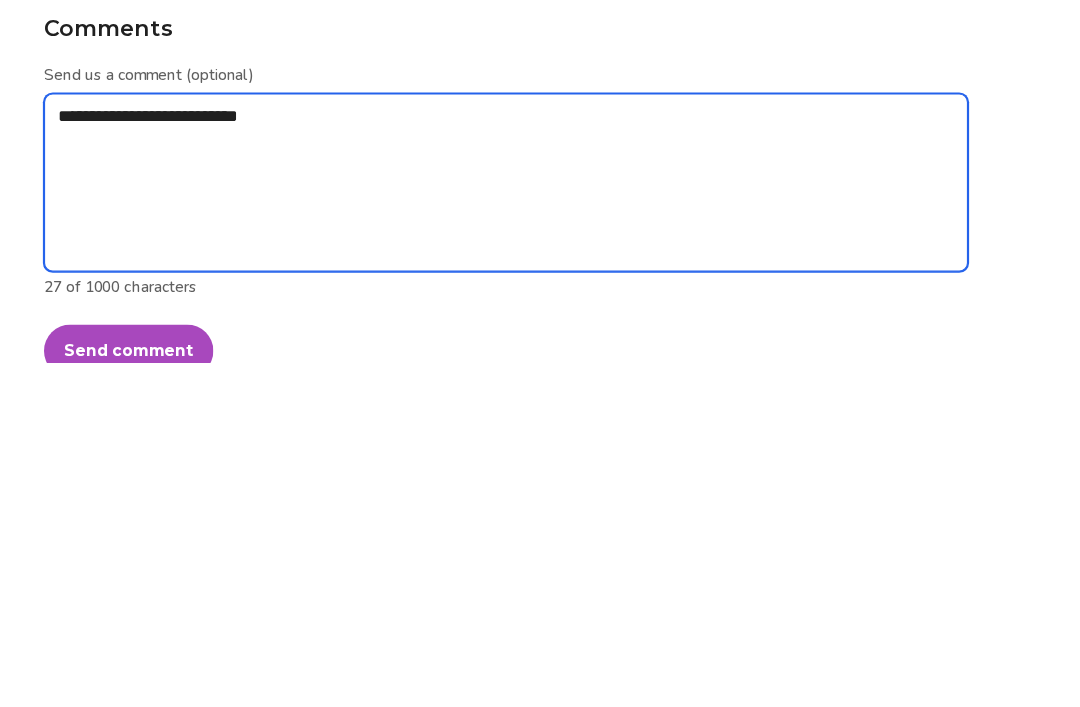 type on "*" 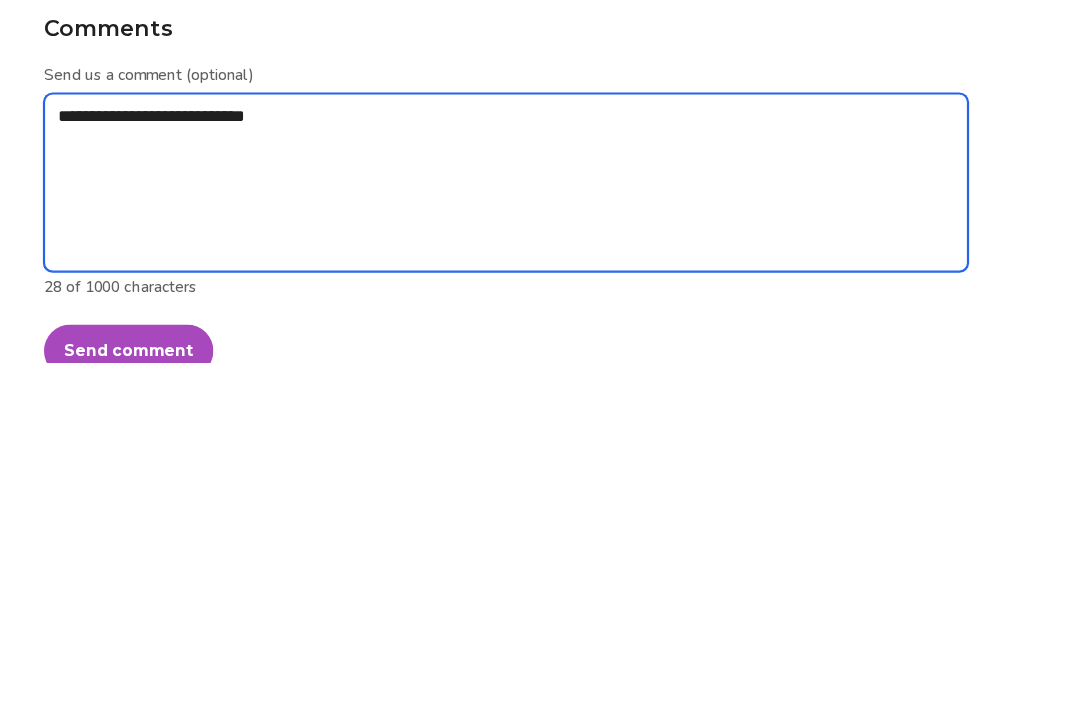 type on "**********" 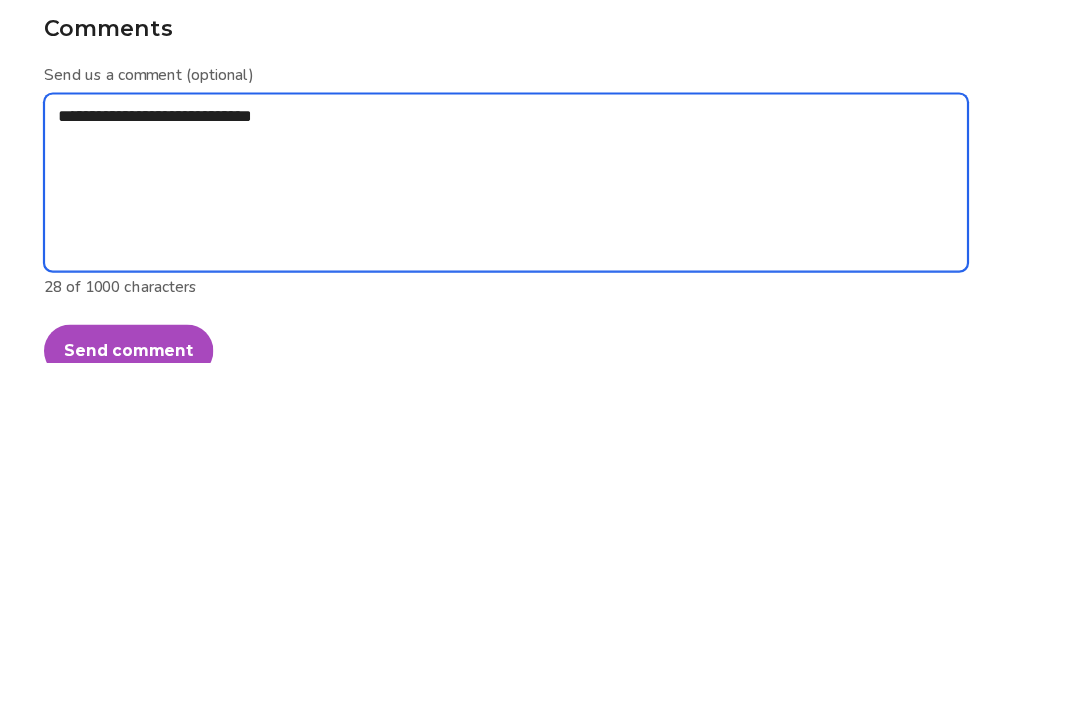 type on "*" 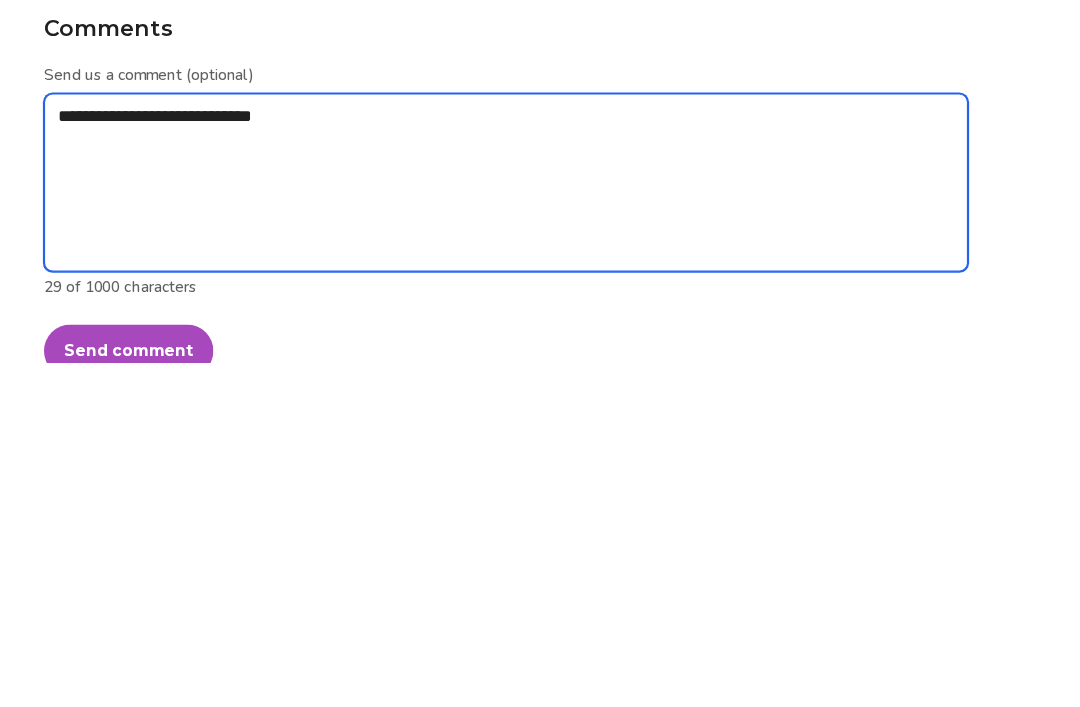 type on "**********" 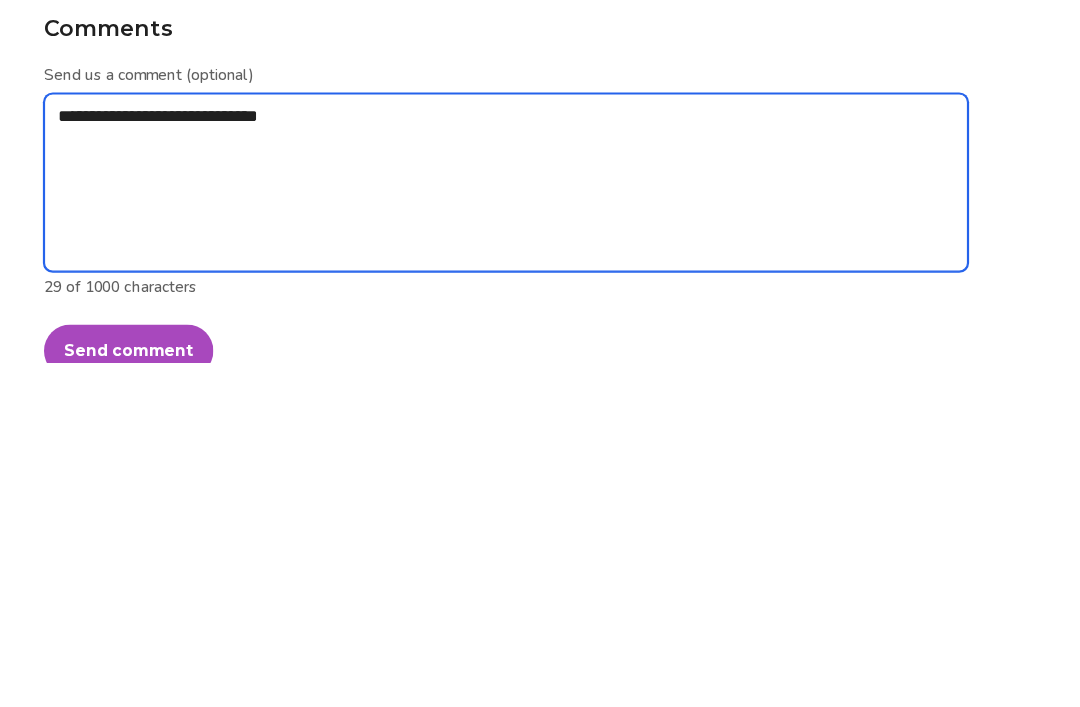 type on "*" 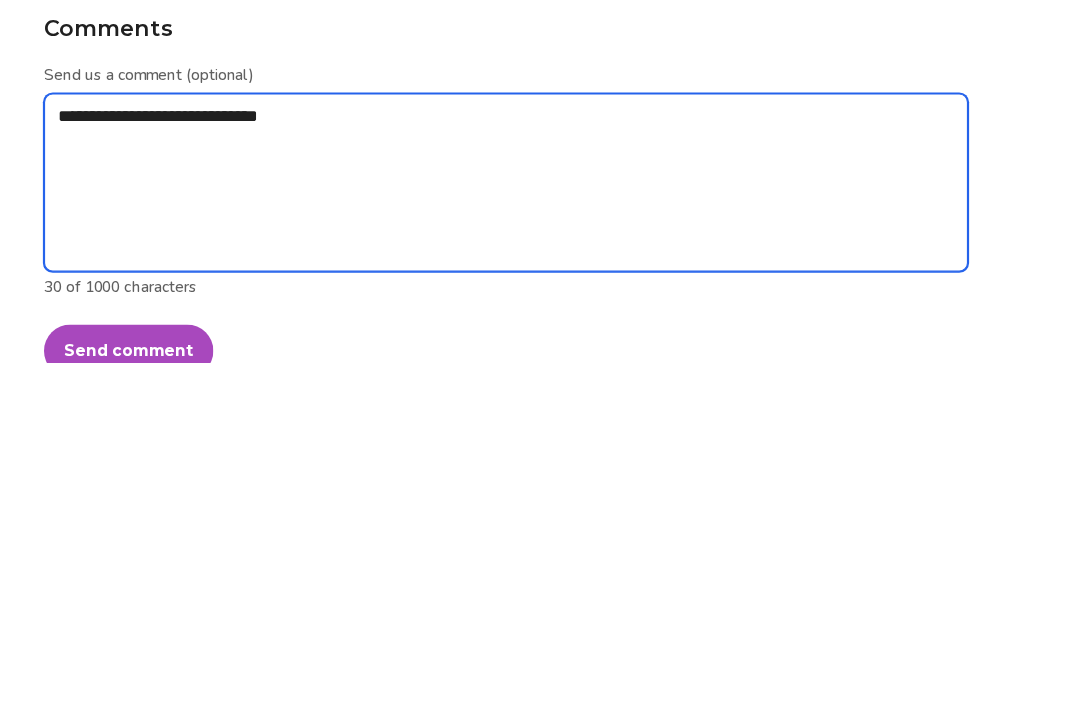 type on "**********" 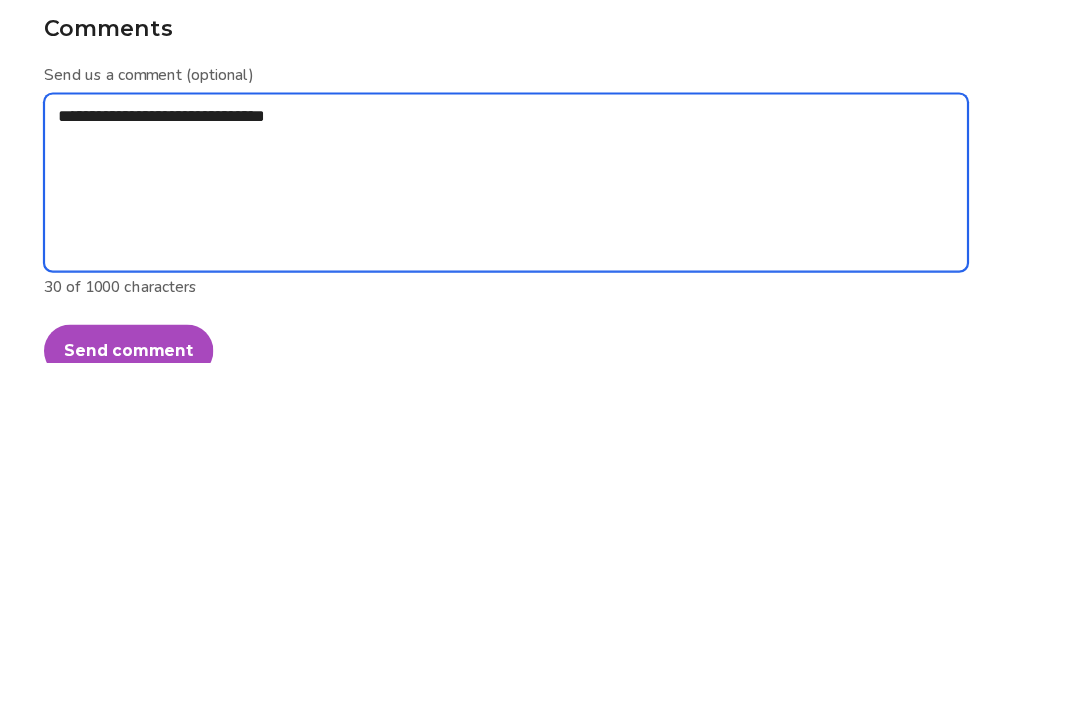 type on "*" 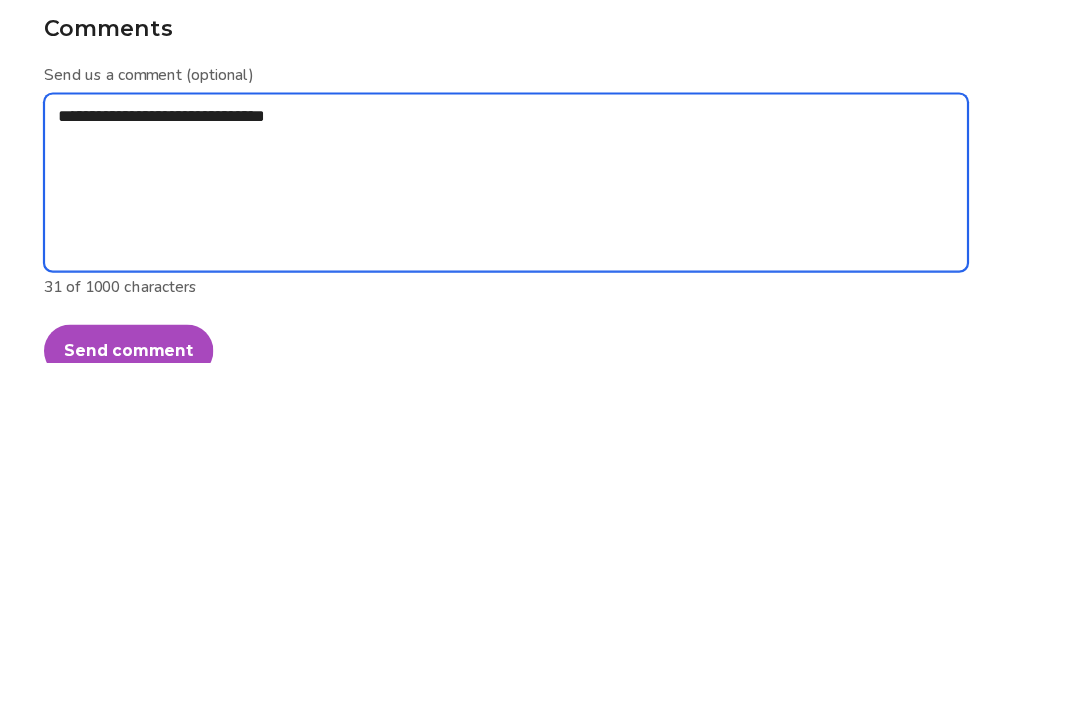 type on "**********" 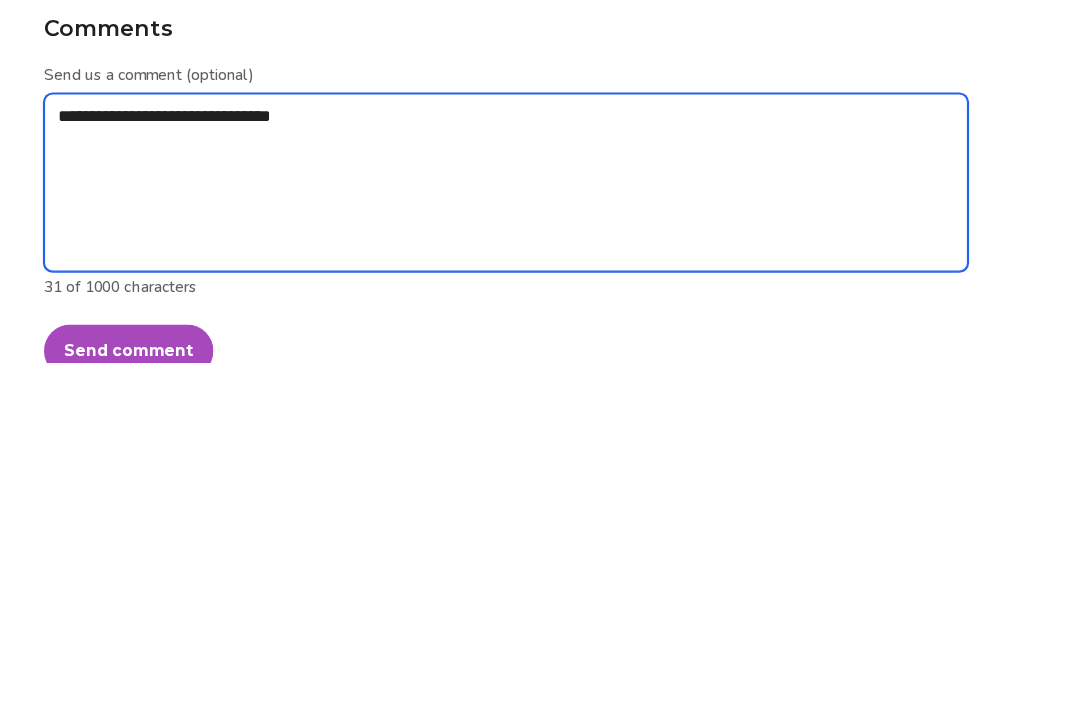 type on "*" 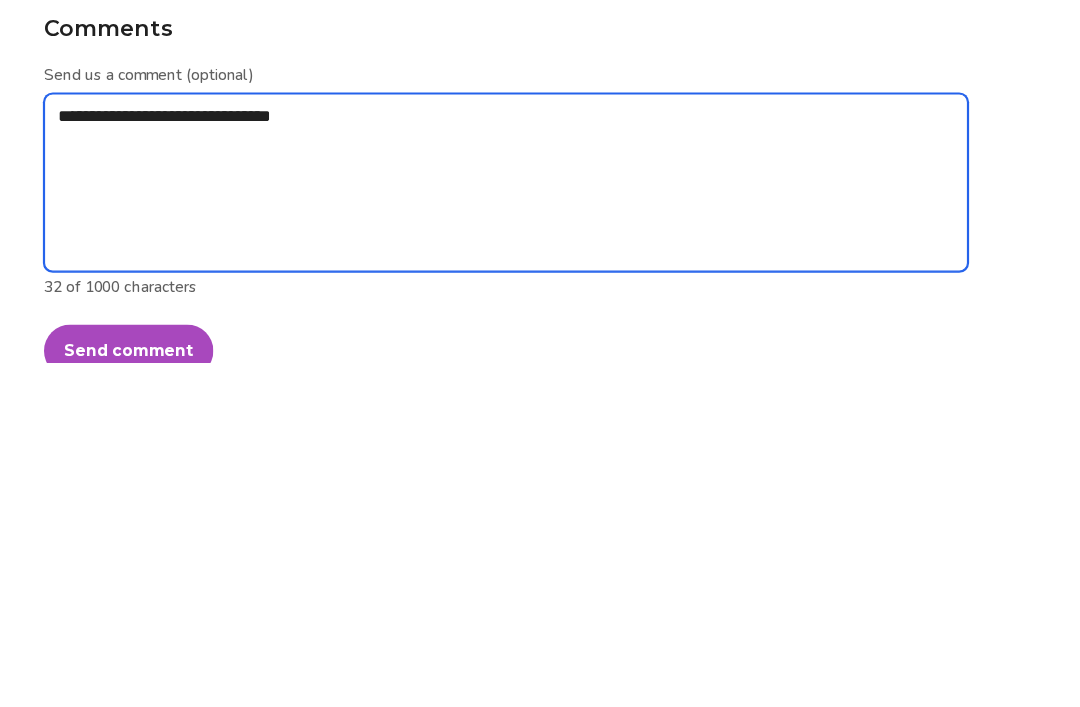 type on "**********" 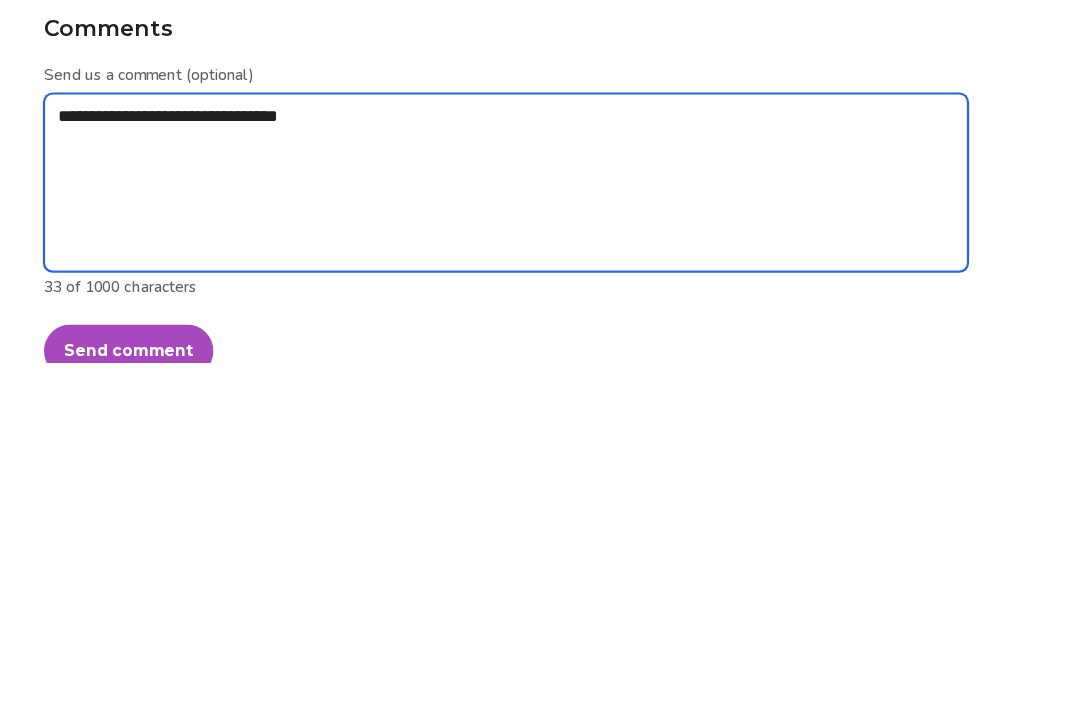 type on "*" 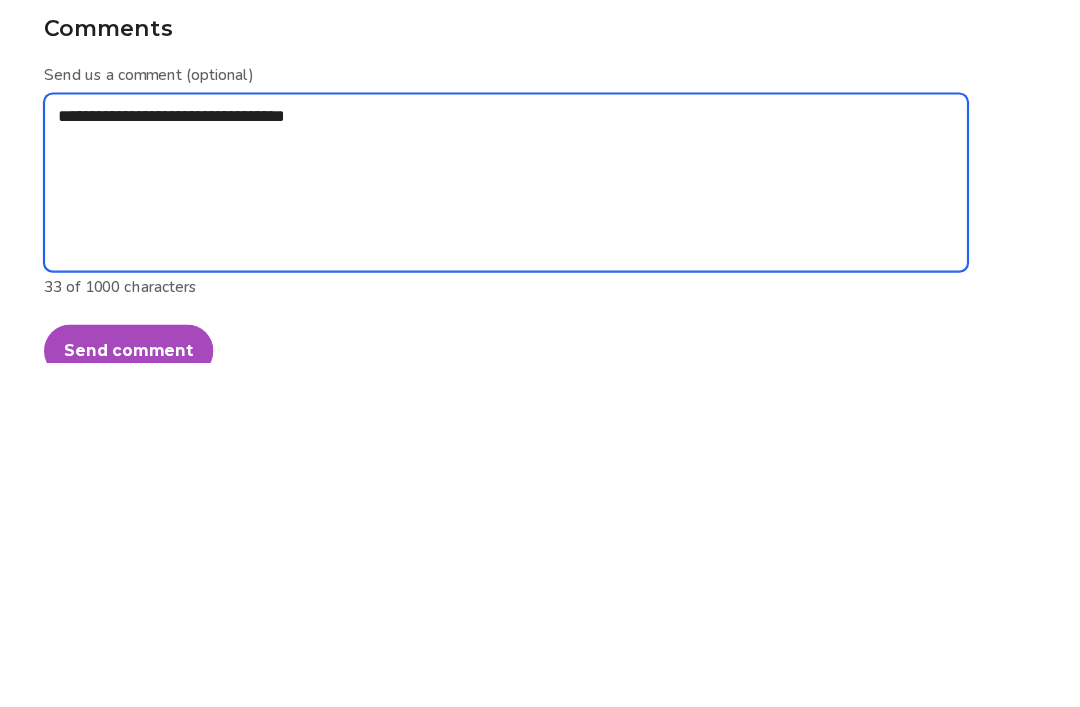 type on "**********" 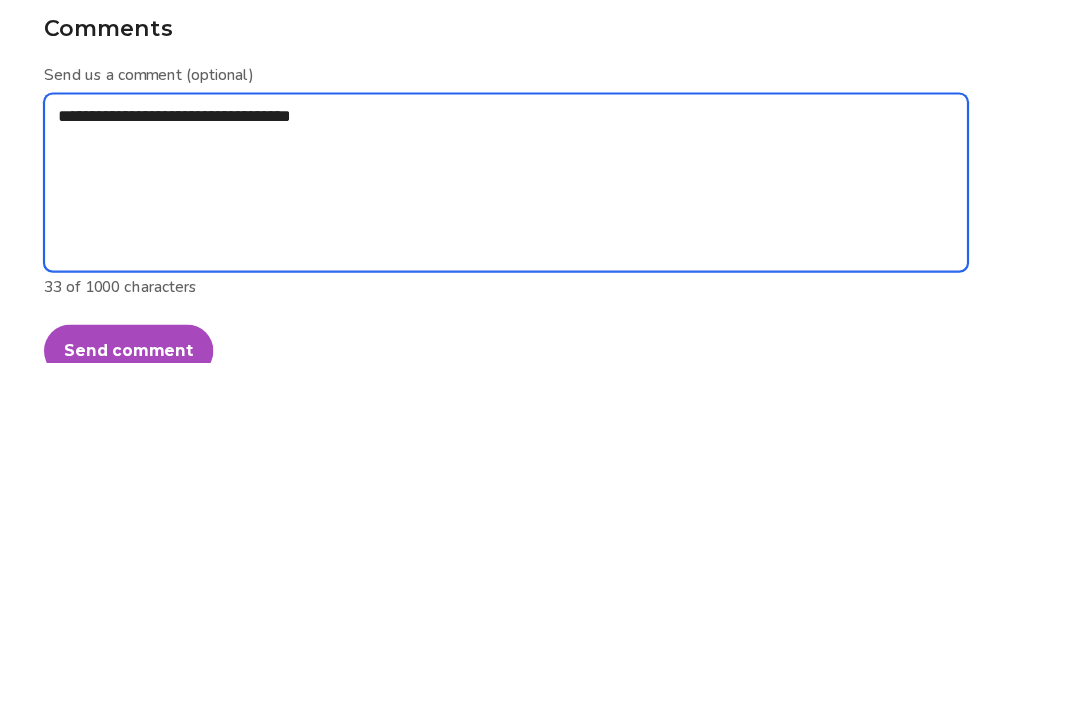 type on "*" 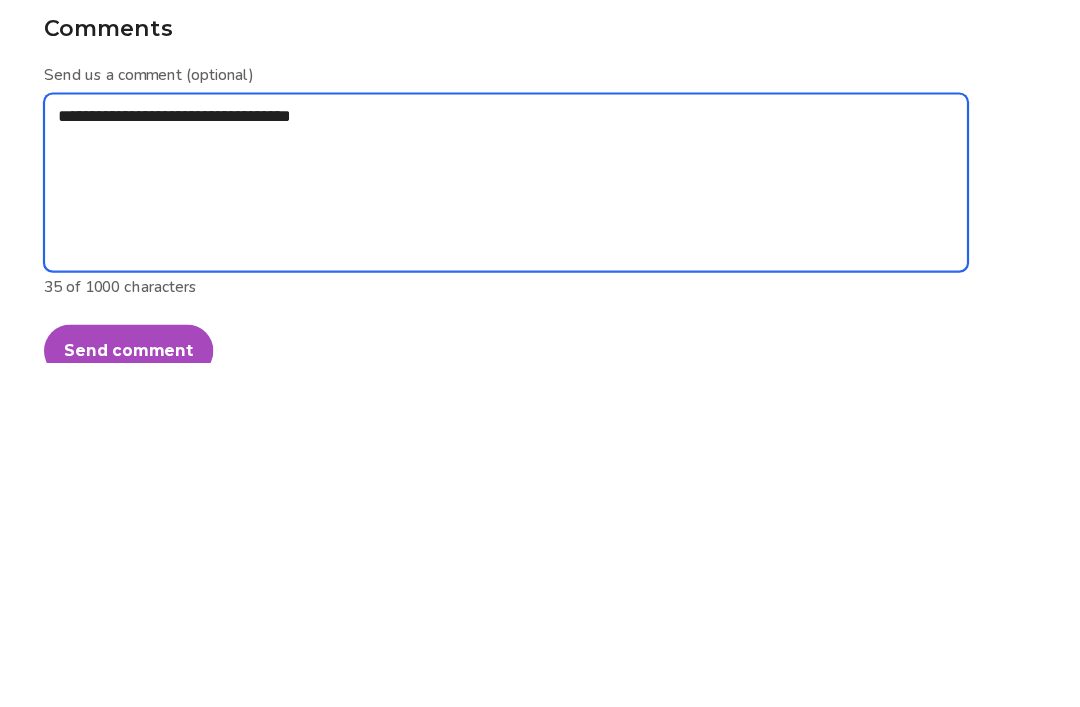type on "**********" 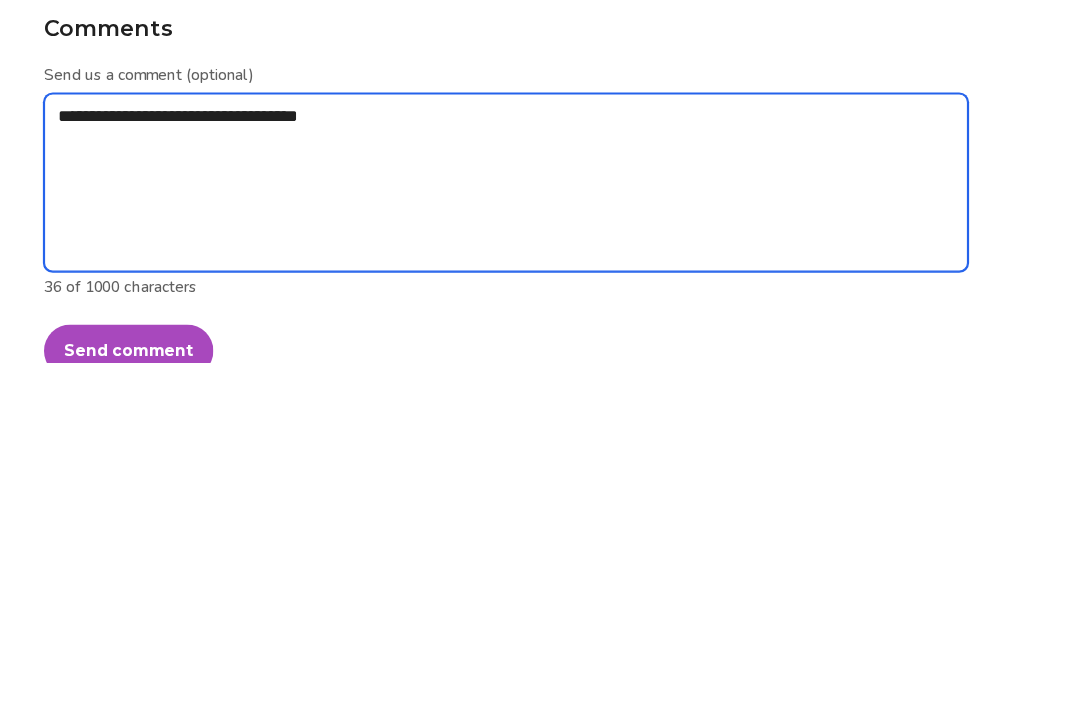 type on "*" 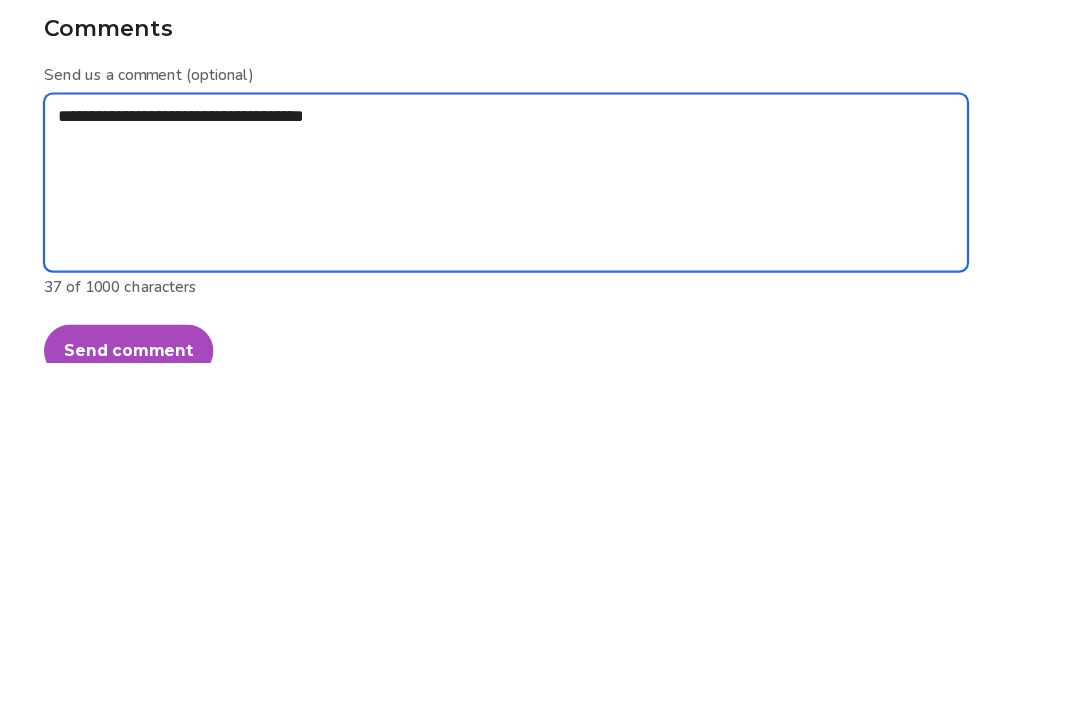 type on "**********" 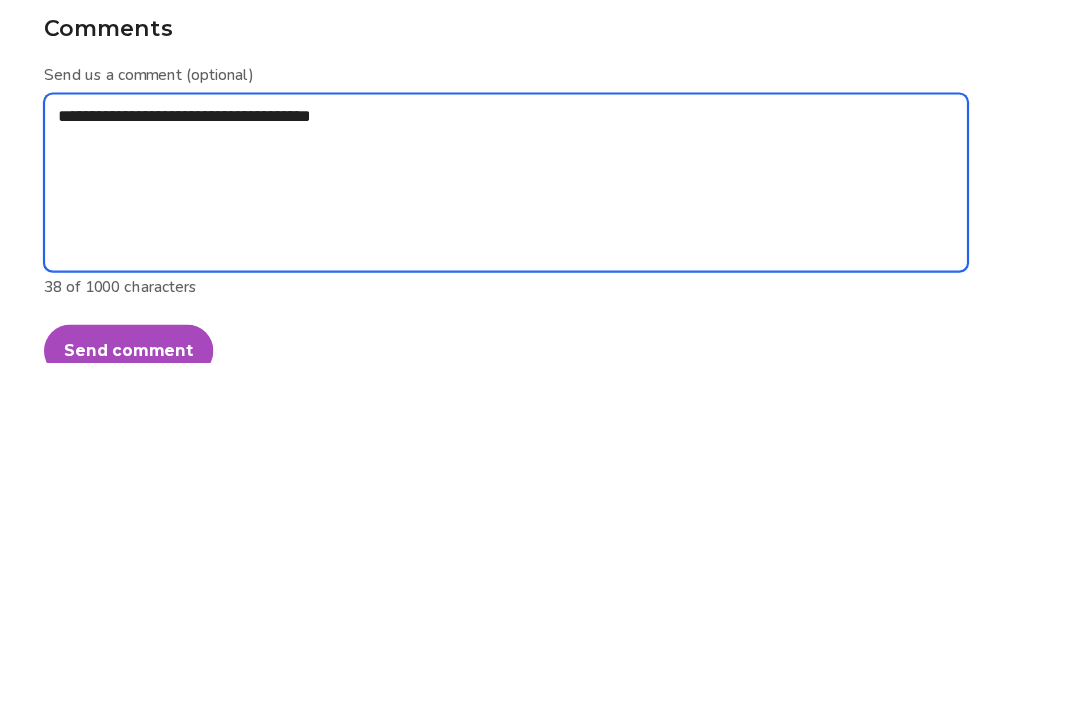 type on "*" 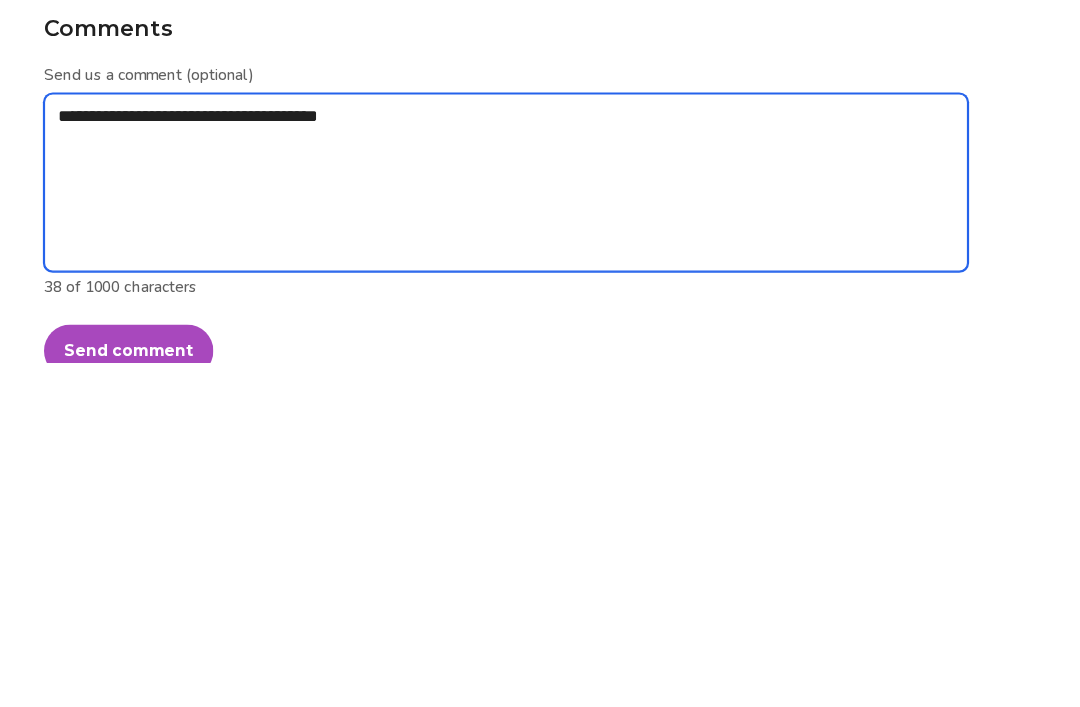 type on "**********" 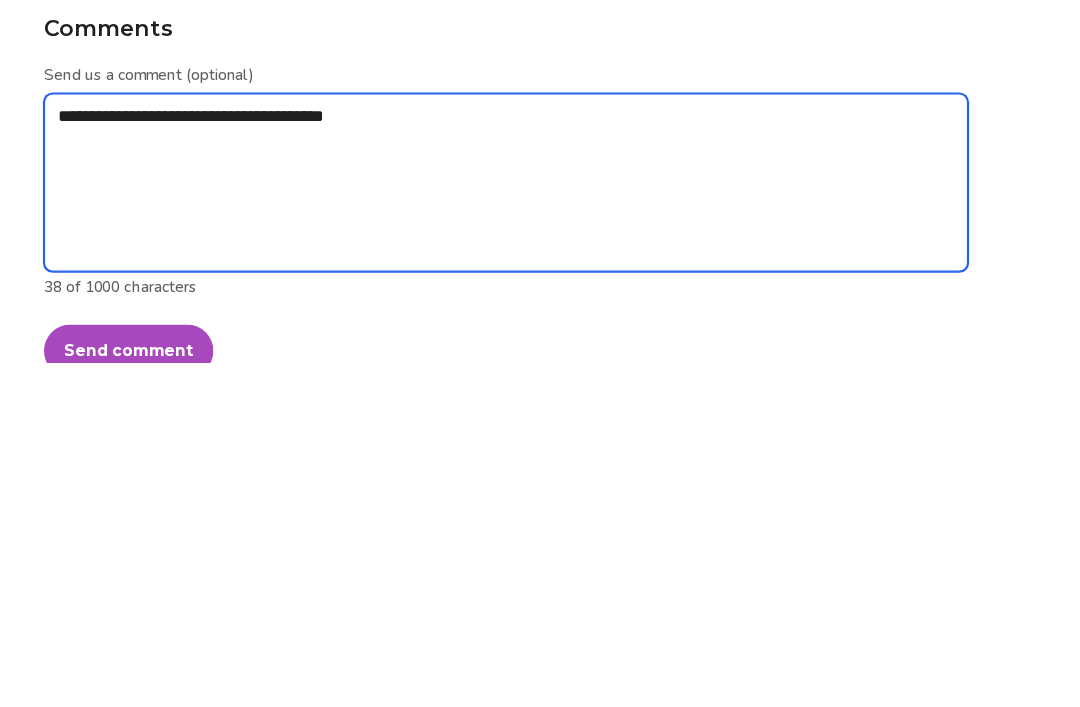 type on "*" 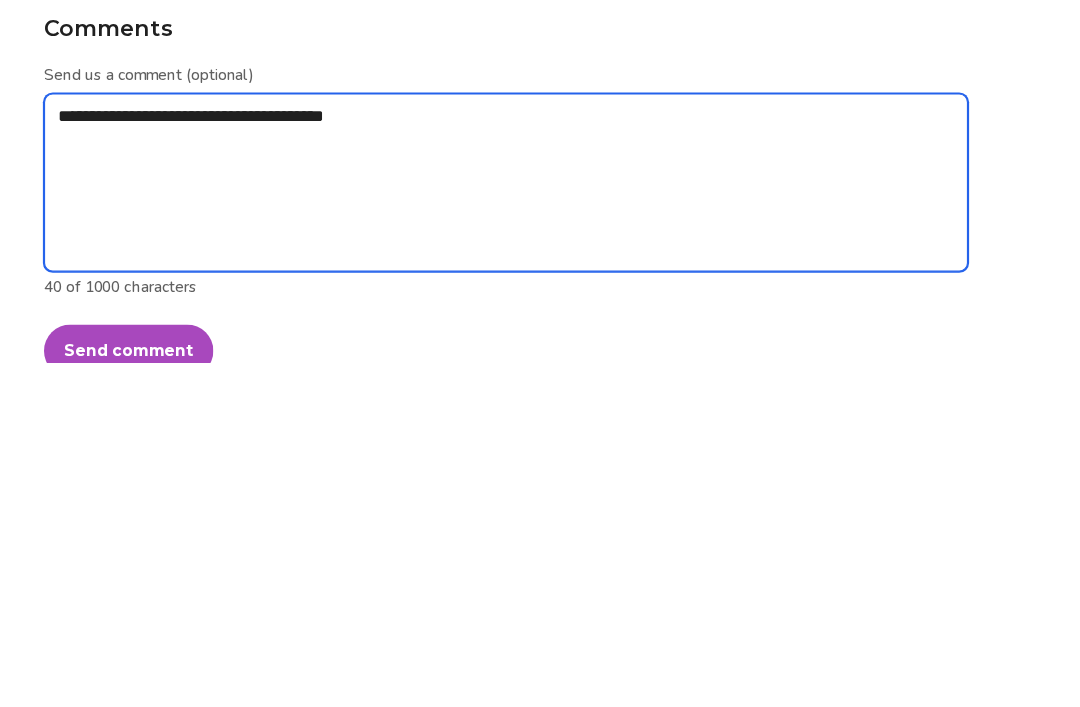 type on "**********" 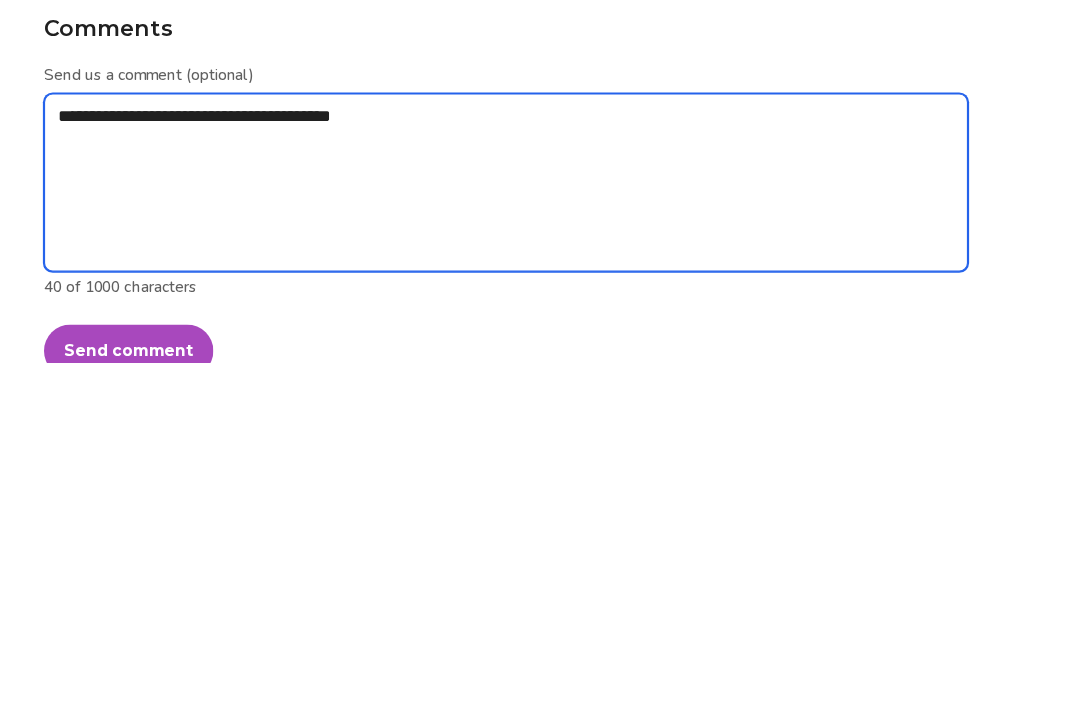 type on "*" 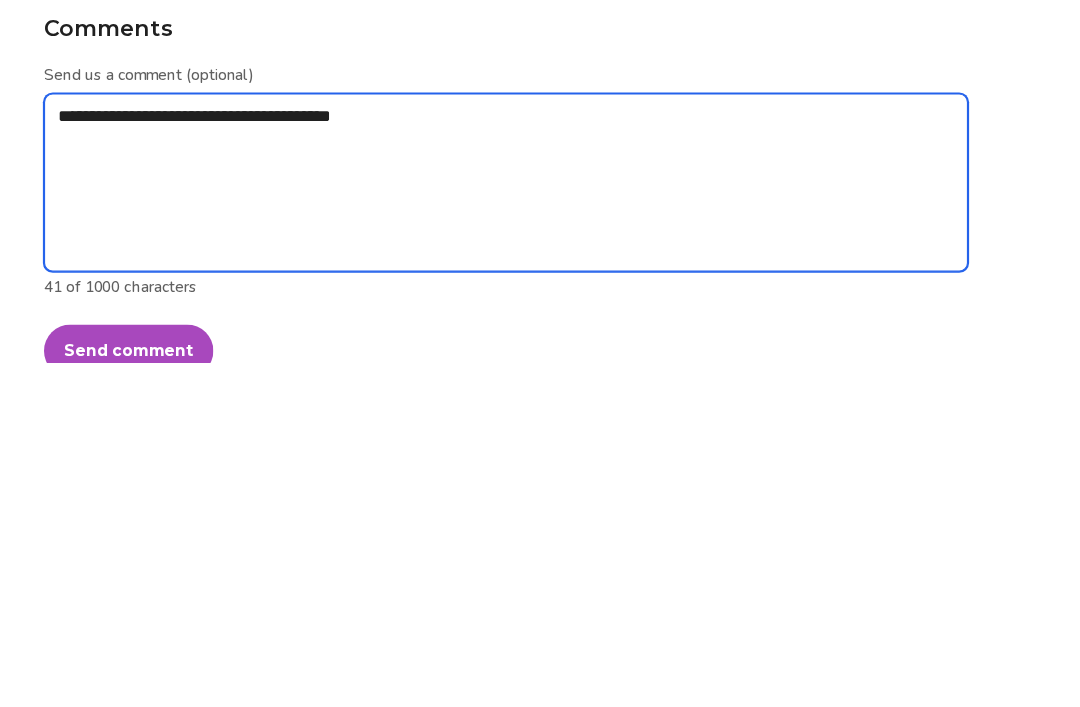 type on "**********" 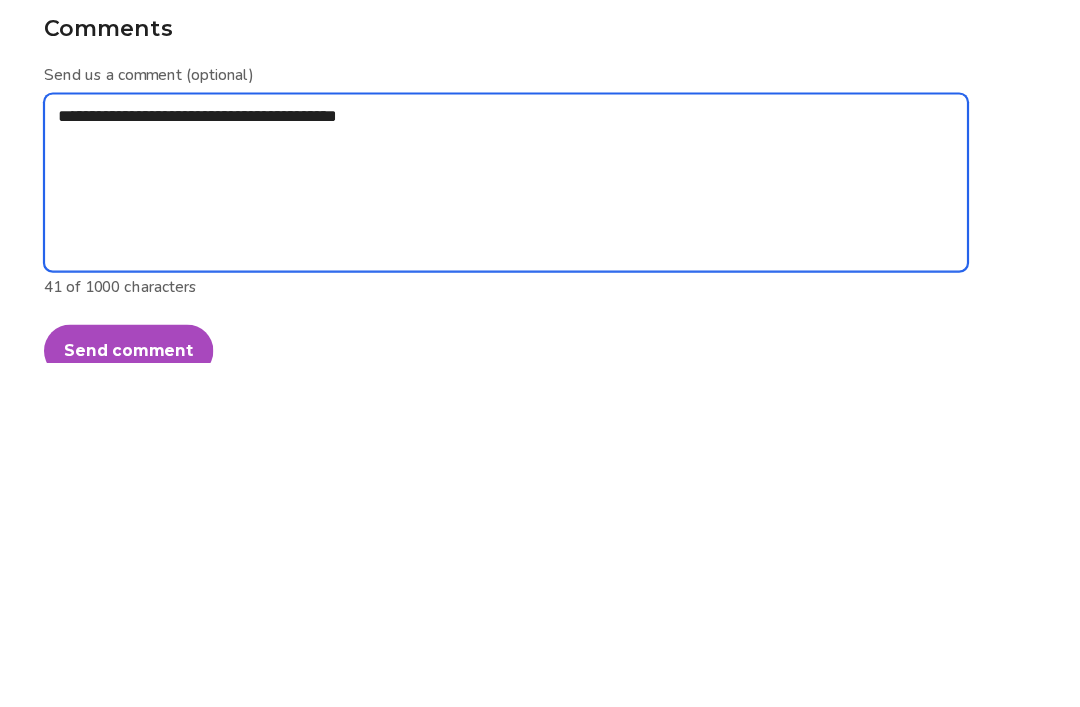 type on "*" 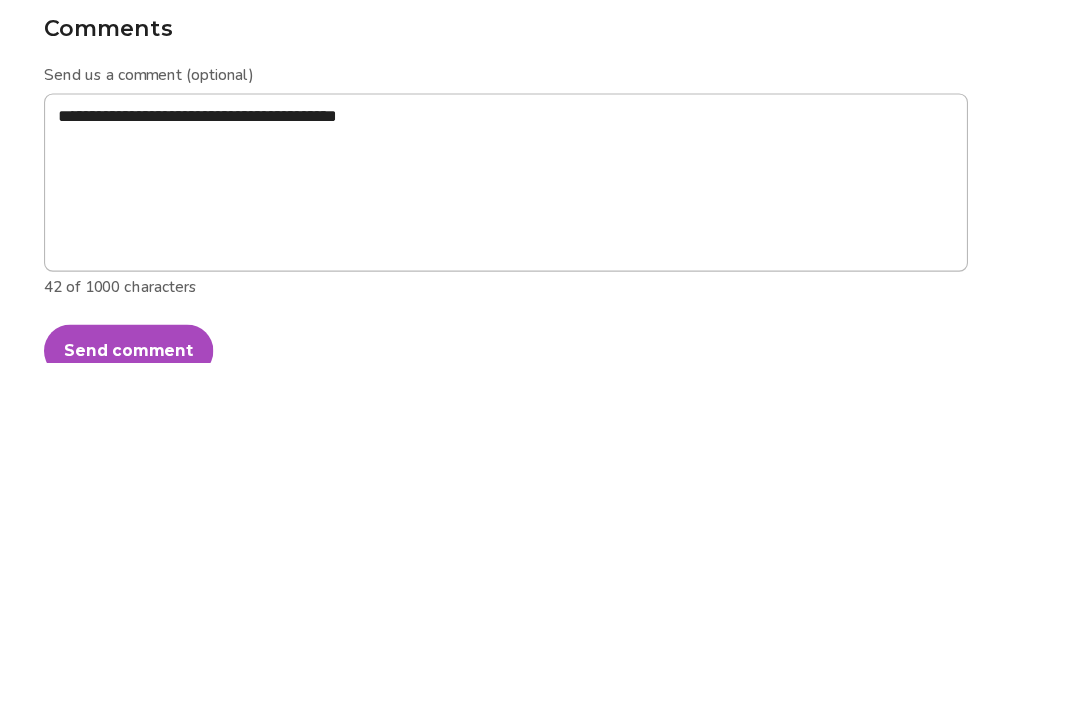 scroll, scrollTop: 1254, scrollLeft: 0, axis: vertical 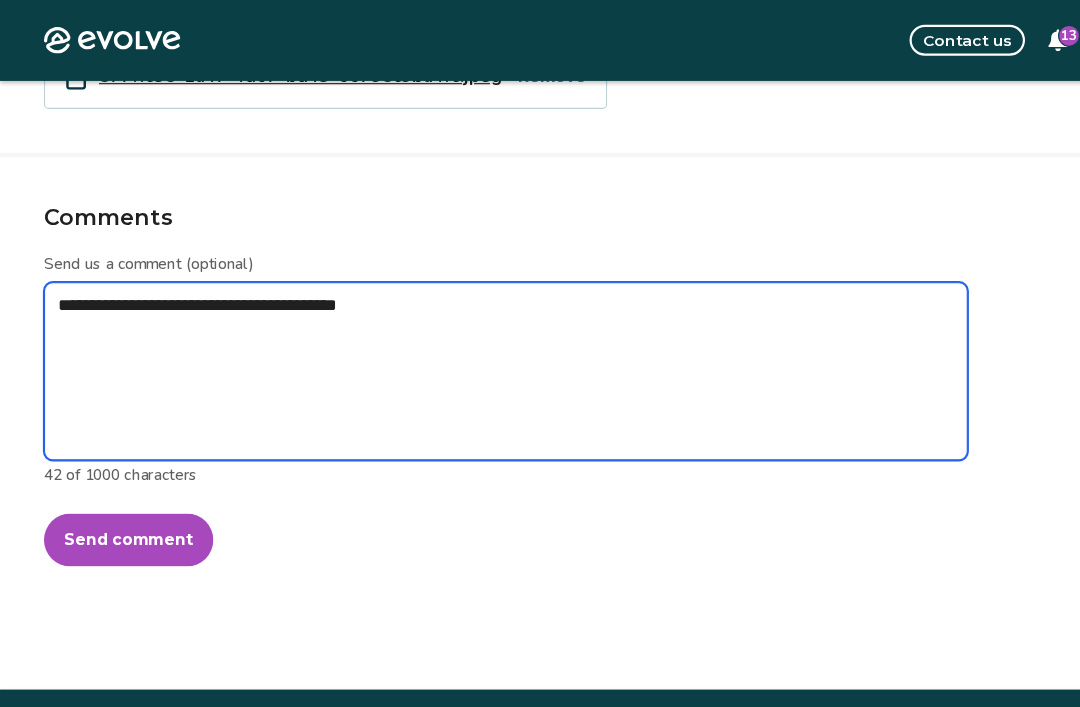 click on "**********" at bounding box center [460, 338] 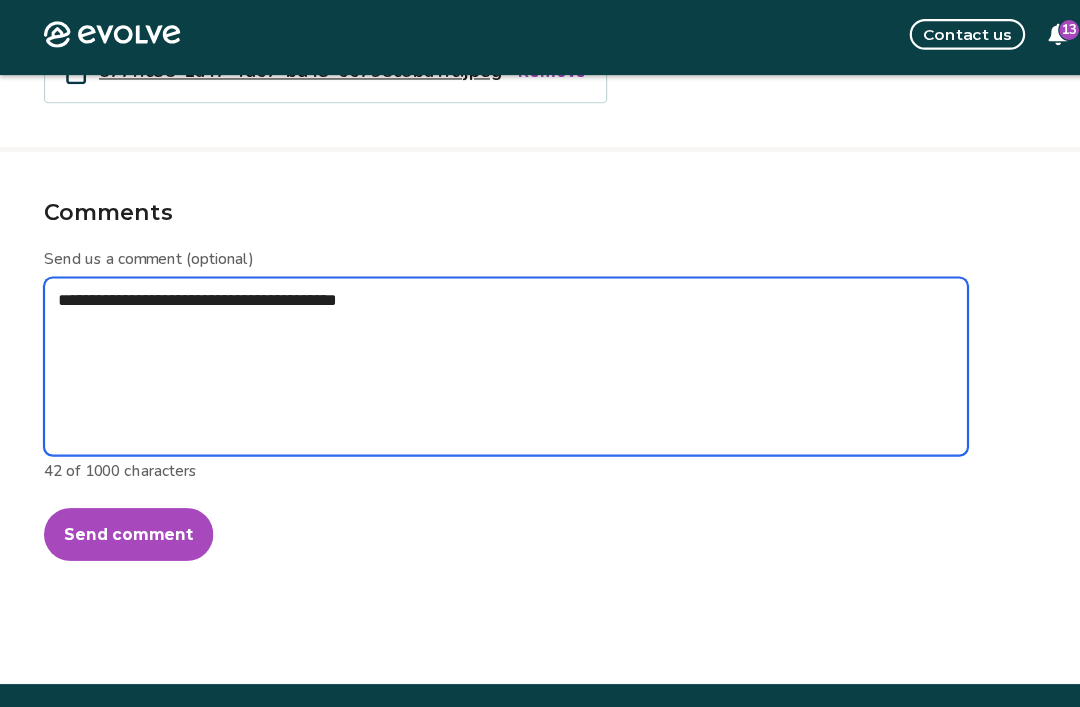 type on "**********" 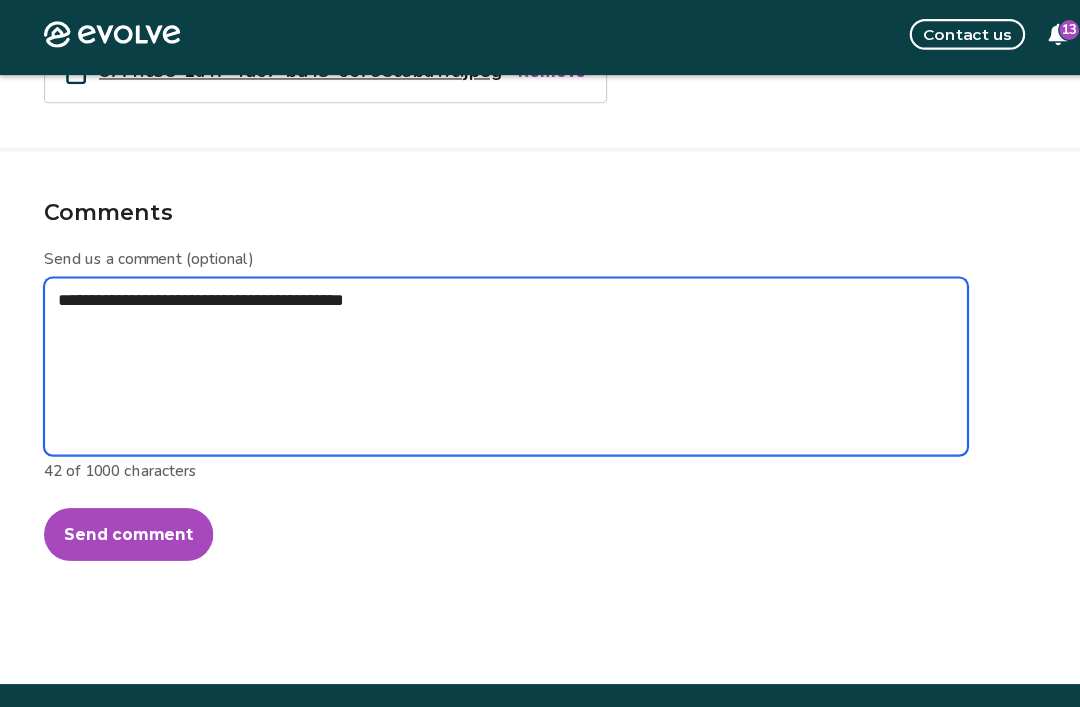 type on "*" 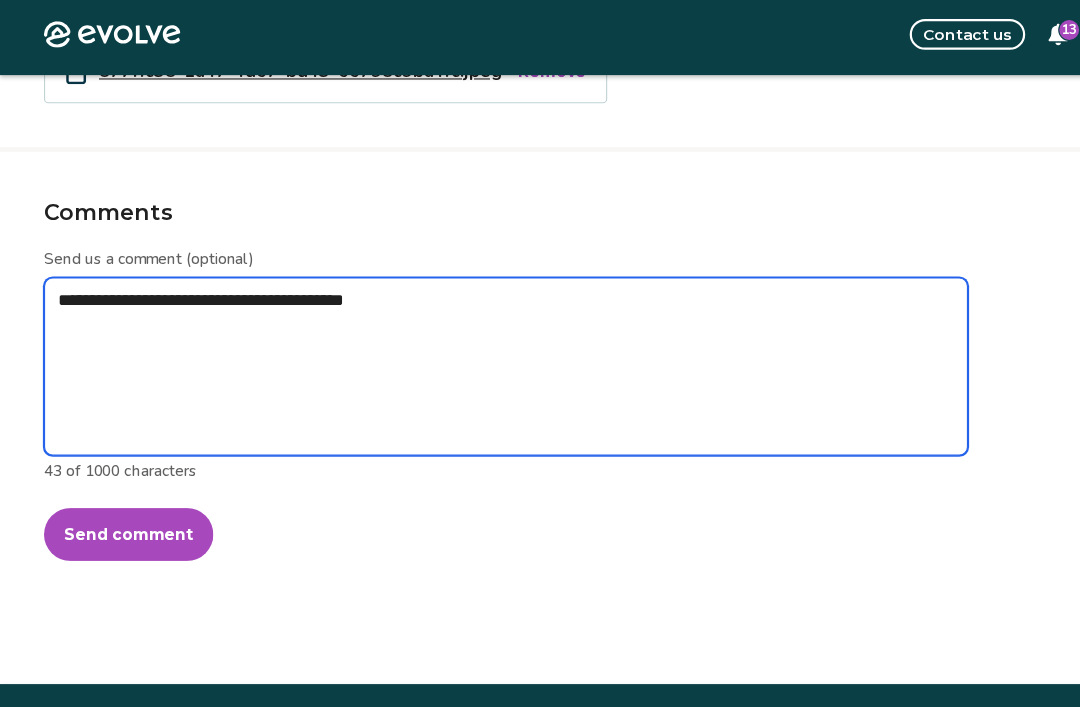 type on "**********" 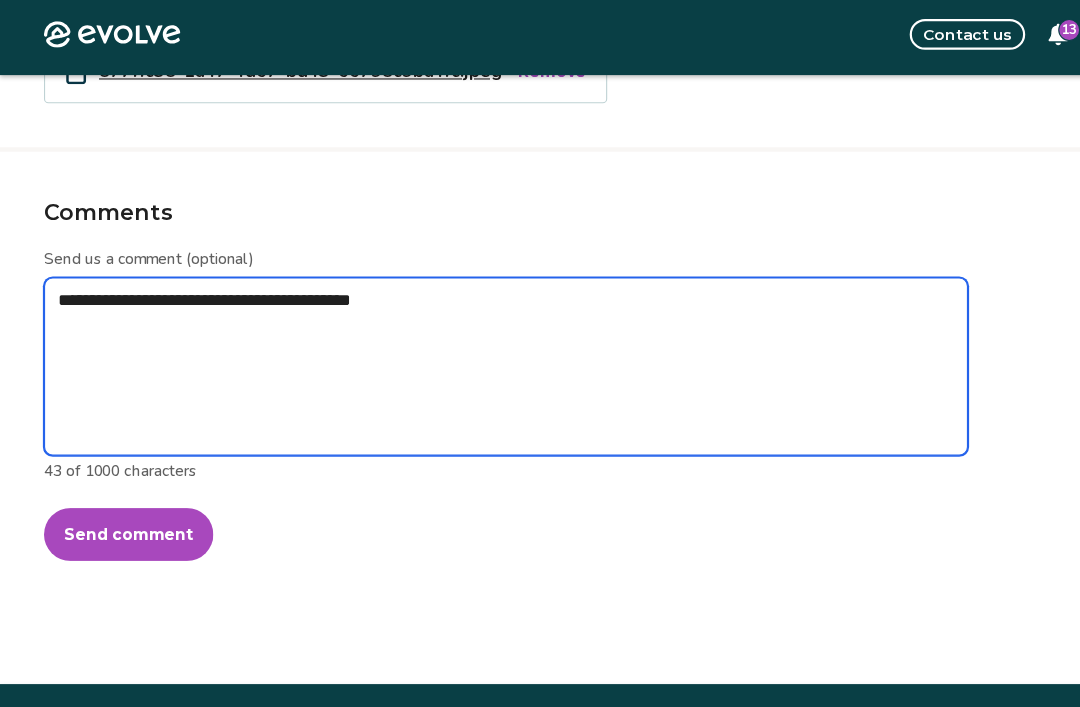 type on "*" 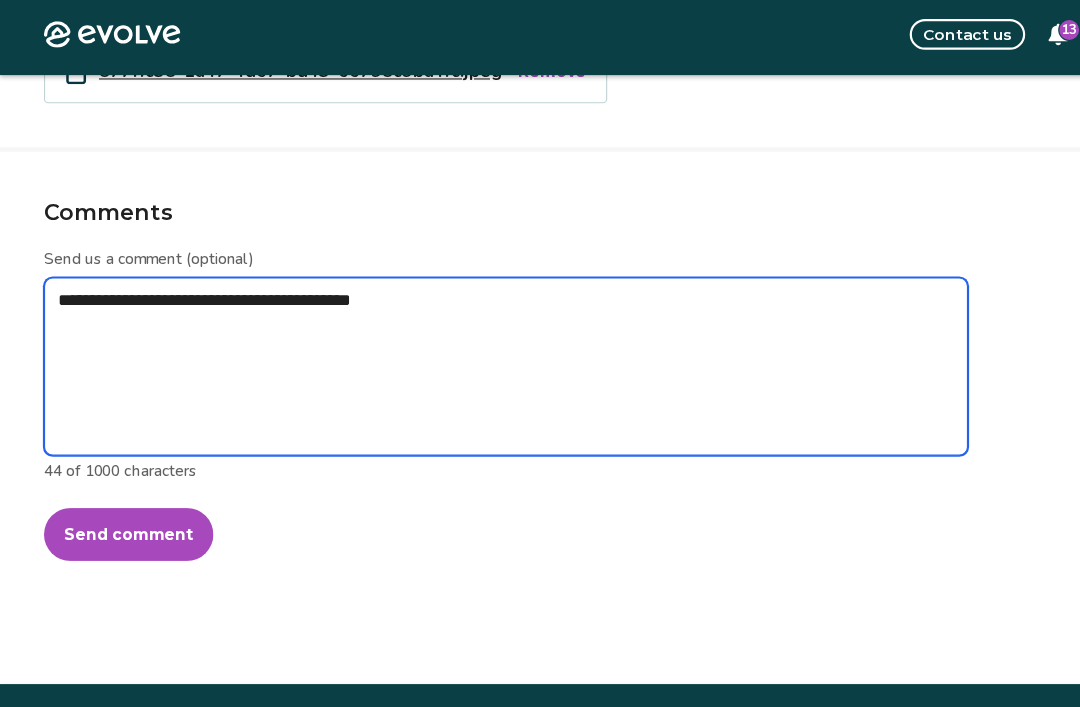 type on "**********" 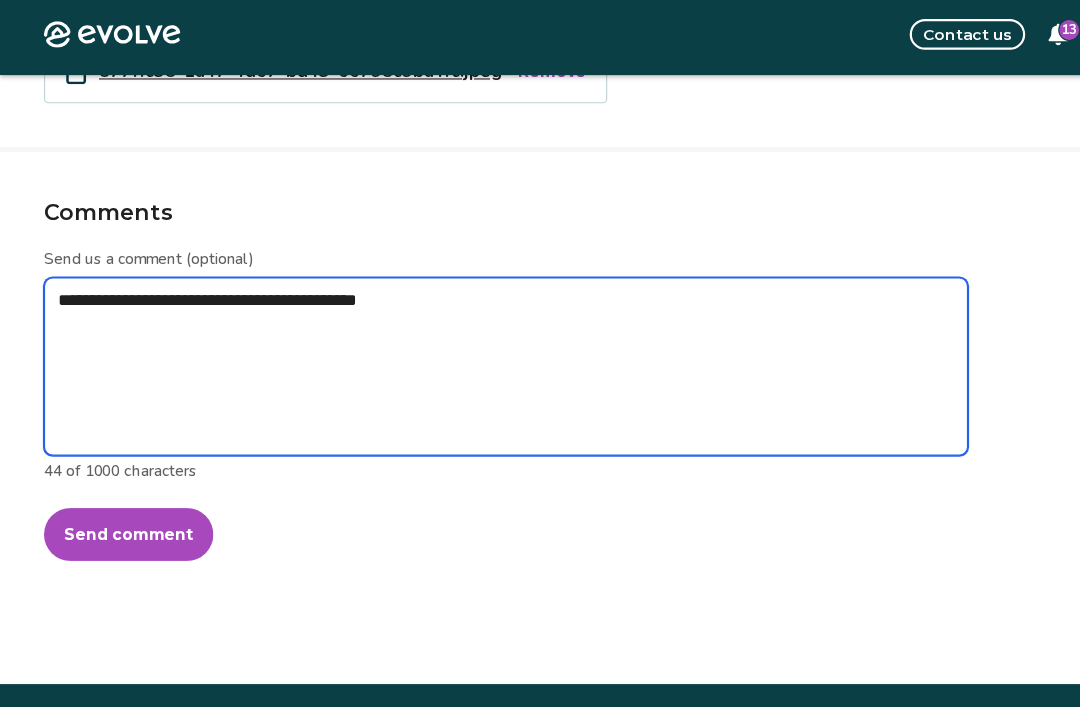 type on "*" 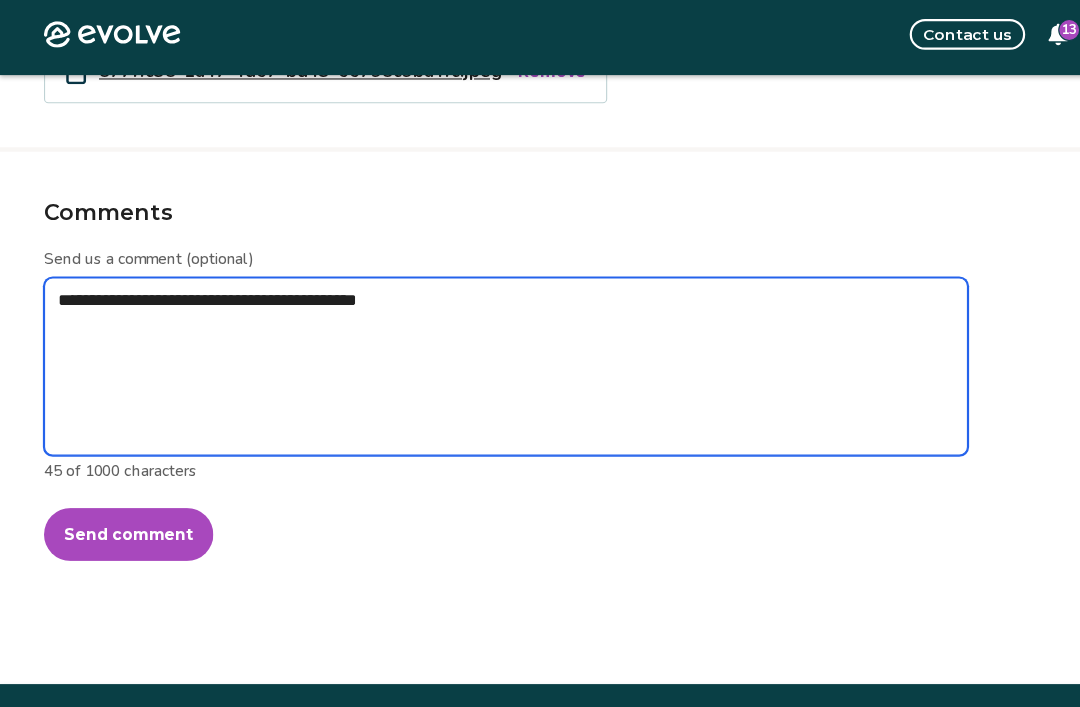 type on "**********" 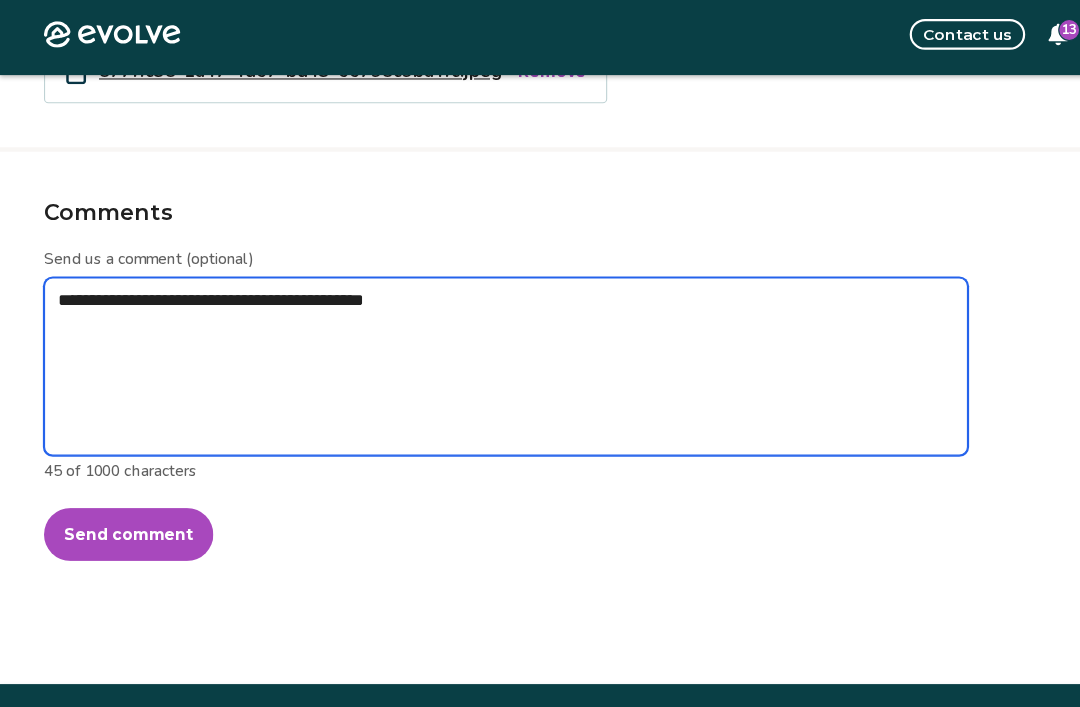 type on "*" 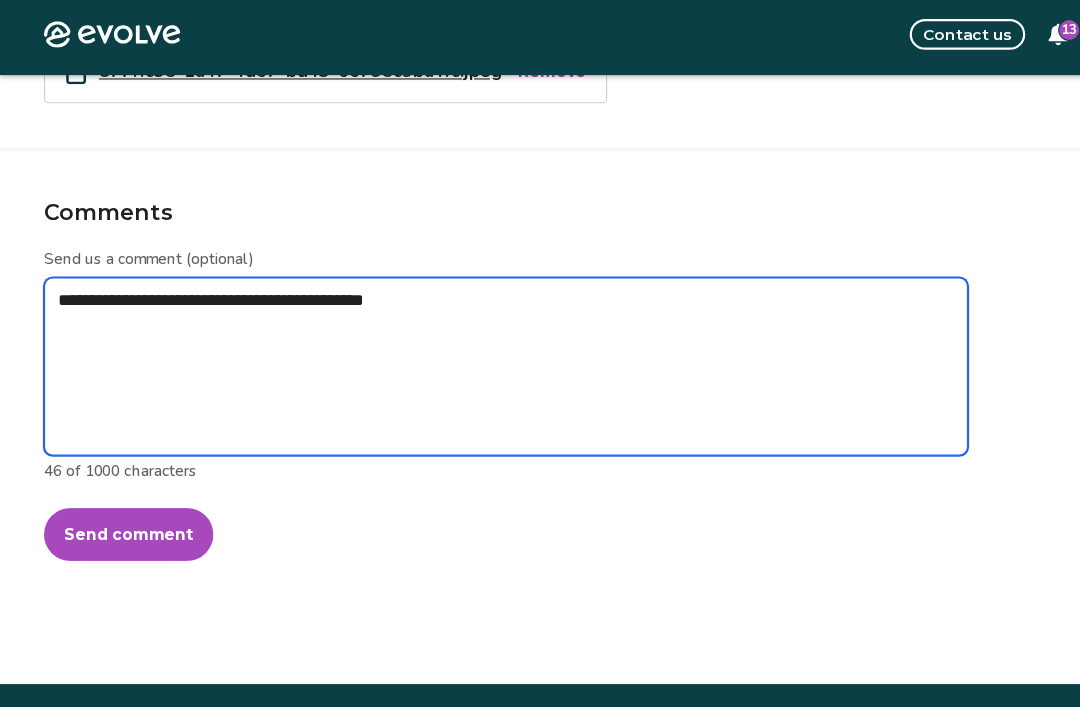 type on "**********" 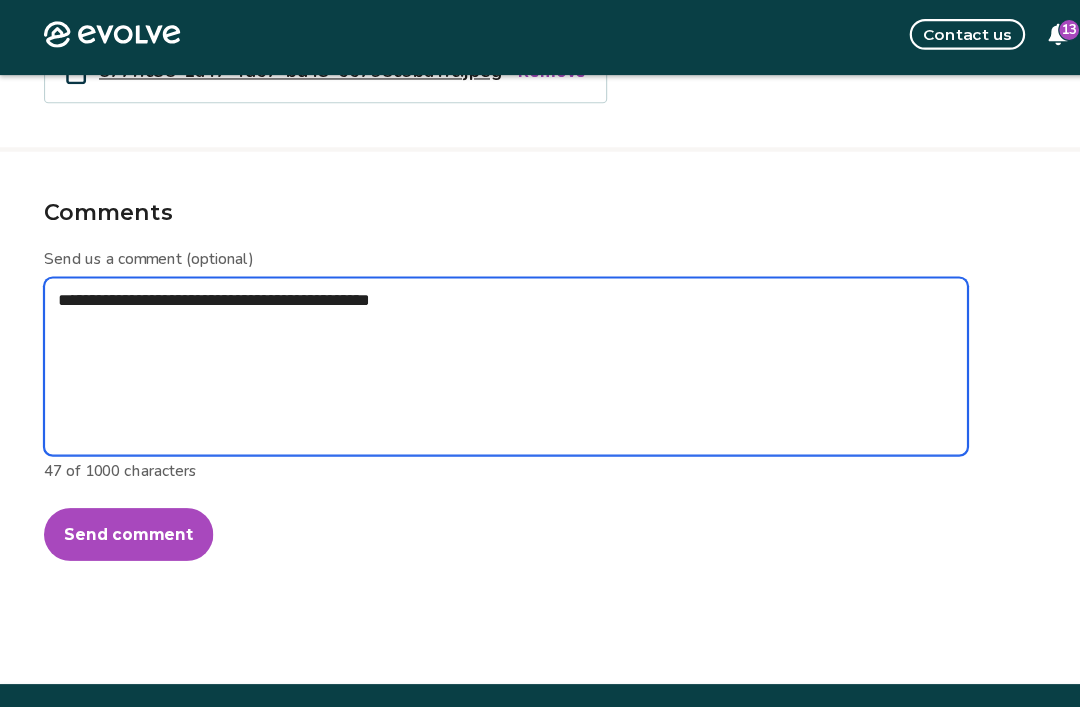 type on "*" 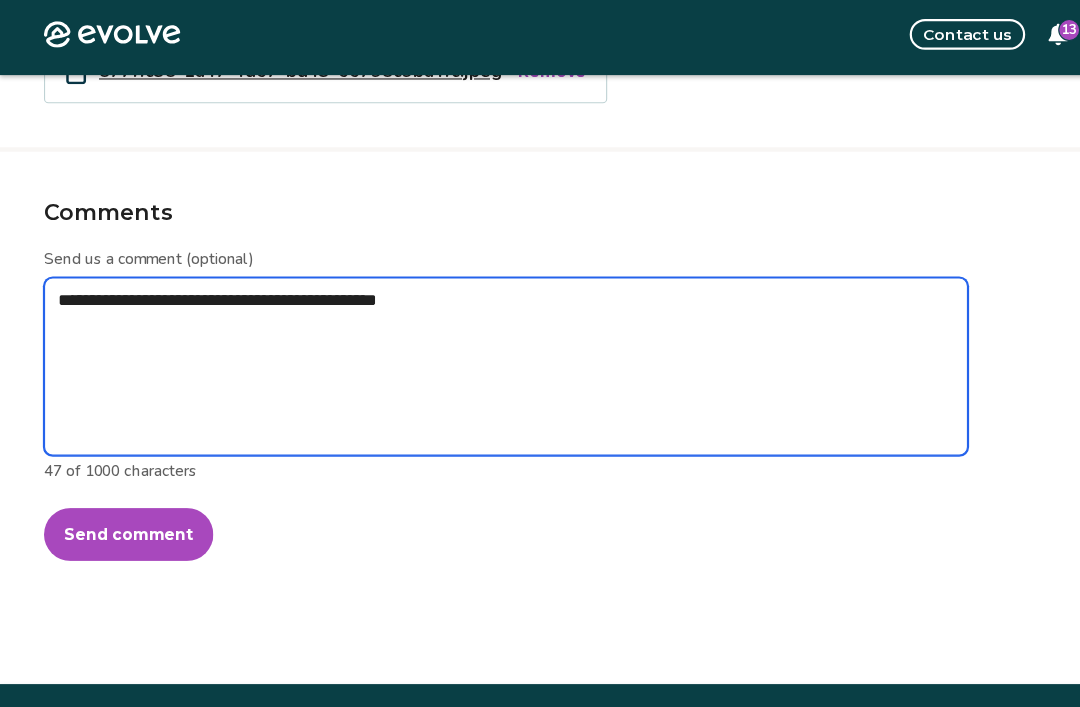 type on "*" 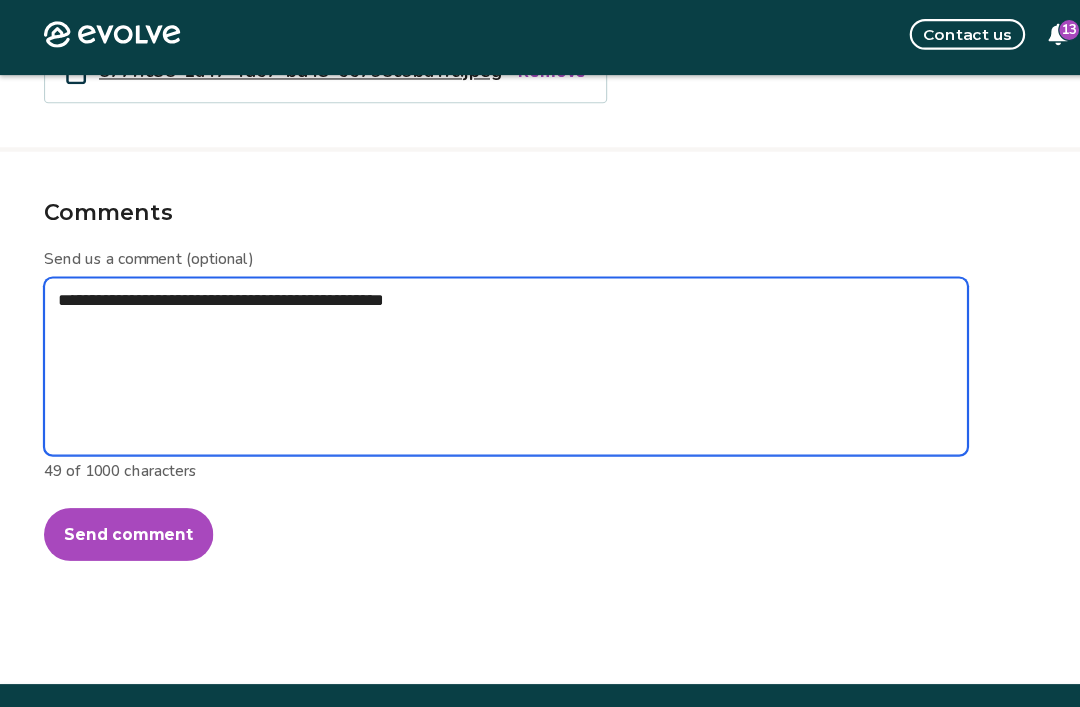 type on "**********" 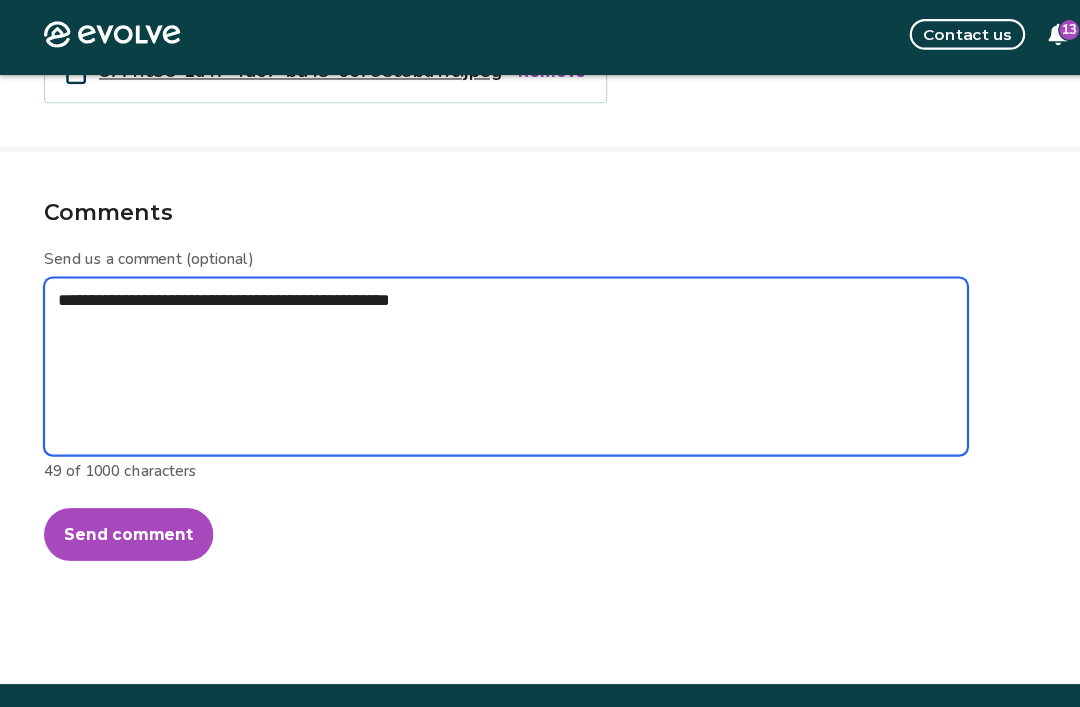 type on "*" 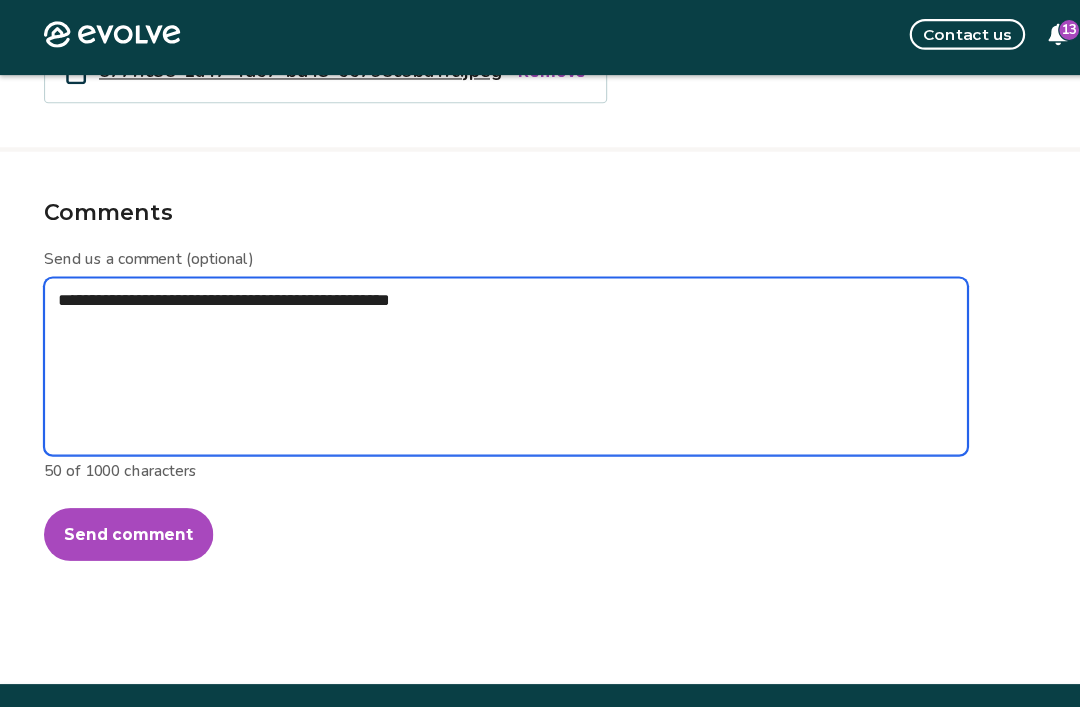 type on "**********" 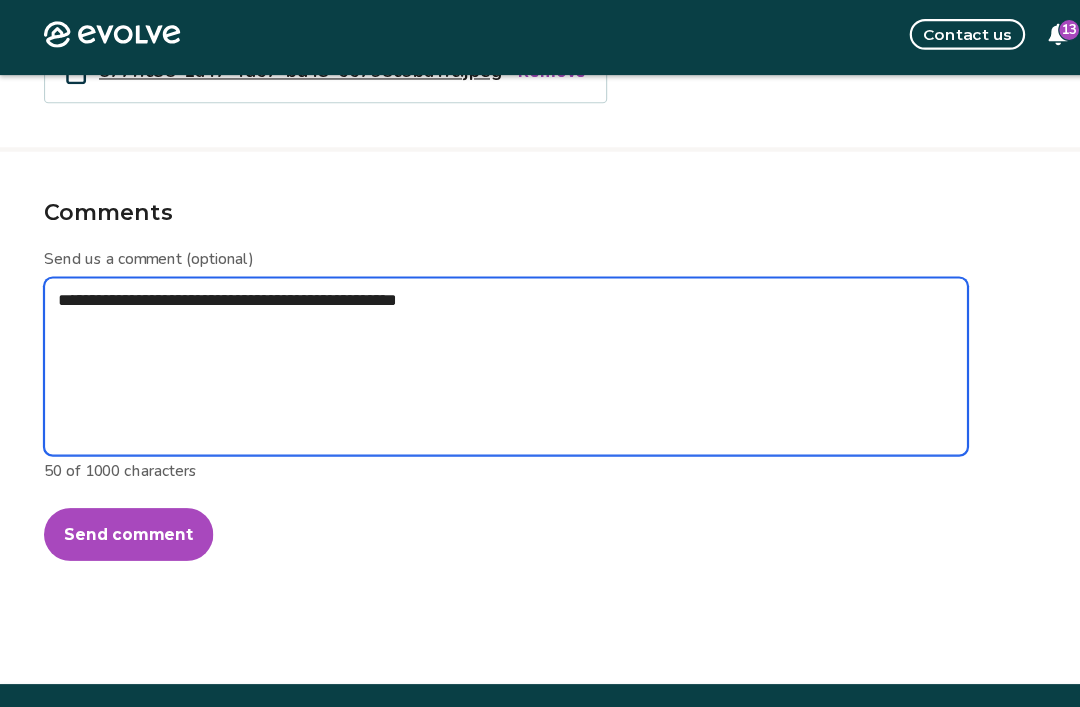 type on "*" 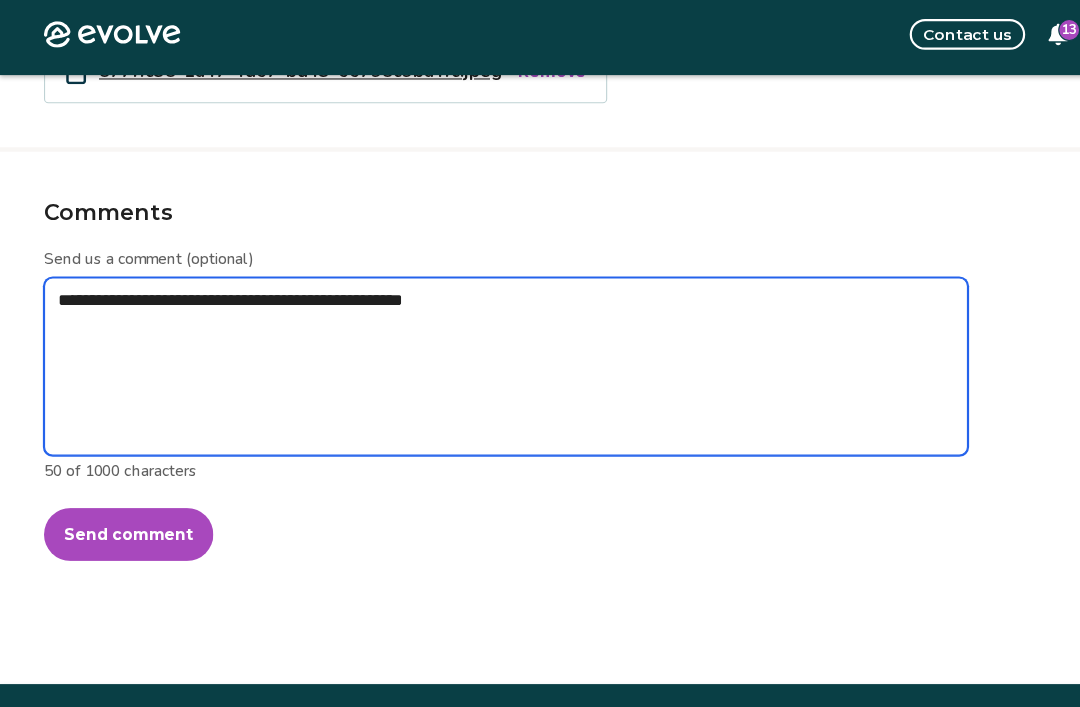 type on "*" 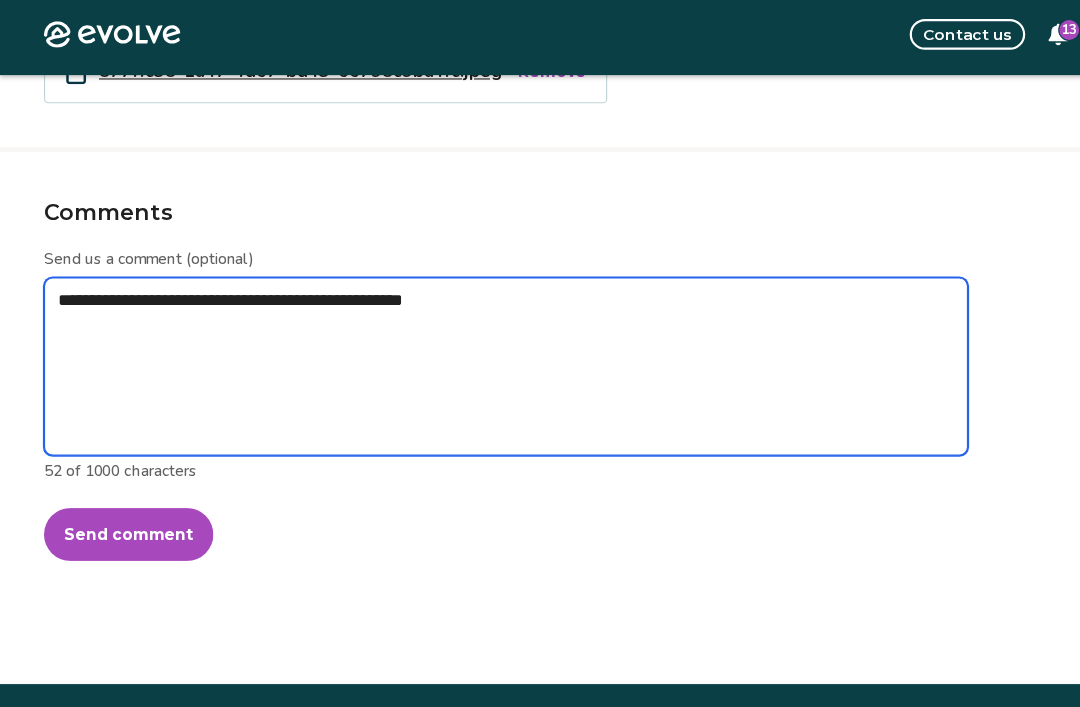 type on "**********" 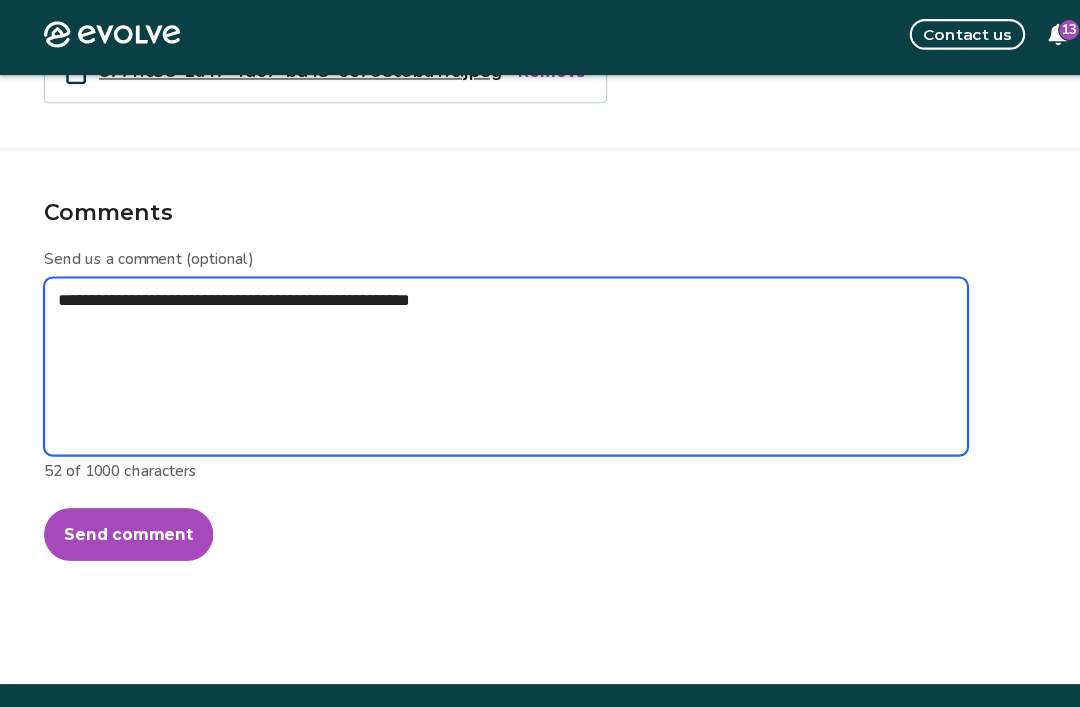 type on "*" 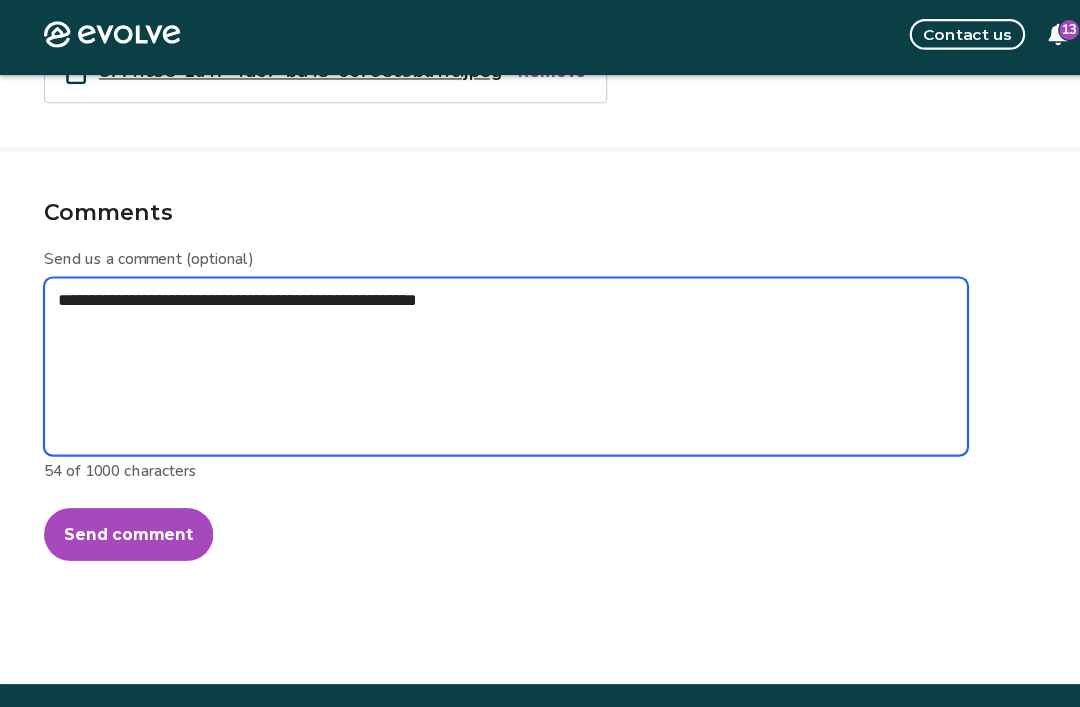 click on "**********" at bounding box center [460, 339] 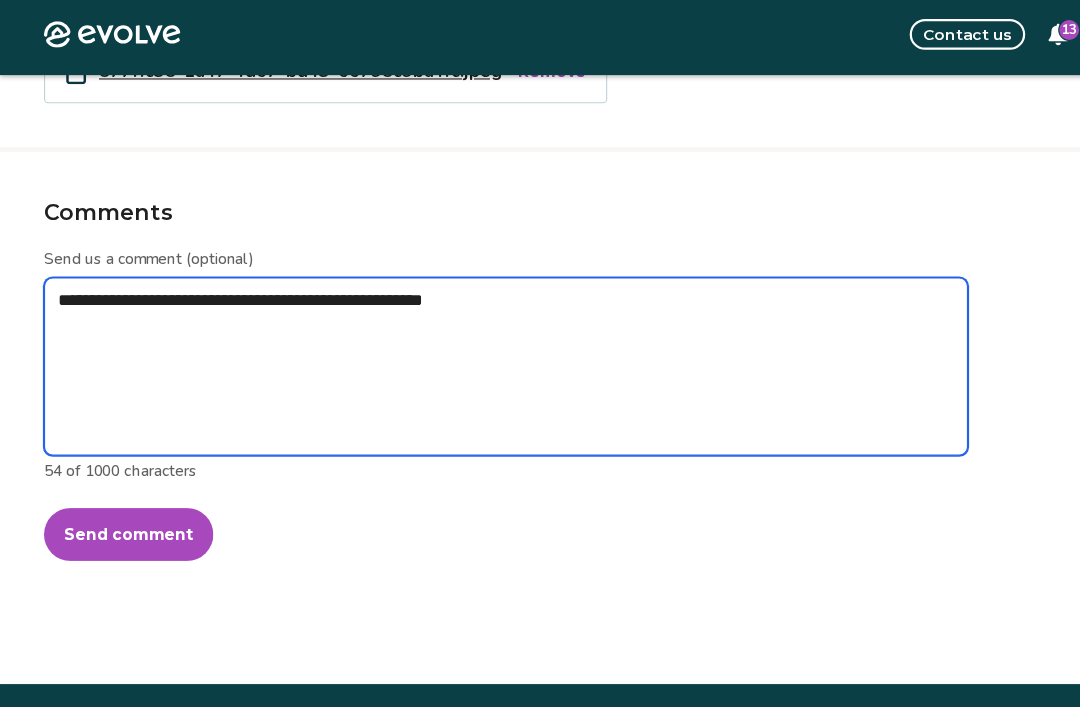 type on "**********" 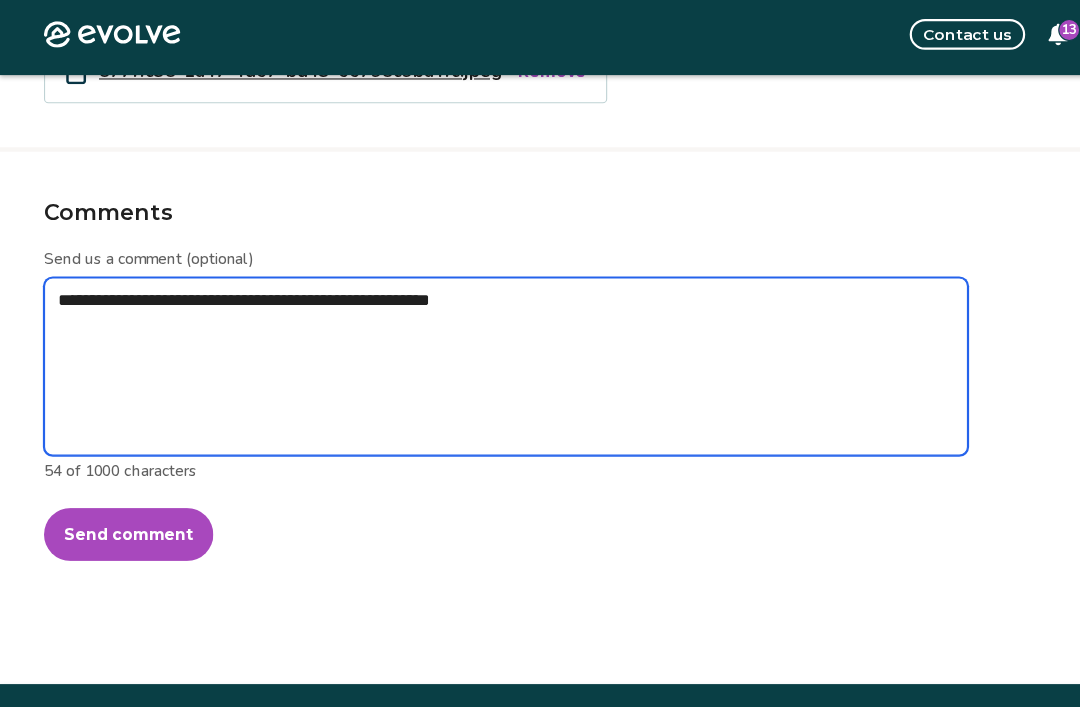 type on "*" 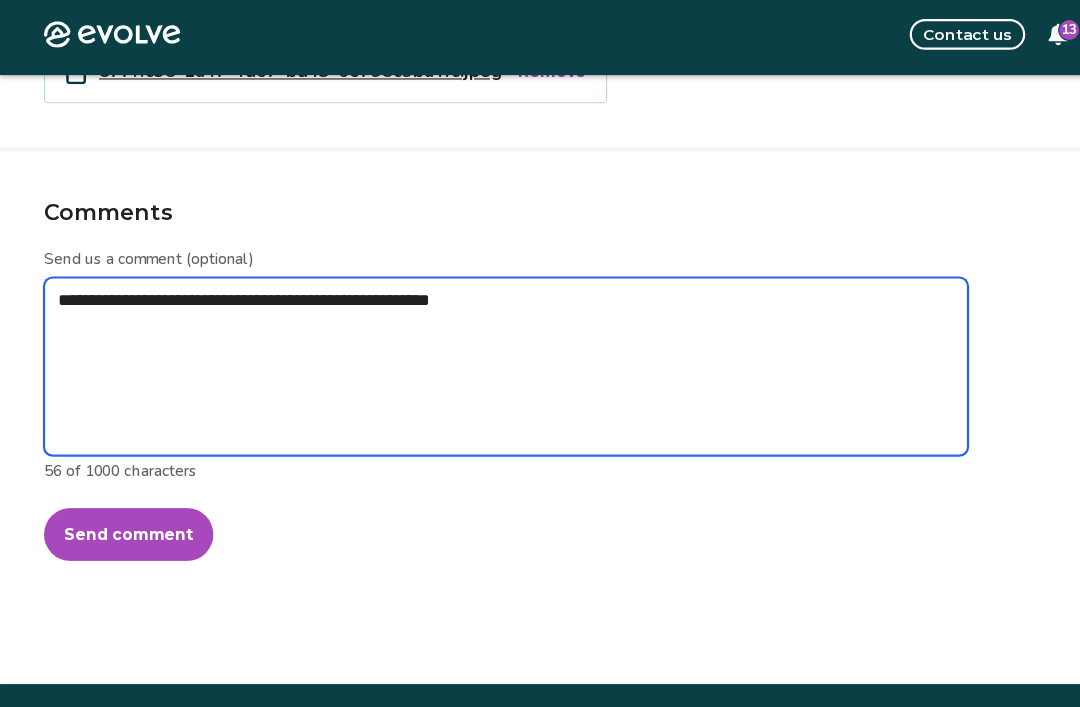 type on "**********" 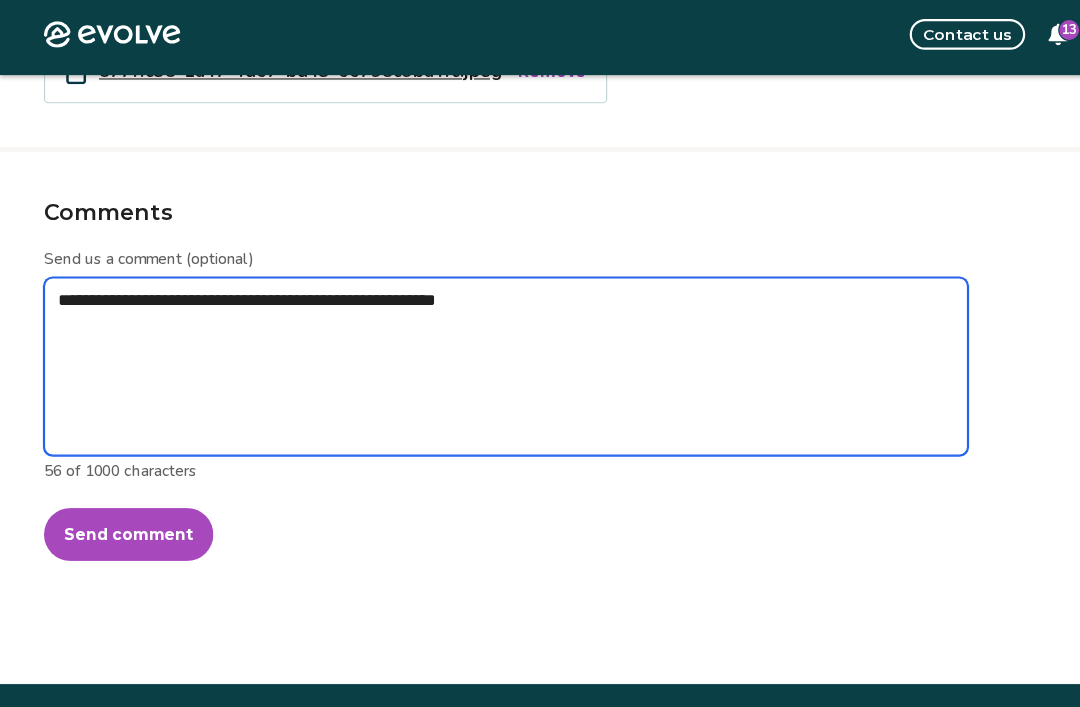 type on "*" 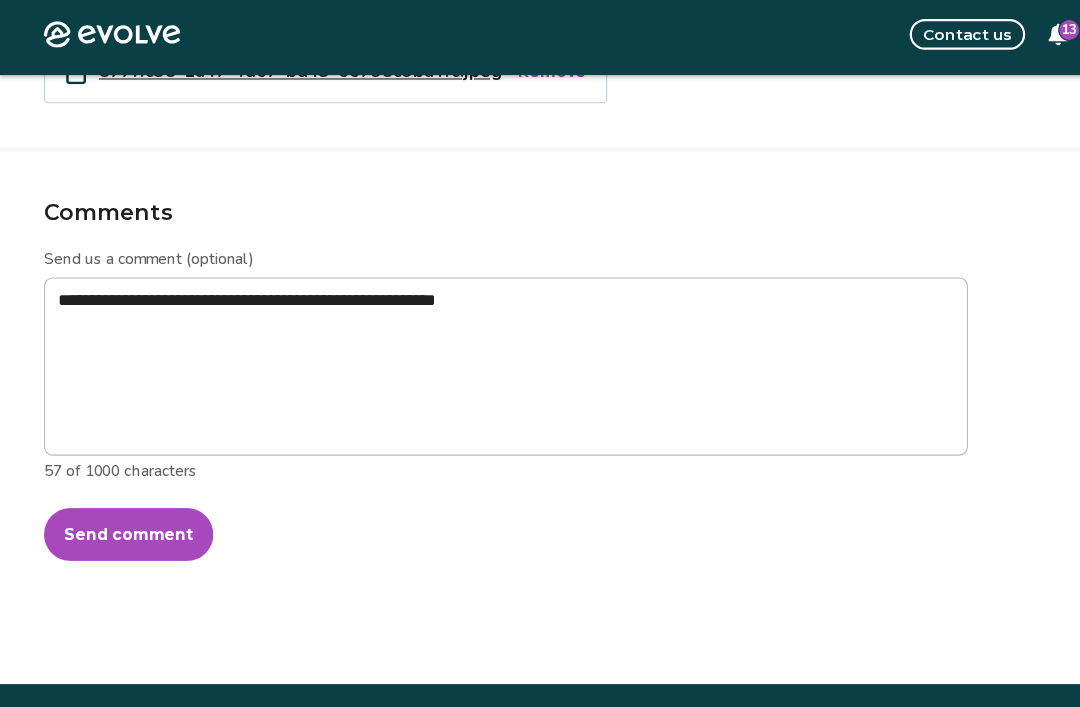 scroll, scrollTop: 1248, scrollLeft: 0, axis: vertical 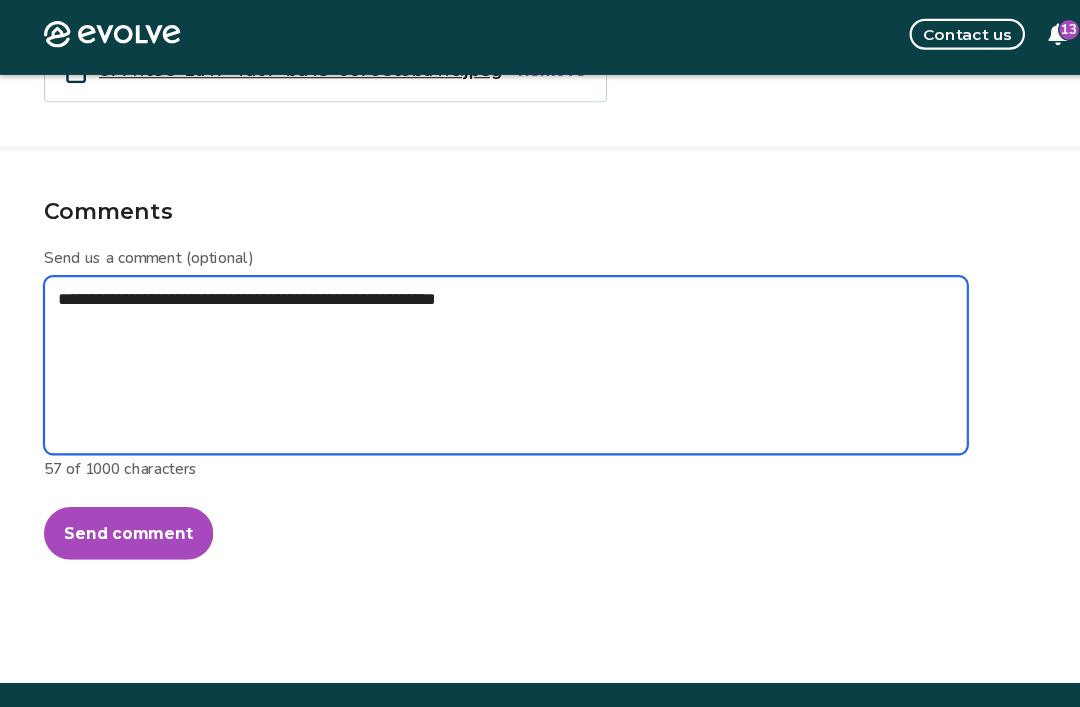 type on "**********" 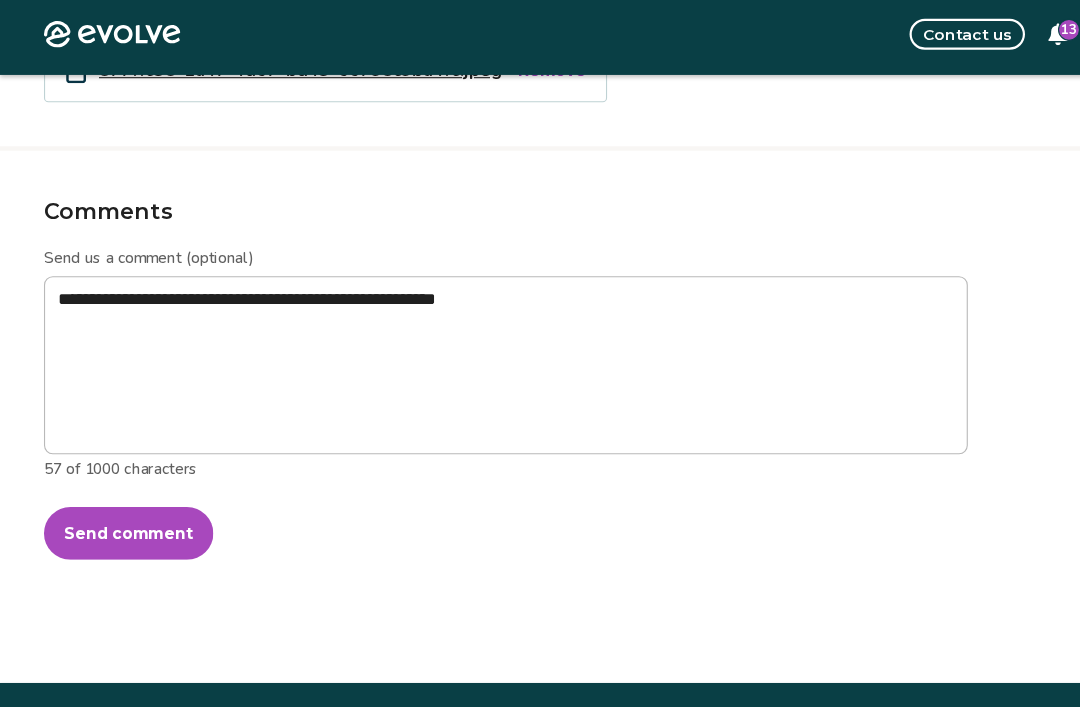 click on "Send comment" at bounding box center [117, 491] 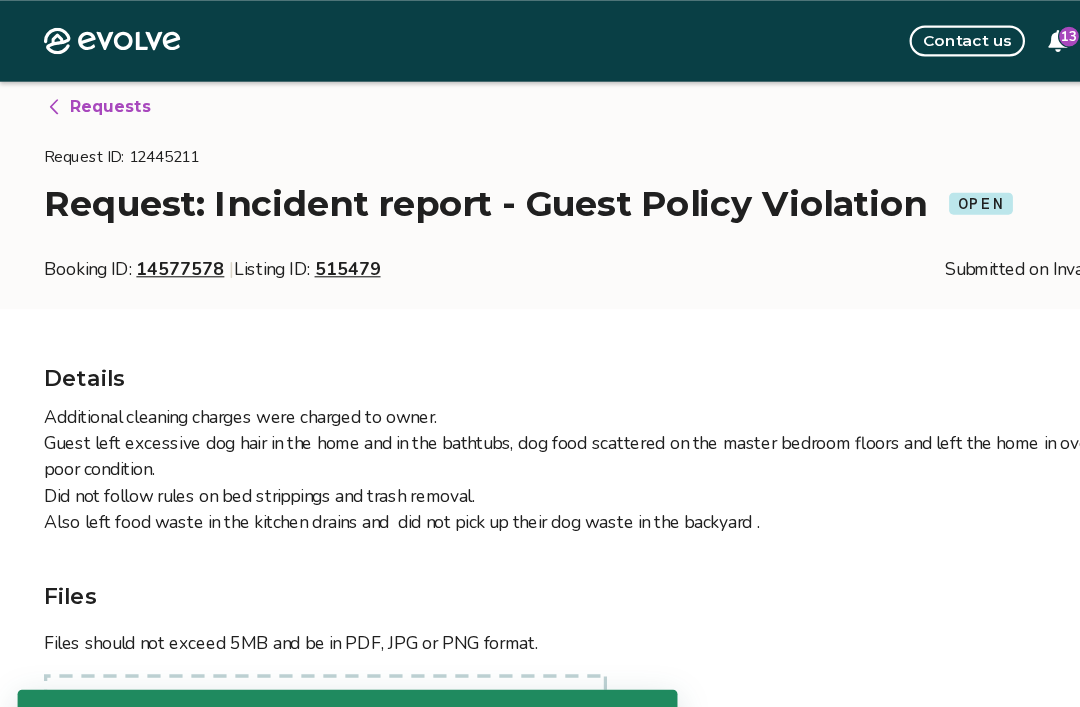scroll, scrollTop: 0, scrollLeft: 0, axis: both 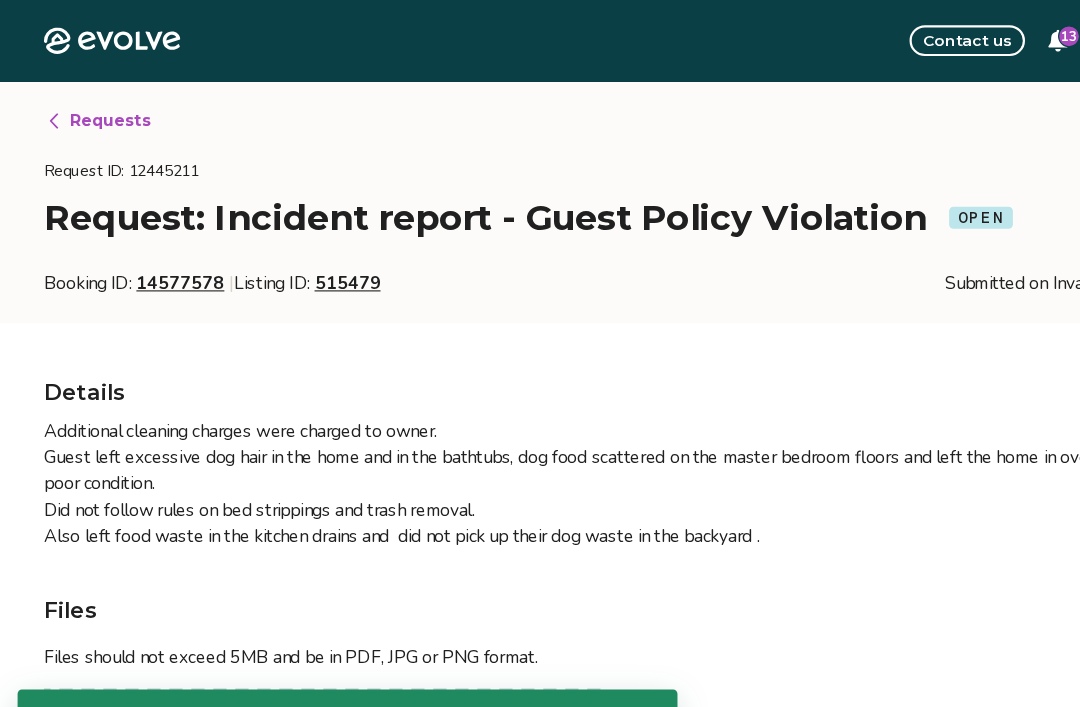 click 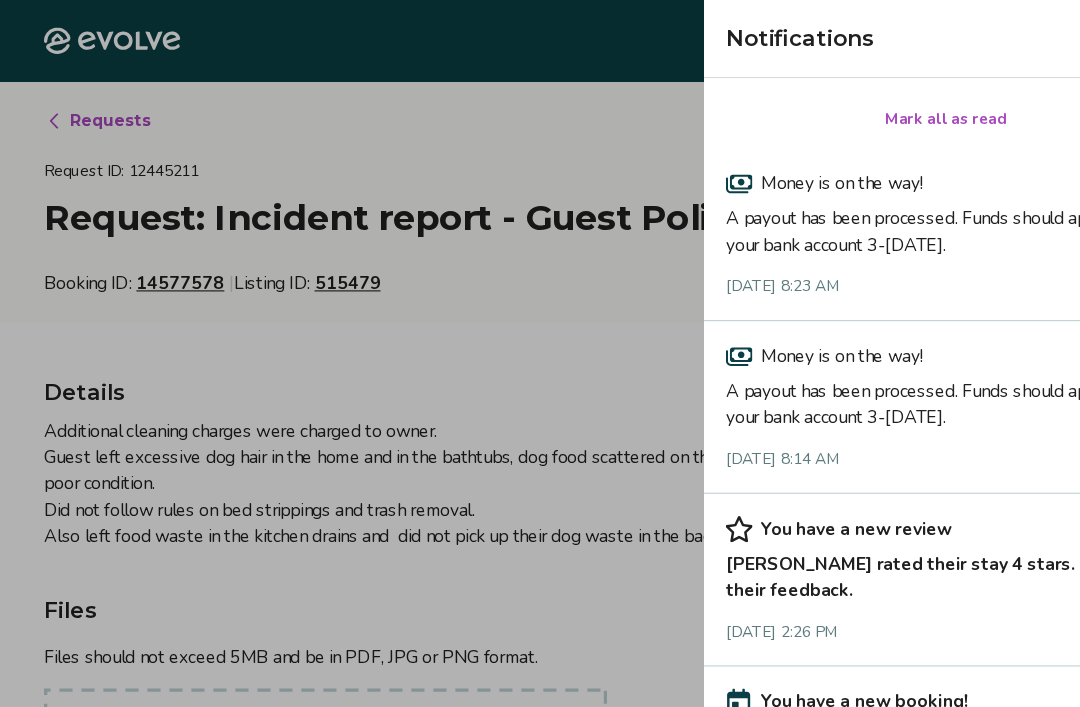 click at bounding box center [540, 353] 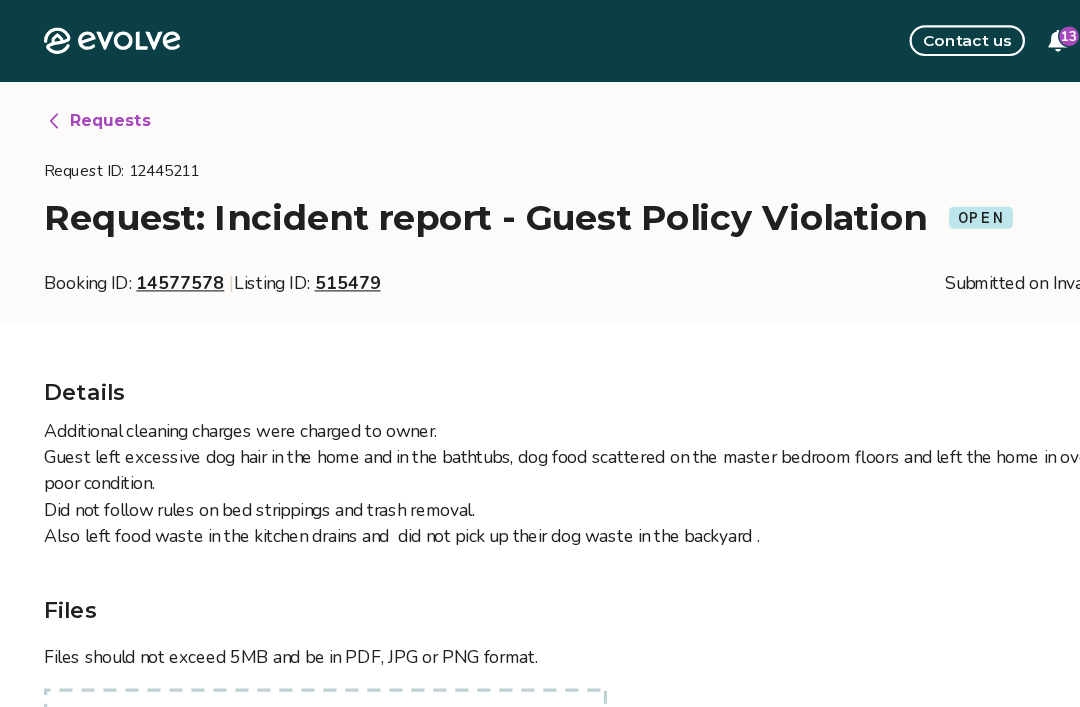 click on "Requests" at bounding box center (100, 110) 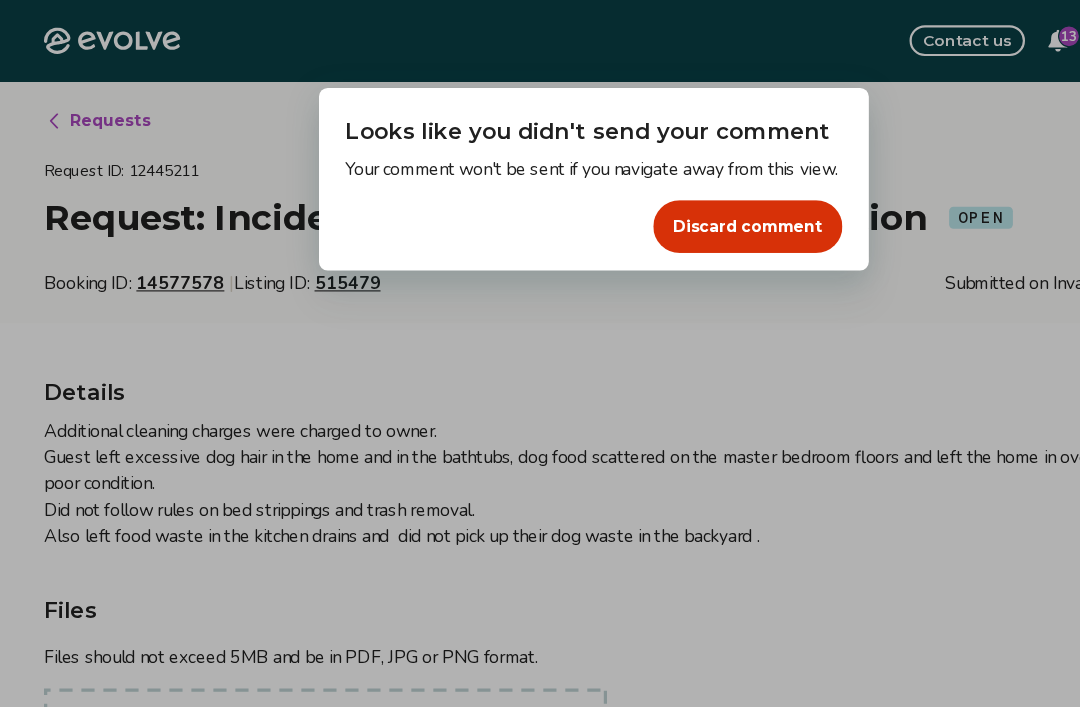 click on "Dialog Looks like you didn't send your comment Your comment won't be sent if you navigate away from this view. Discard comment" at bounding box center (540, 353) 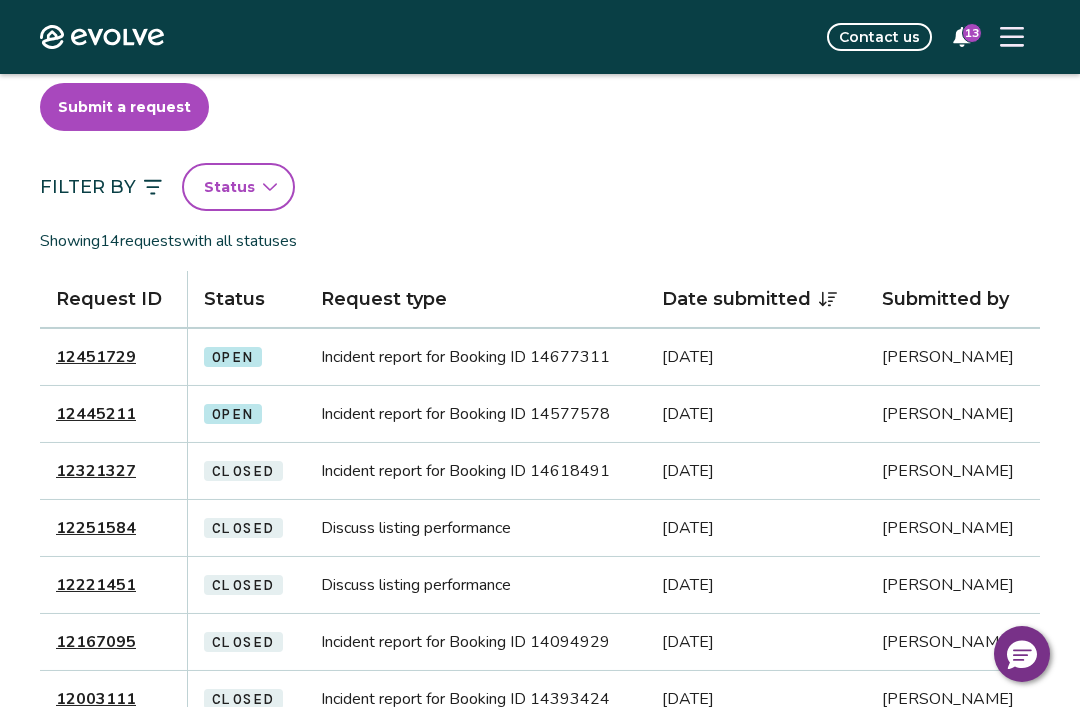 scroll, scrollTop: 82, scrollLeft: 0, axis: vertical 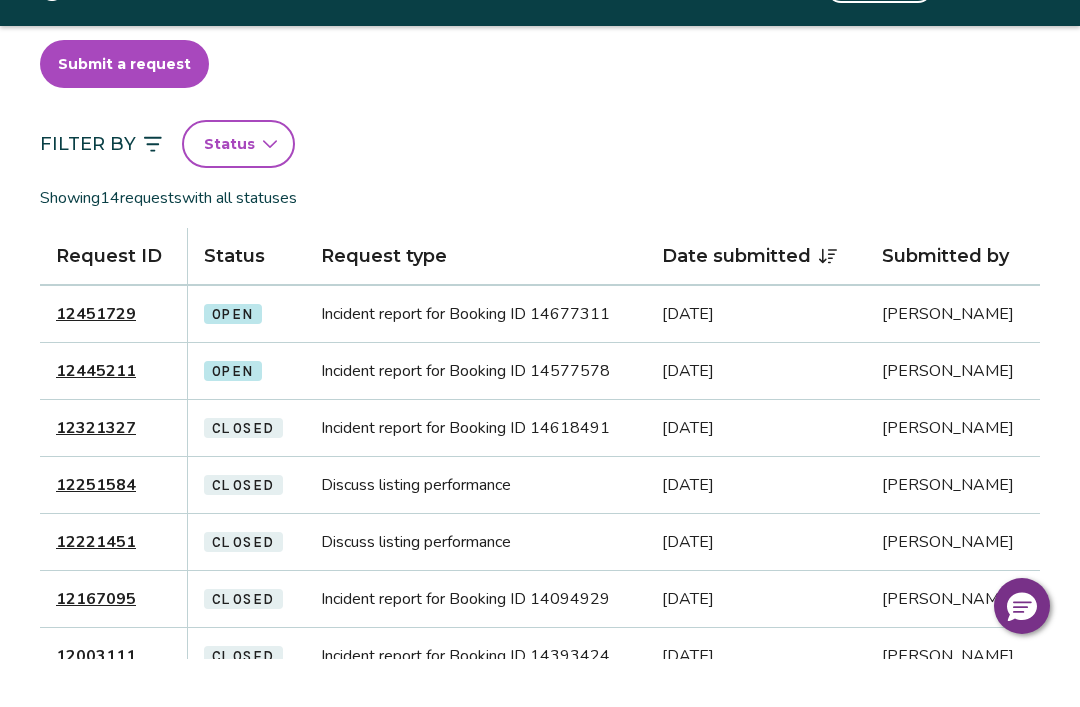 click on "12445211" at bounding box center (96, 419) 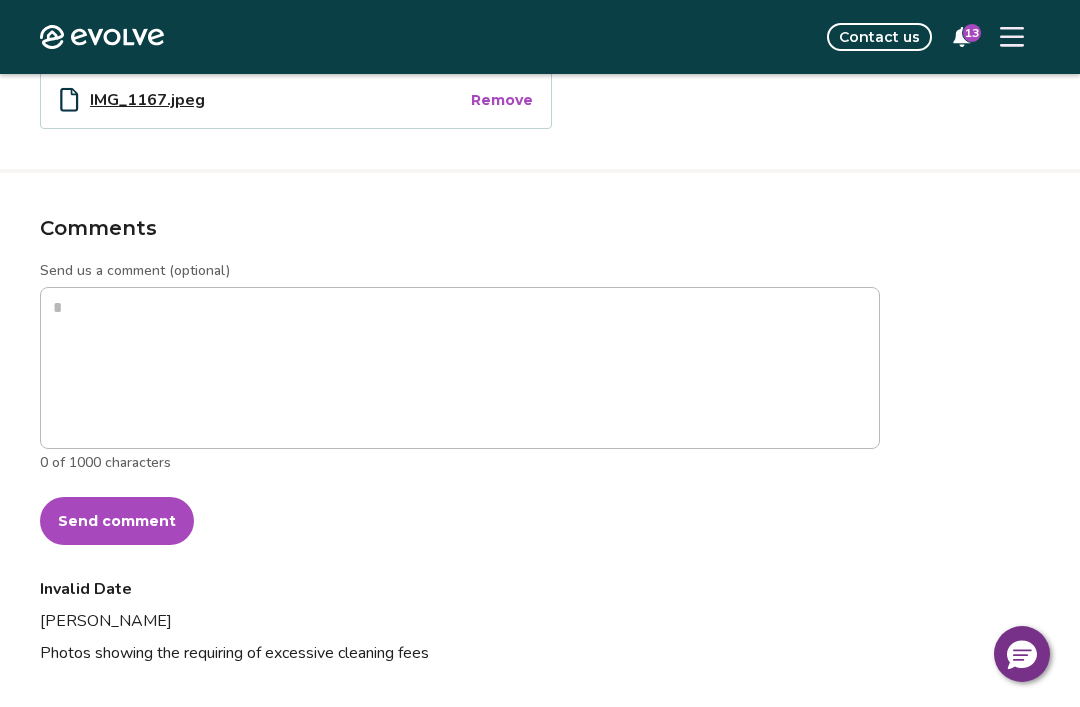 scroll, scrollTop: 774, scrollLeft: 0, axis: vertical 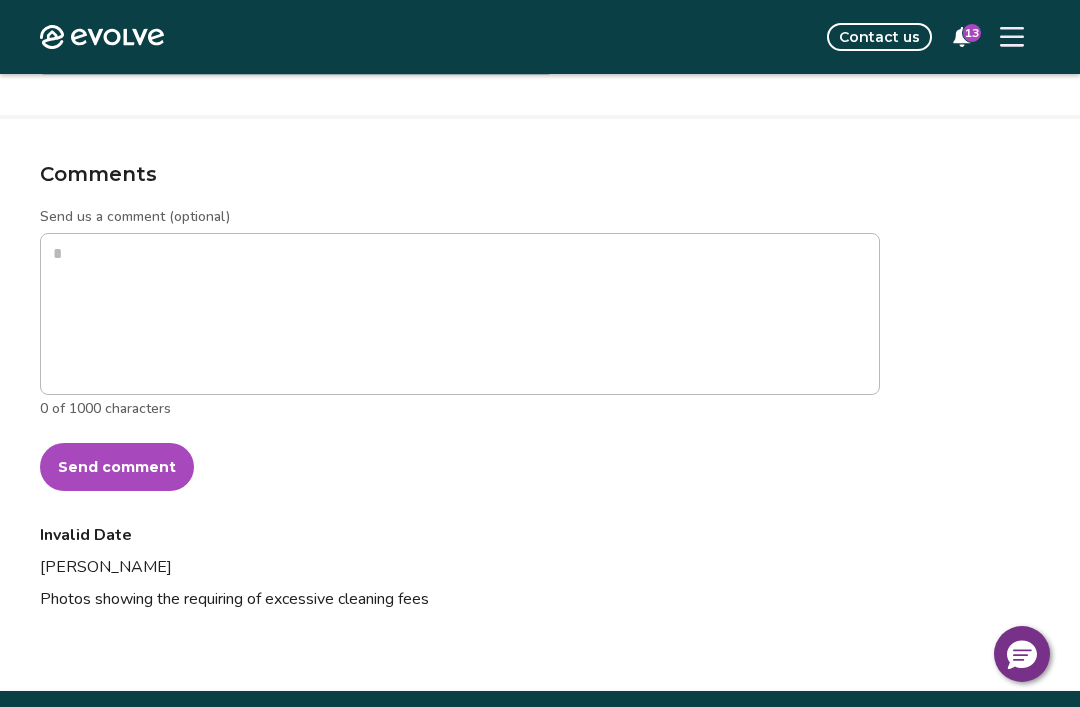 click on "GENE F." at bounding box center (460, 571) 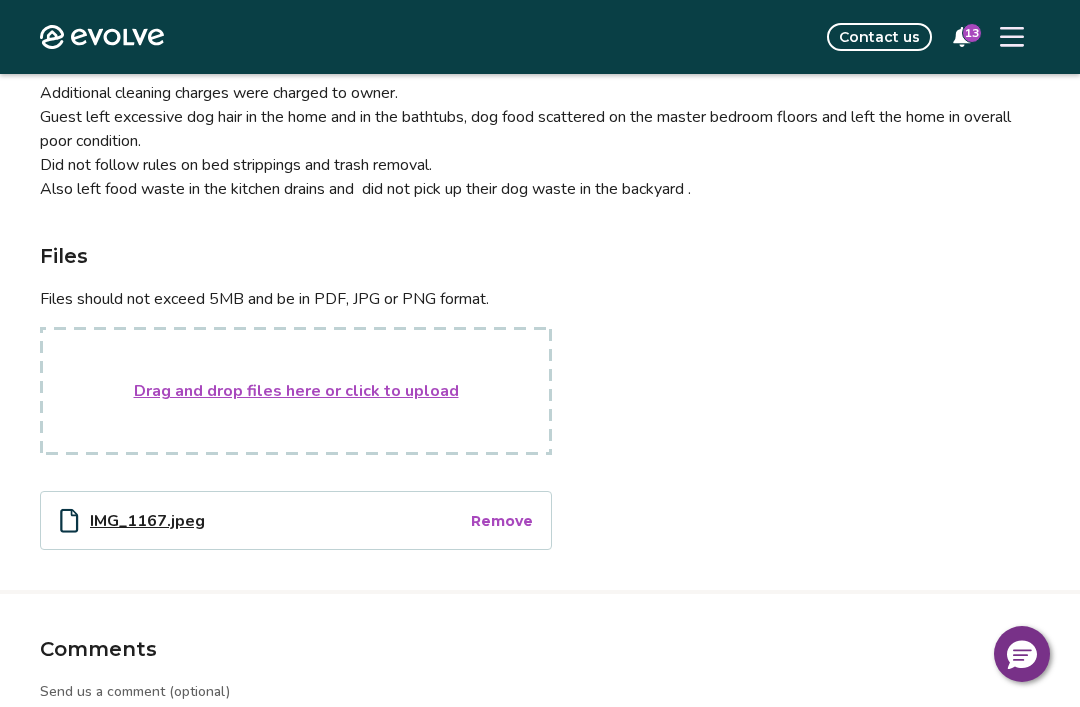 type on "*" 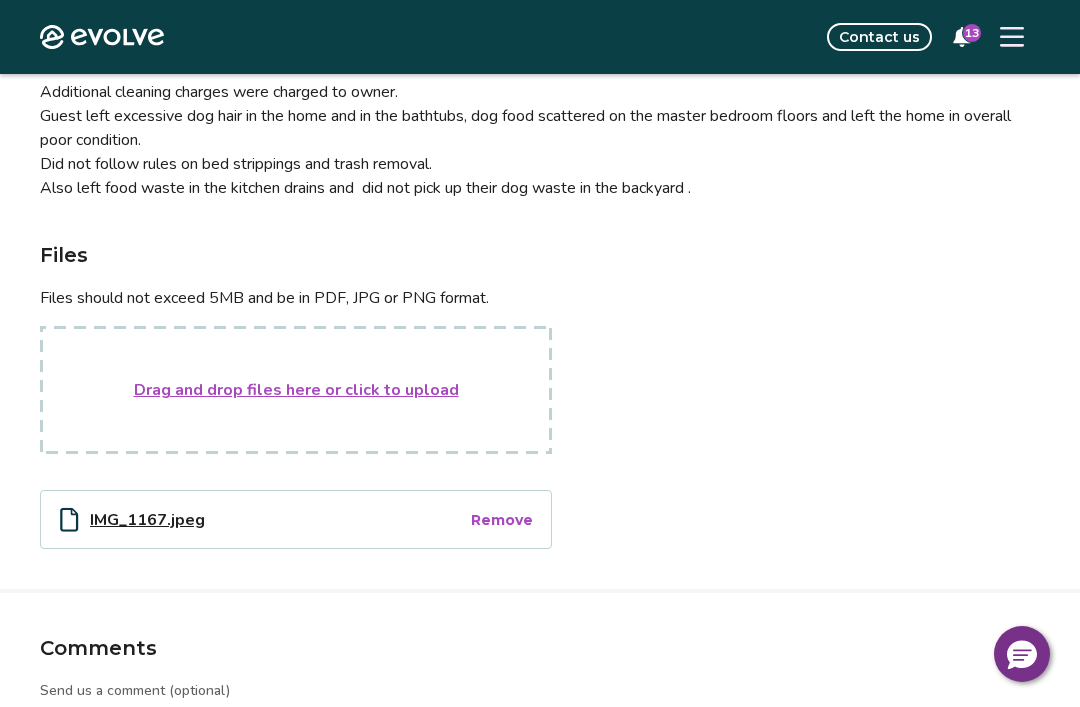 click on "Drag and drop files here or click to upload" at bounding box center [296, 390] 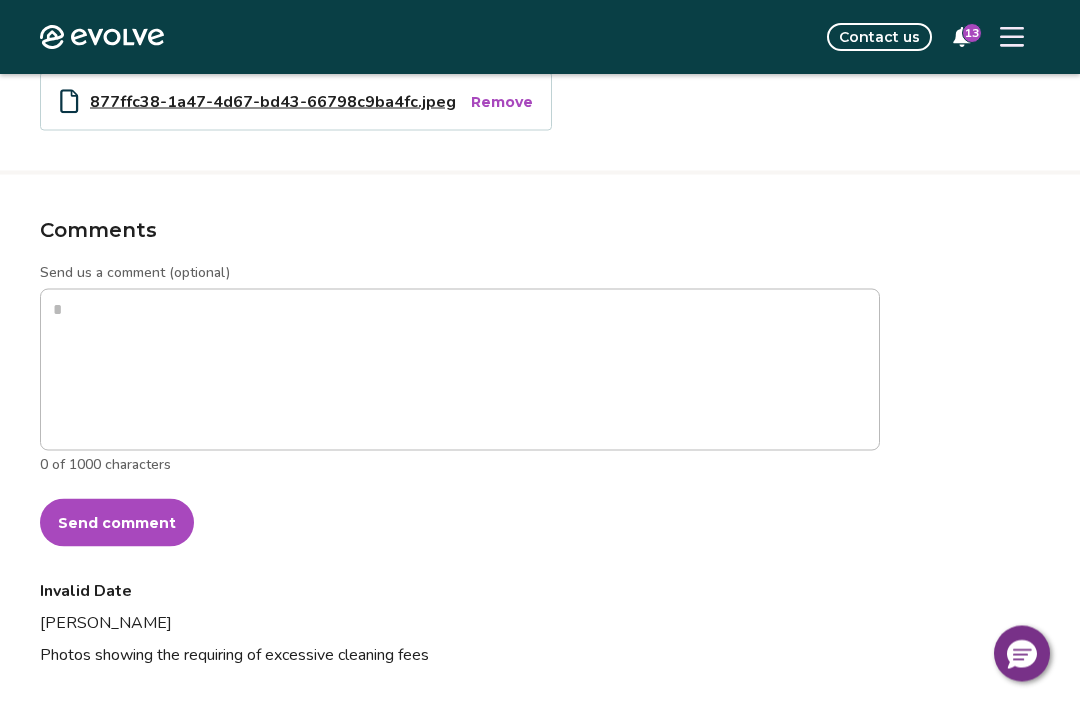 scroll, scrollTop: 1173, scrollLeft: 0, axis: vertical 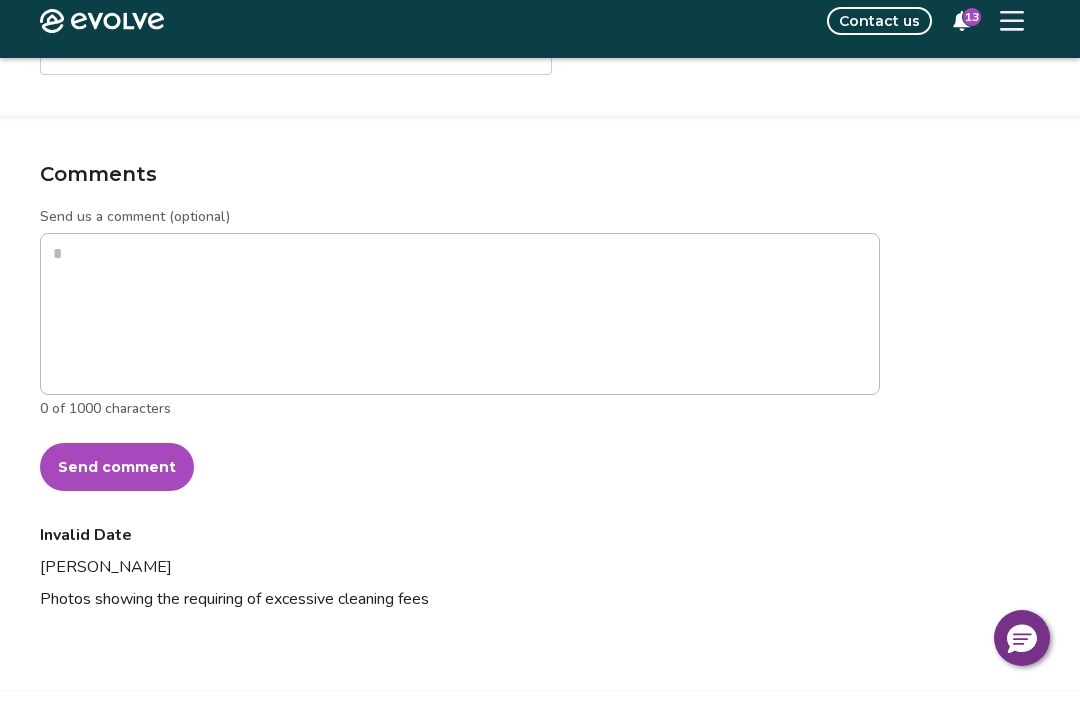 click on "Send comment" at bounding box center (117, 483) 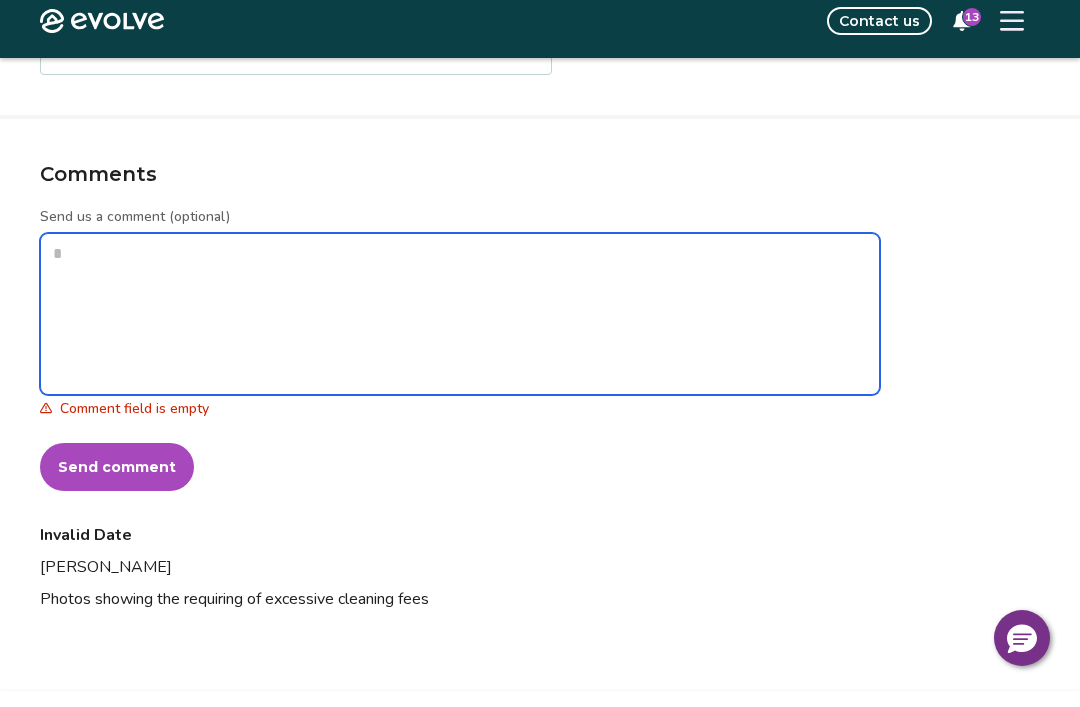 scroll, scrollTop: 1189, scrollLeft: 0, axis: vertical 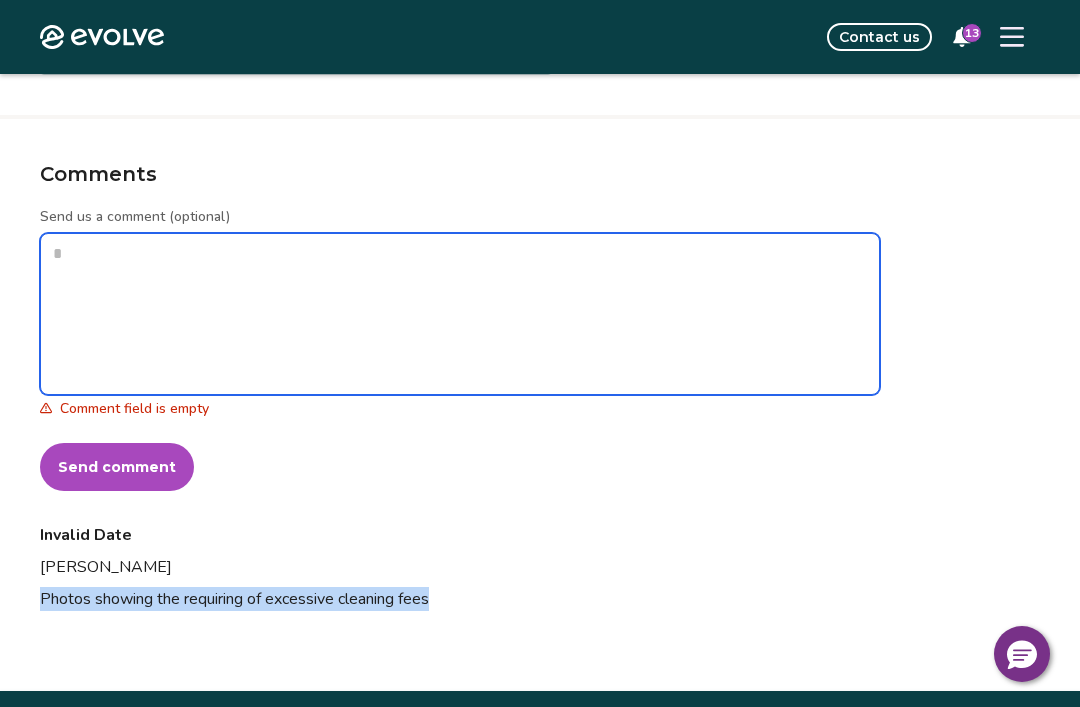 copy on "Photos  showing the requiring of excessive cleaning fees" 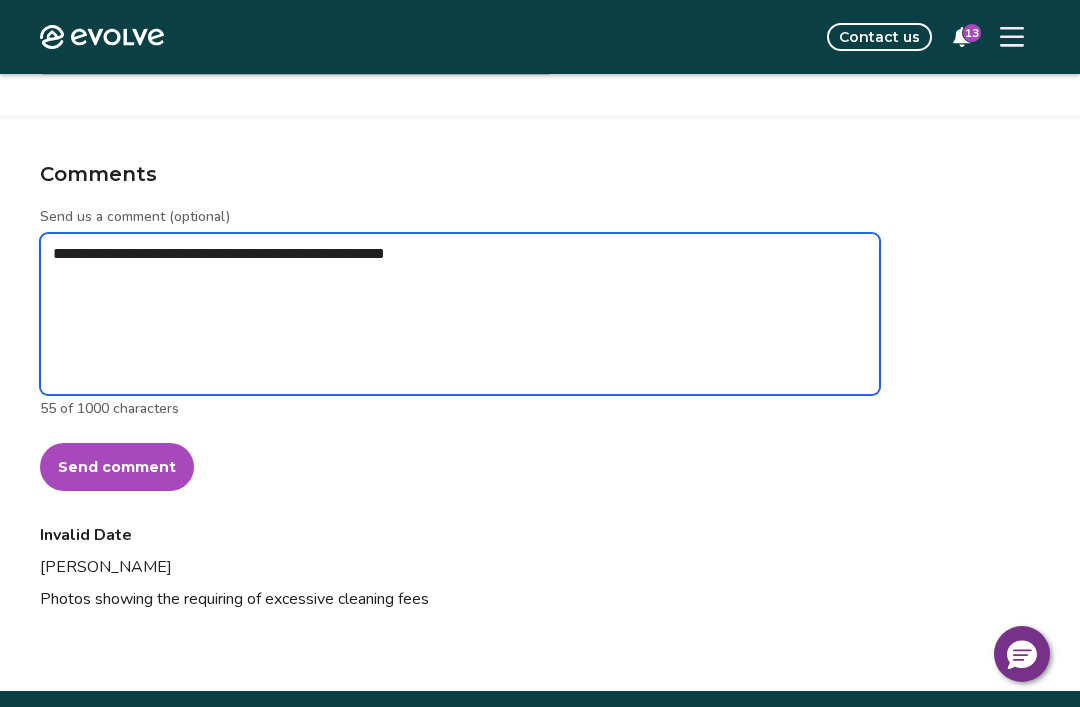 type on "**********" 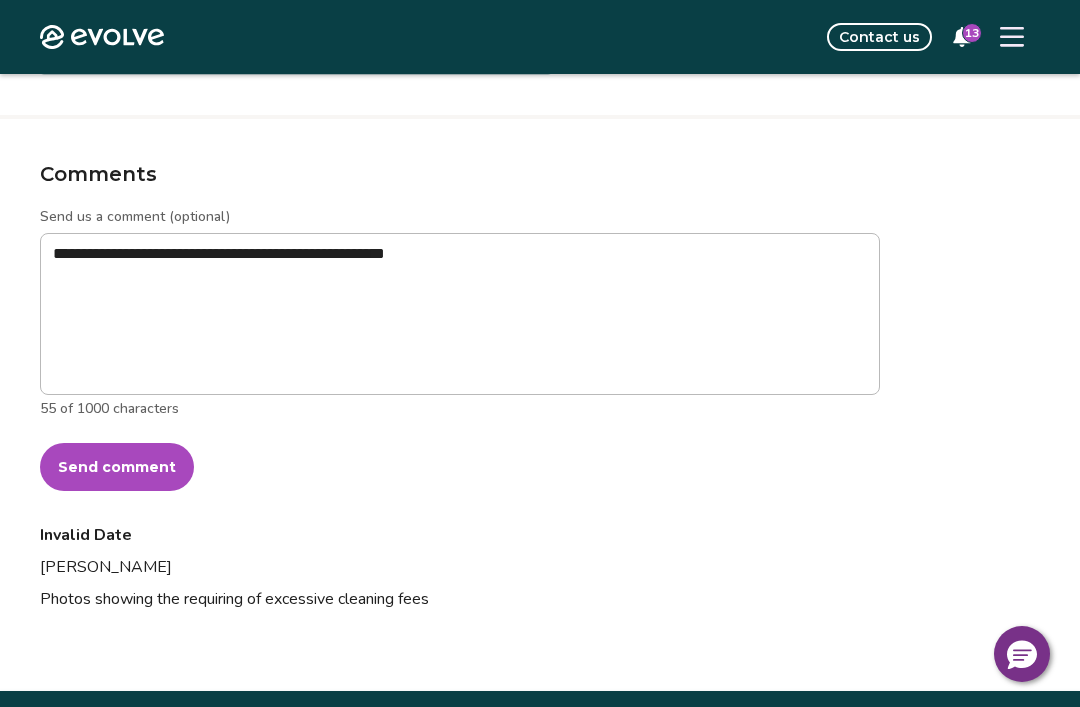 click on "Send comment" at bounding box center [117, 467] 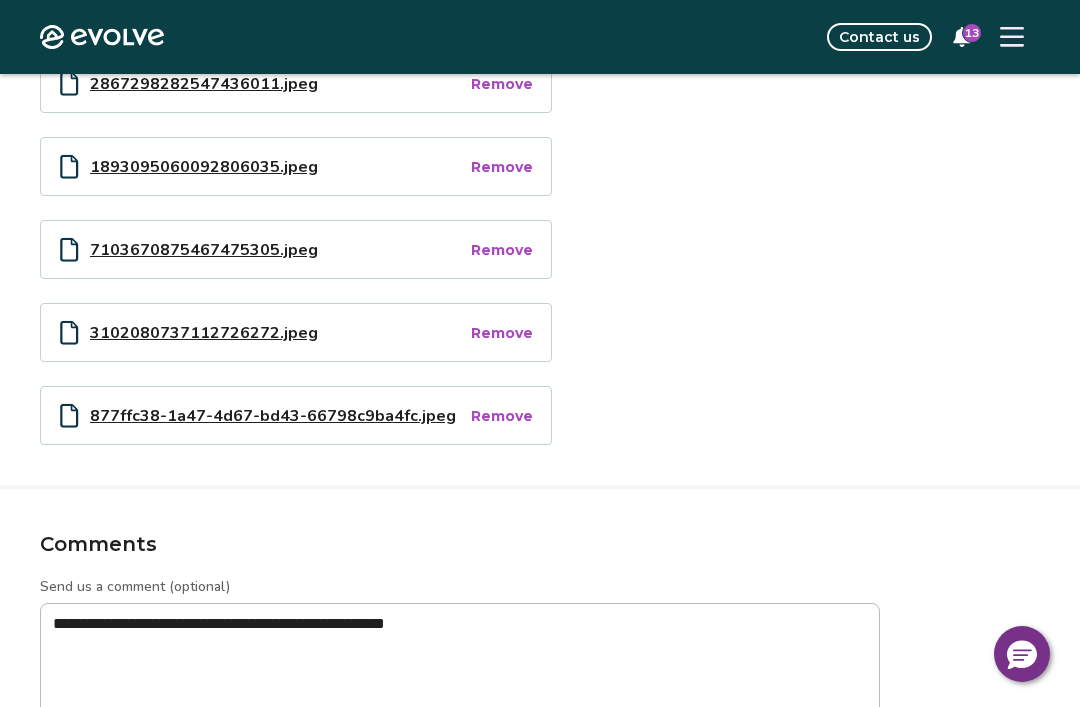 type on "*" 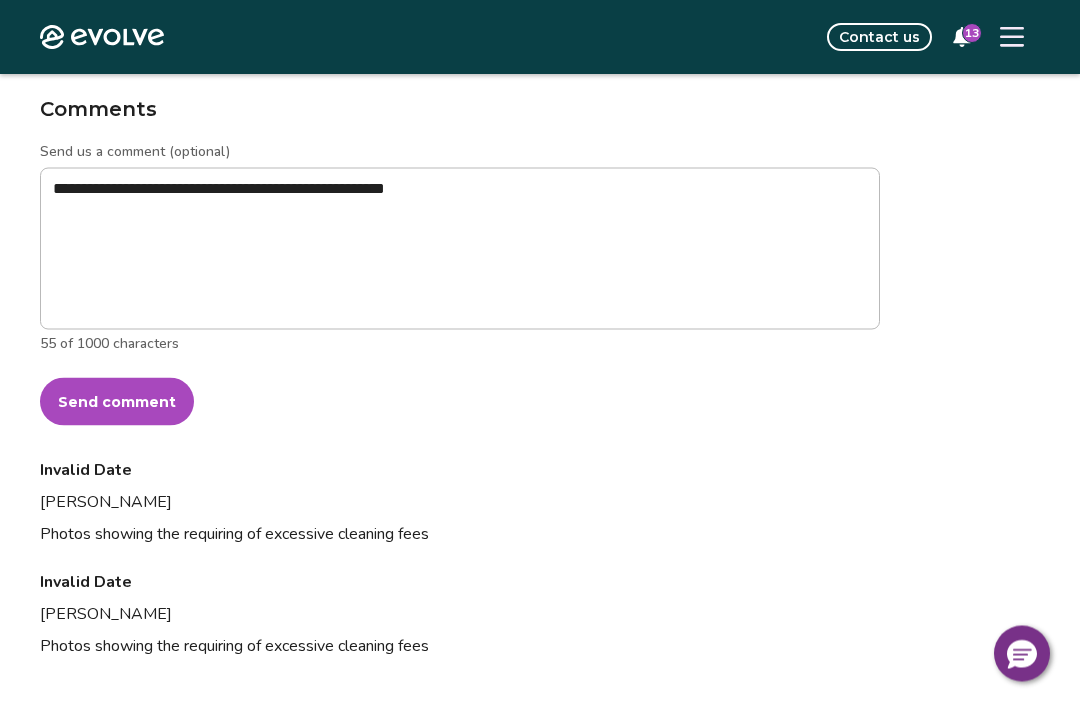 scroll, scrollTop: 1301, scrollLeft: 0, axis: vertical 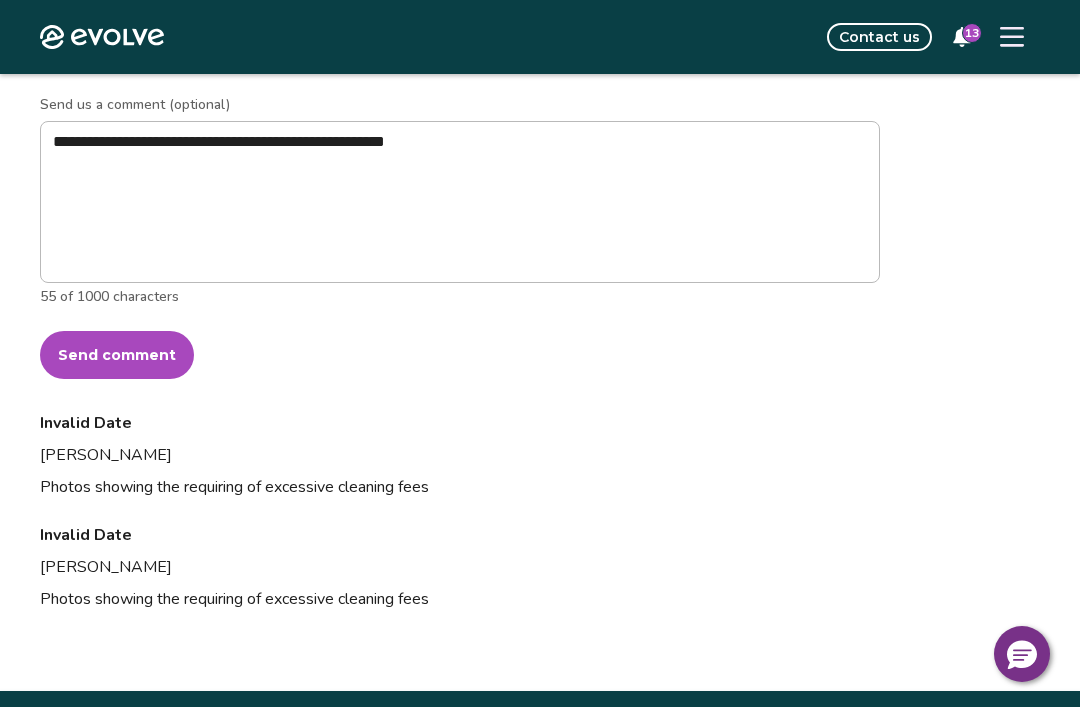 click 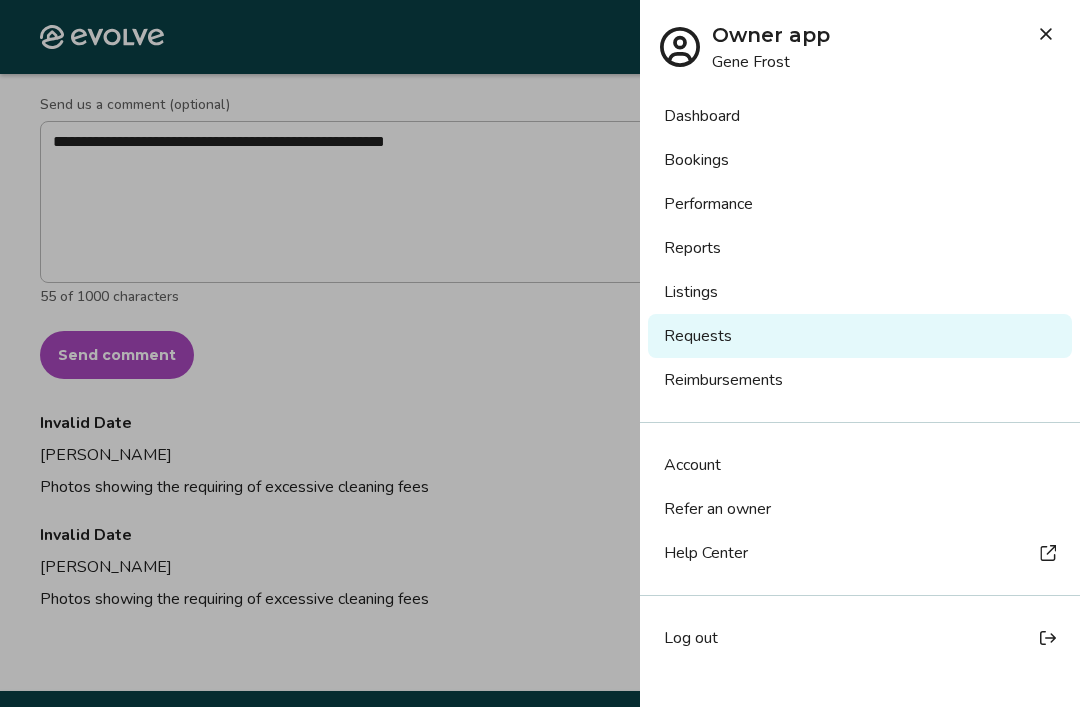 click on "Dashboard" at bounding box center (860, 116) 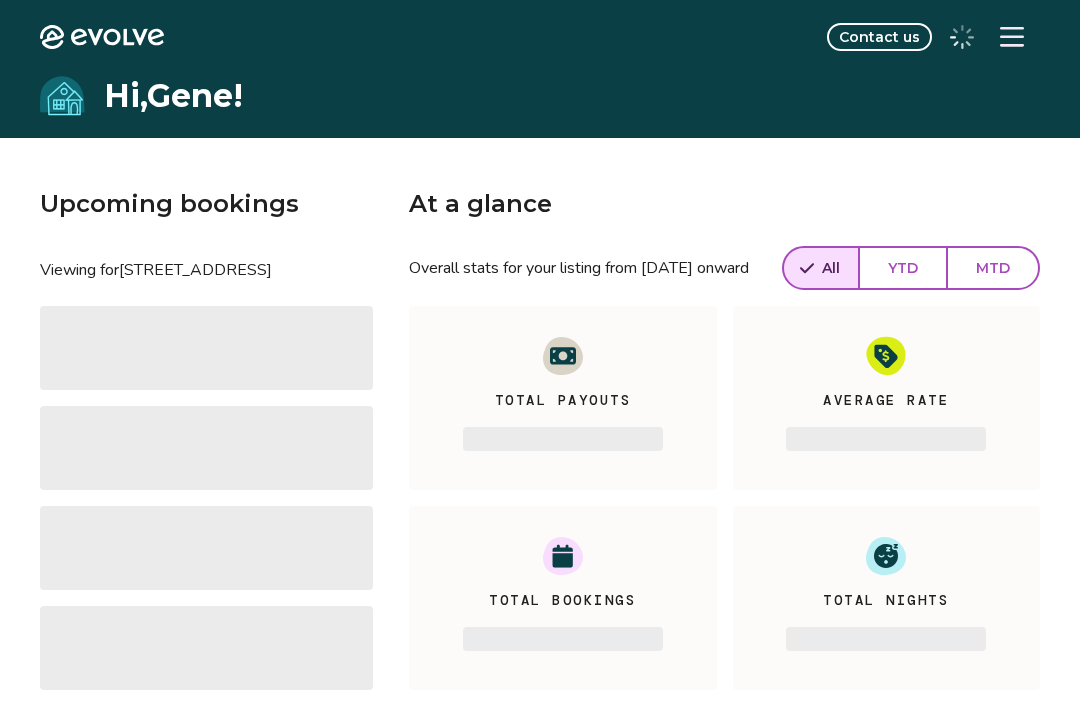 scroll, scrollTop: 0, scrollLeft: 0, axis: both 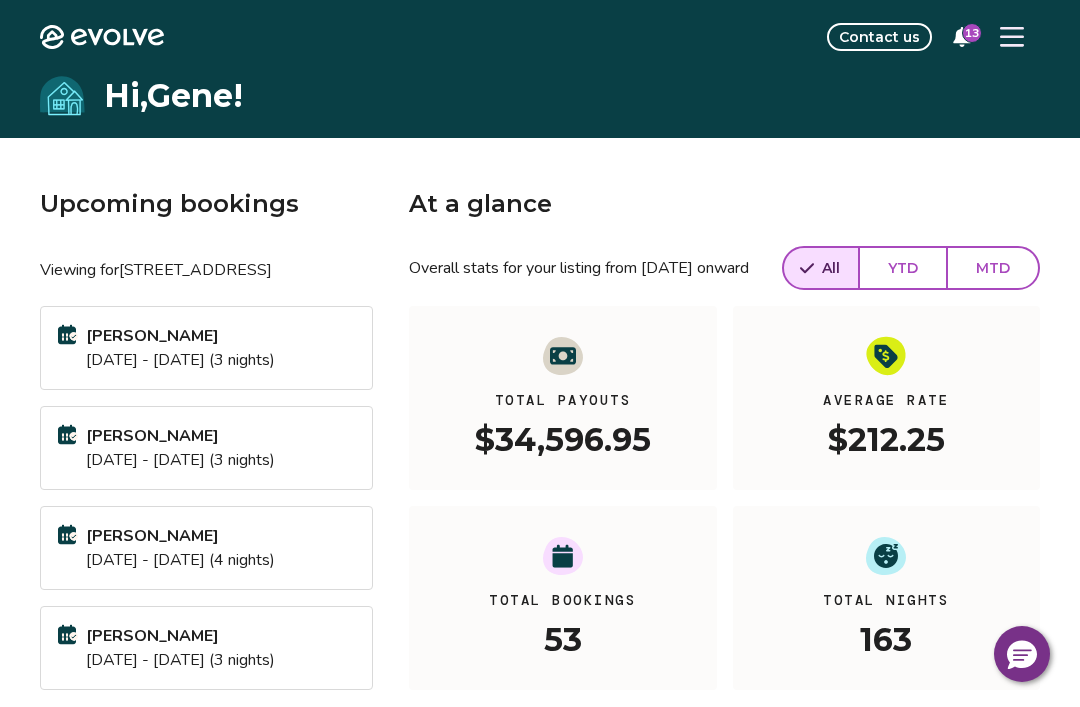 click at bounding box center [1012, 37] 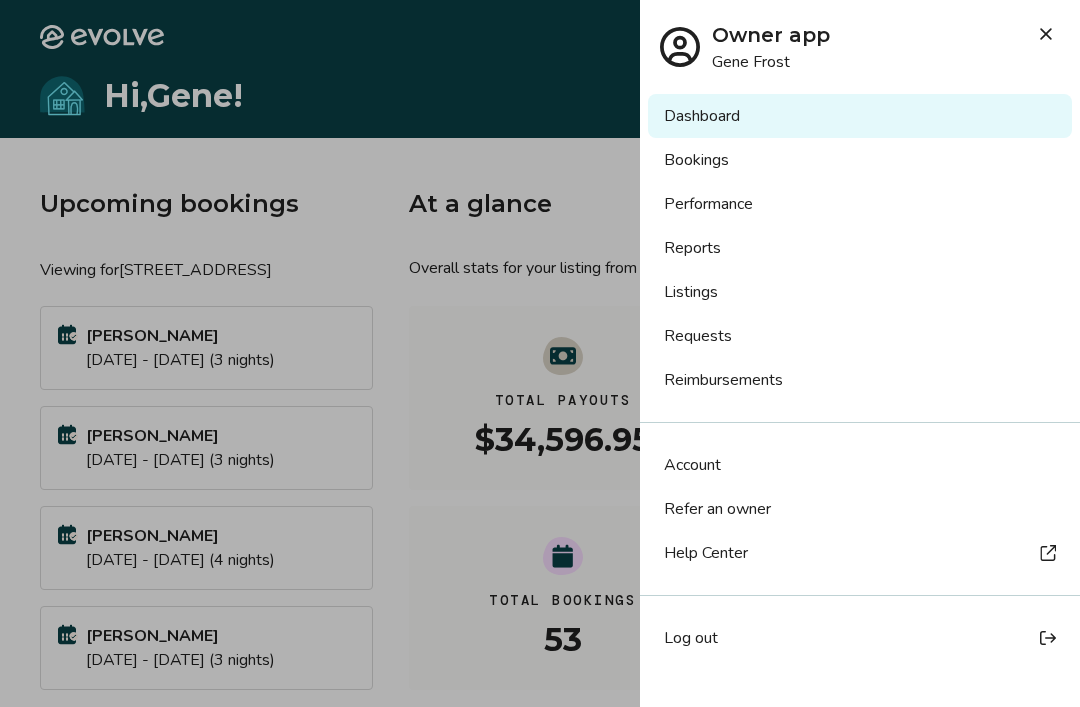 click on "Requests" at bounding box center (860, 336) 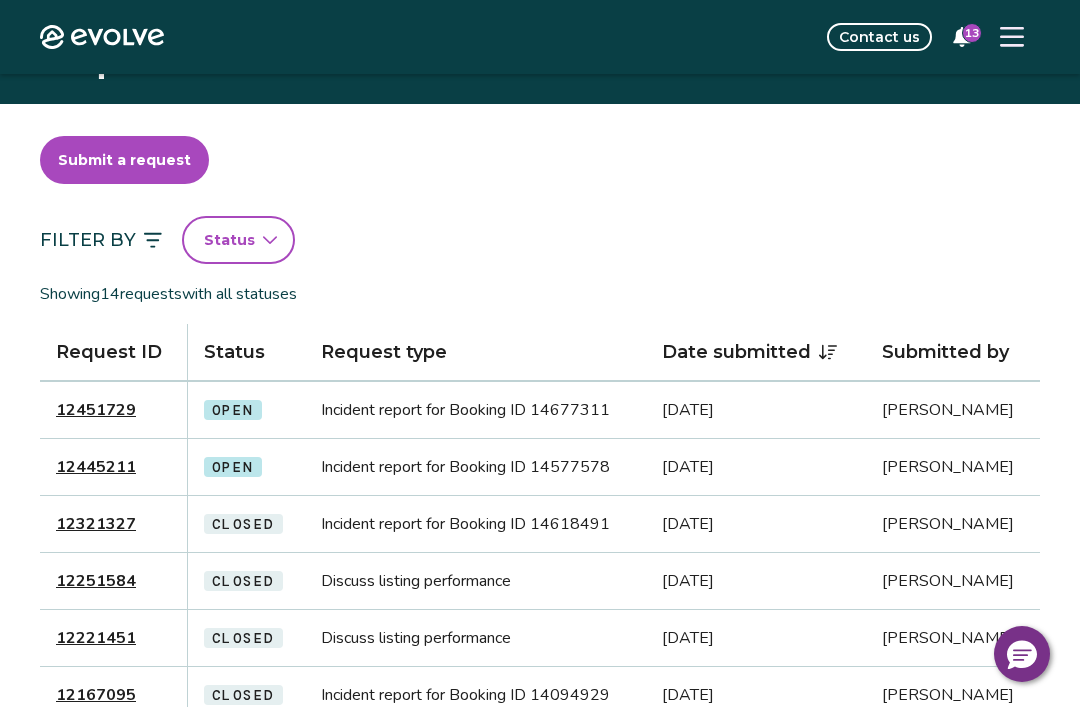 scroll, scrollTop: 37, scrollLeft: 0, axis: vertical 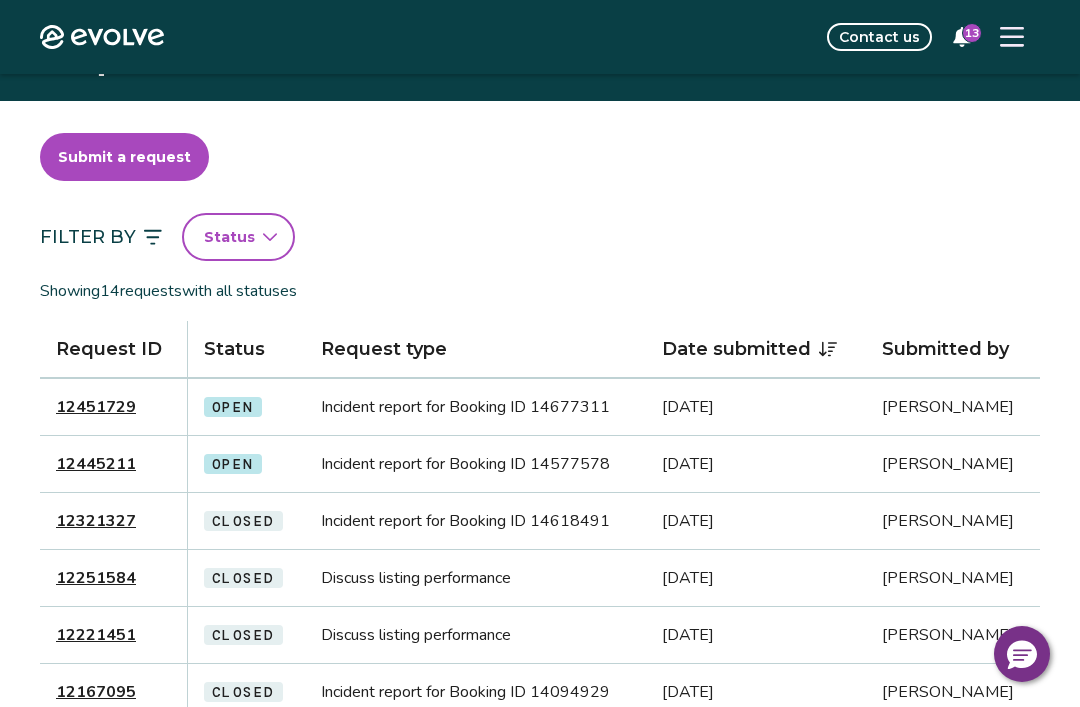 click on "12445211" at bounding box center [96, 464] 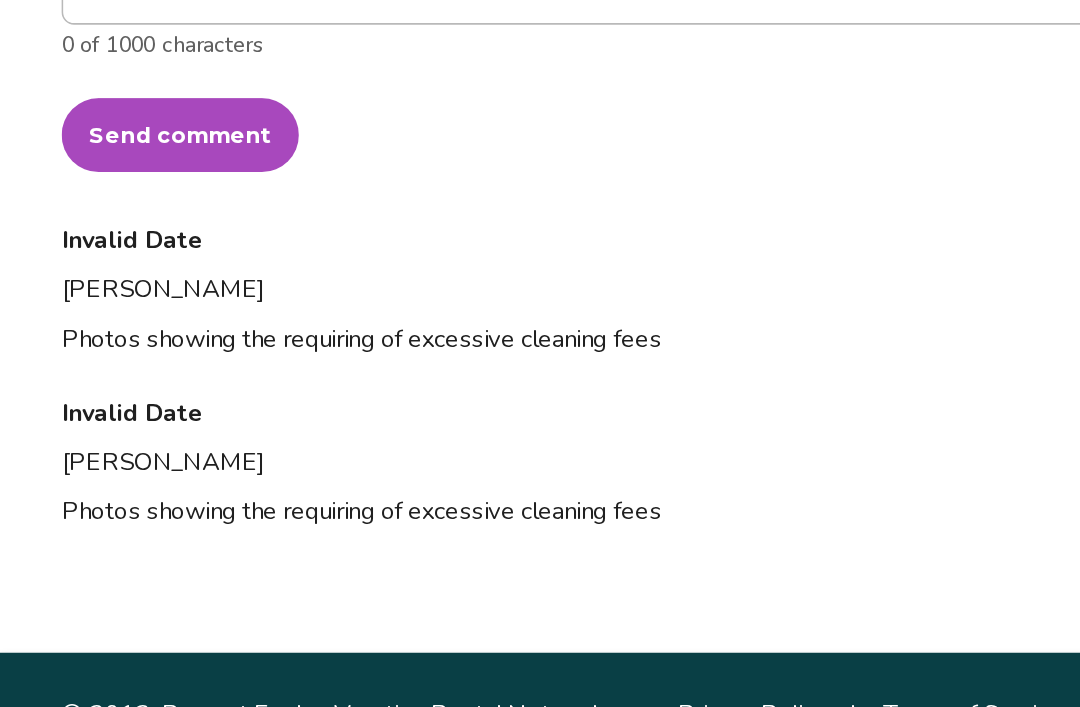 scroll, scrollTop: 1863, scrollLeft: 0, axis: vertical 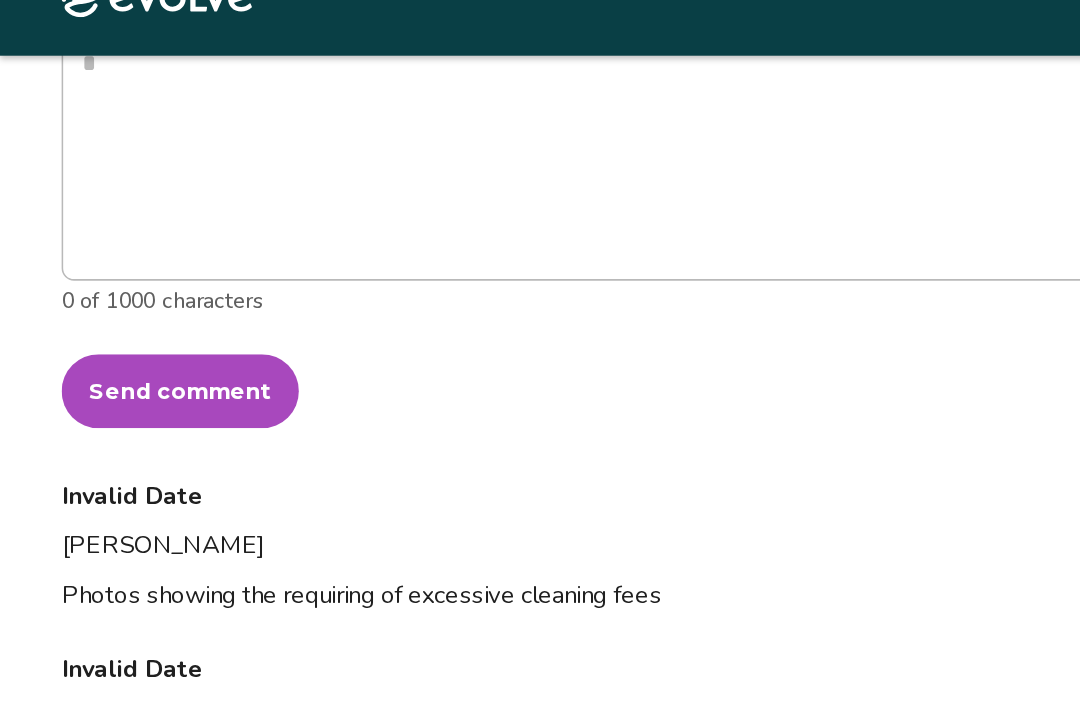type on "*" 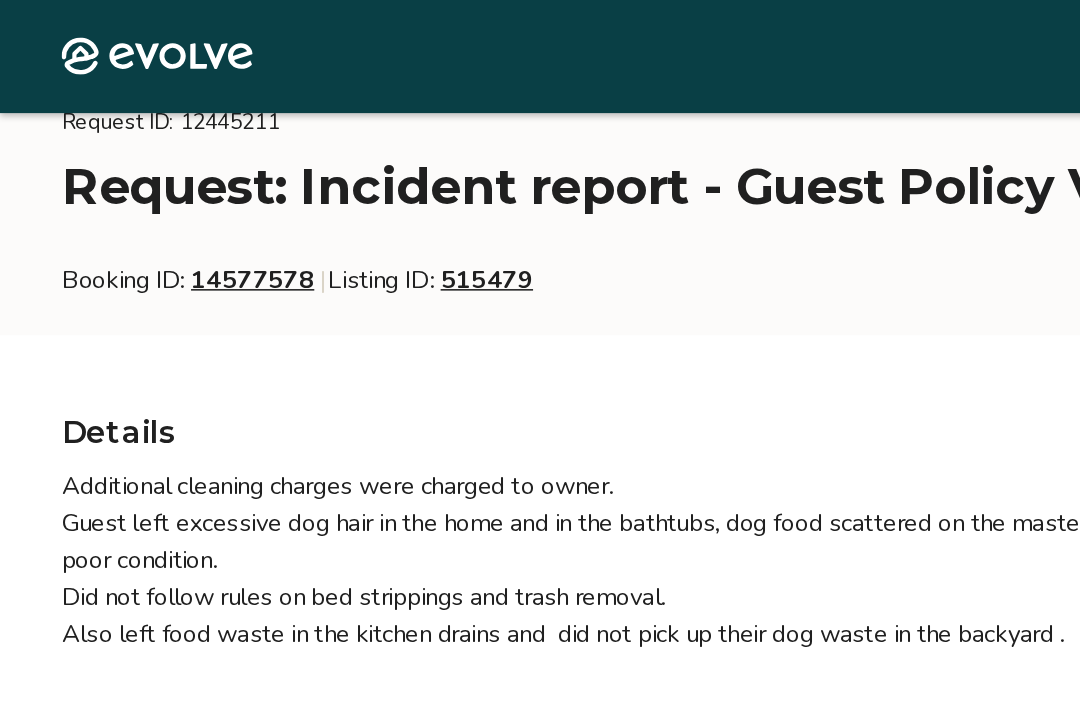 scroll, scrollTop: 0, scrollLeft: 0, axis: both 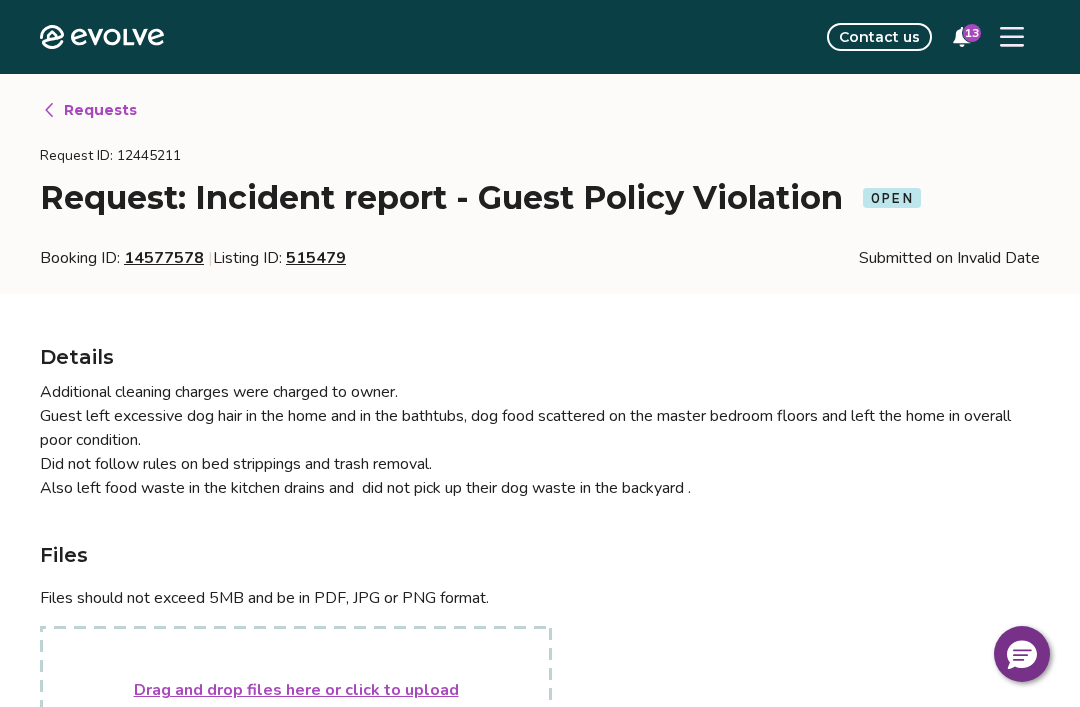 click 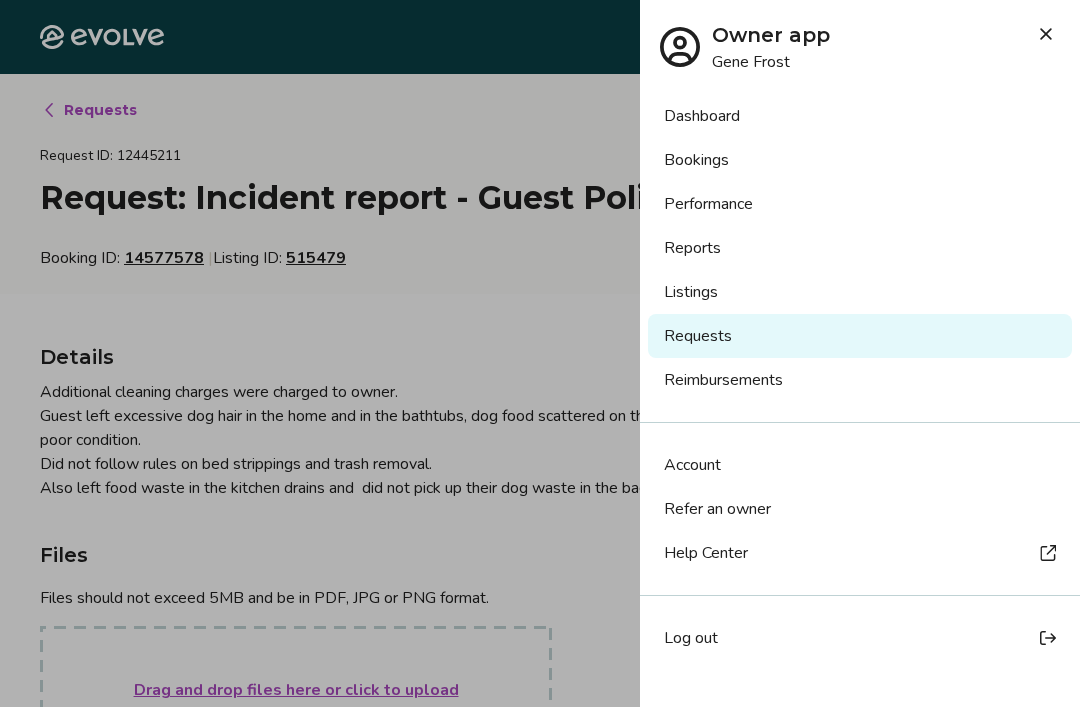 click on "Reimbursements" at bounding box center (860, 380) 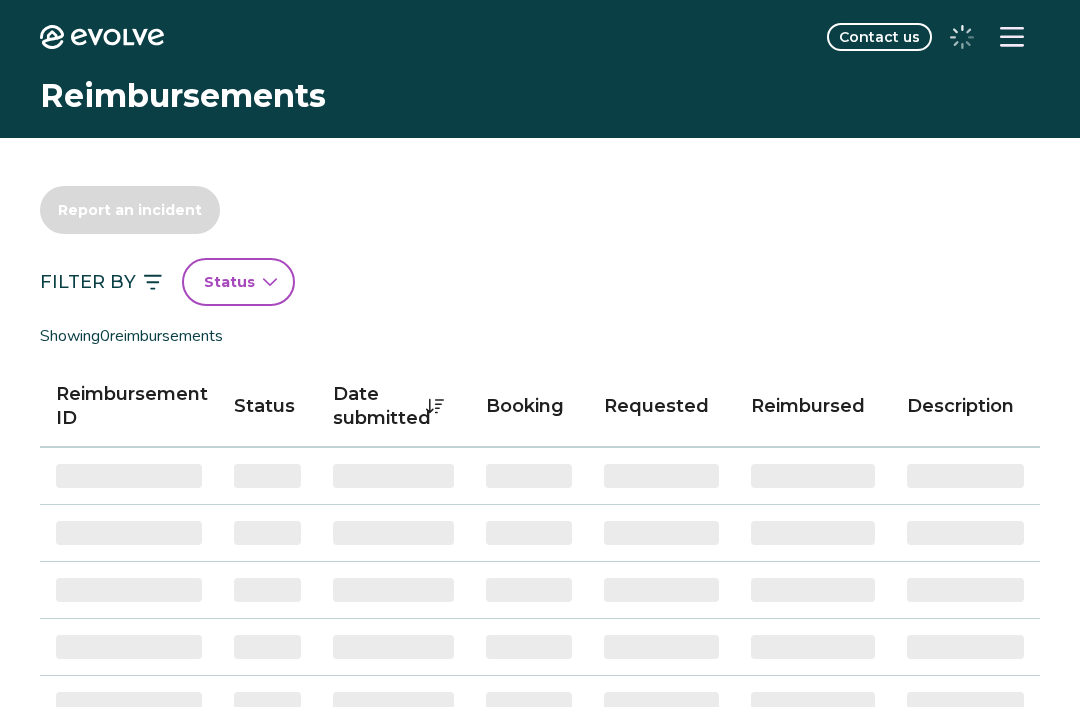 scroll, scrollTop: 0, scrollLeft: 0, axis: both 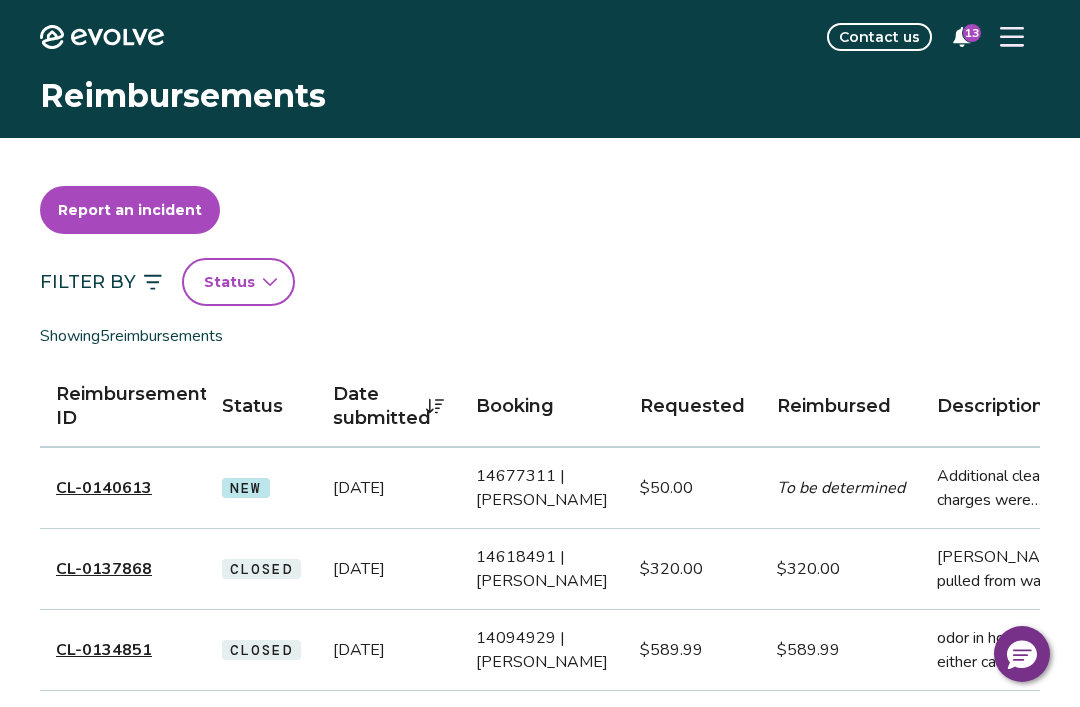 click on "CL-0140613" at bounding box center (104, 488) 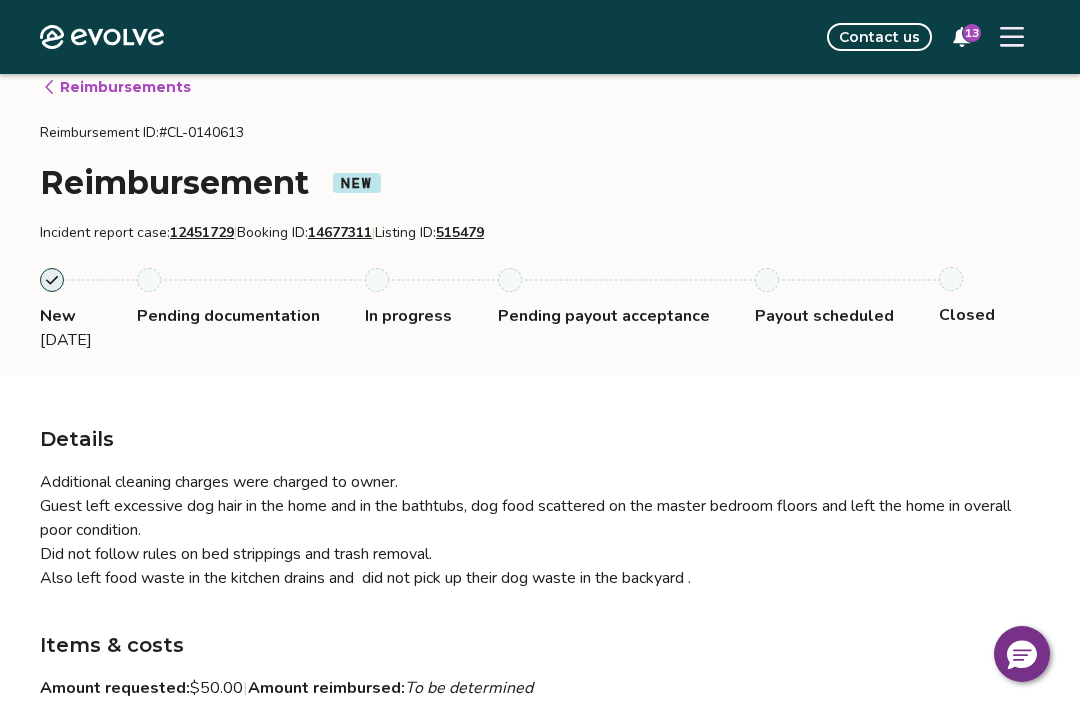 scroll, scrollTop: 0, scrollLeft: 0, axis: both 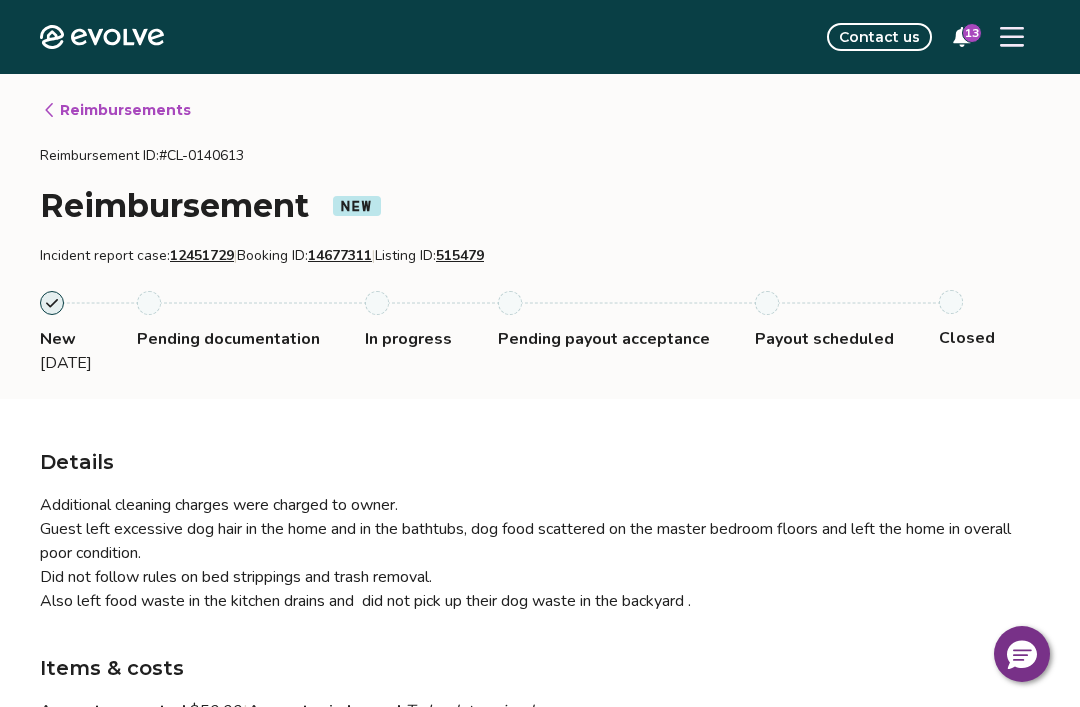 click at bounding box center [1012, 37] 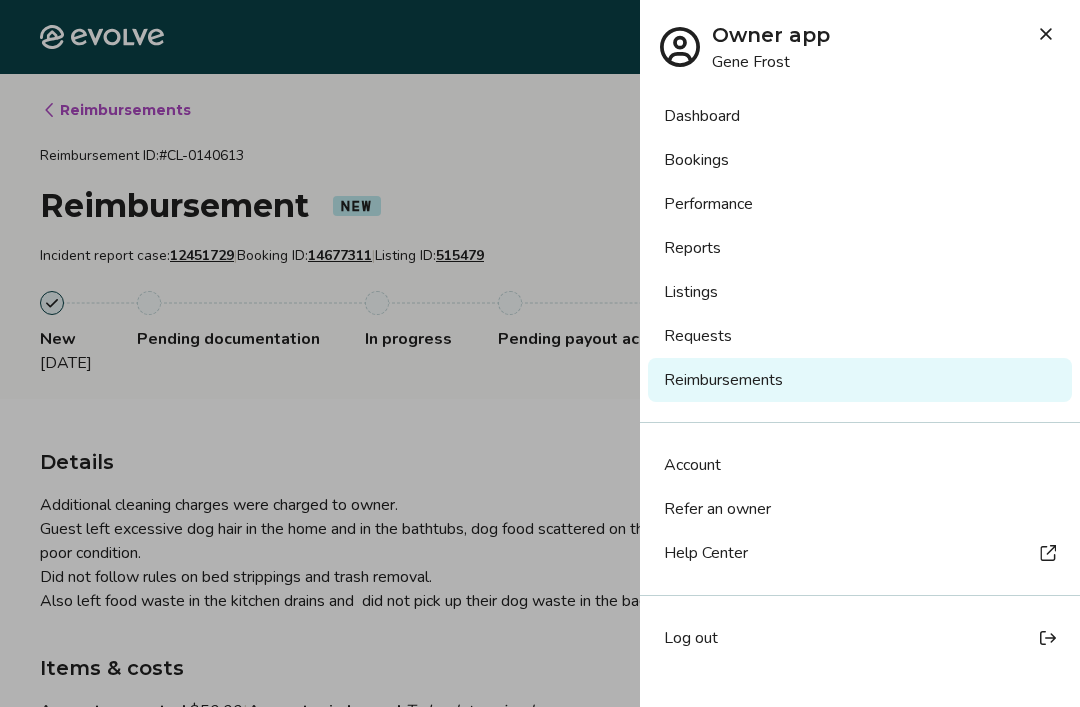 click 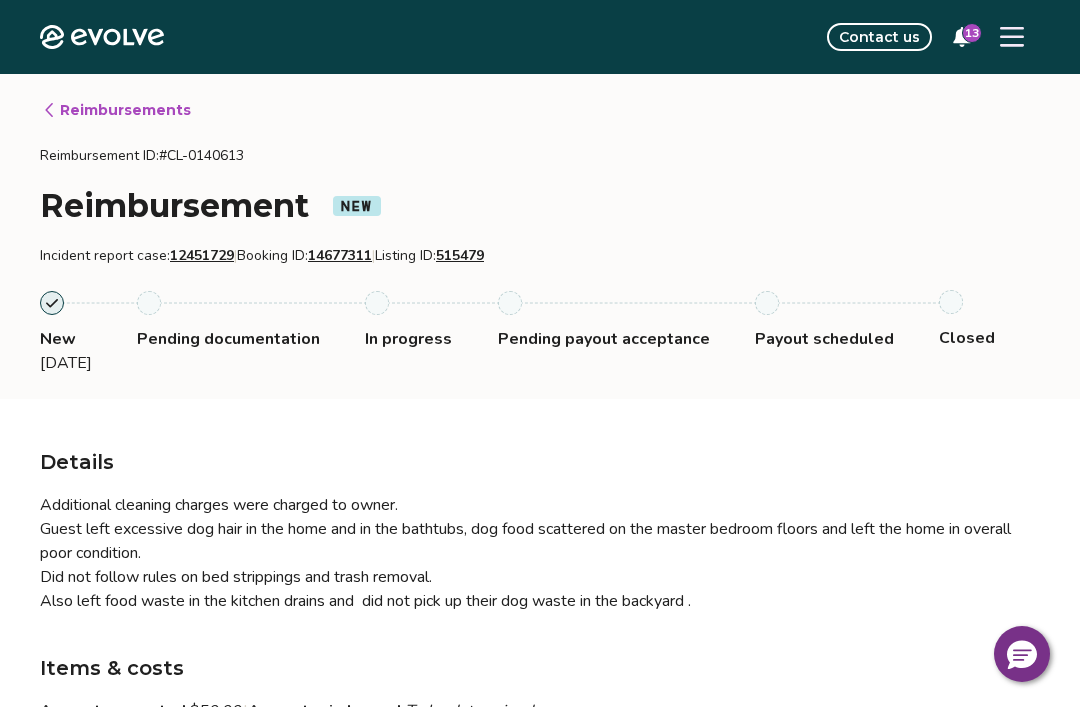 click on "Reimbursements" at bounding box center [116, 110] 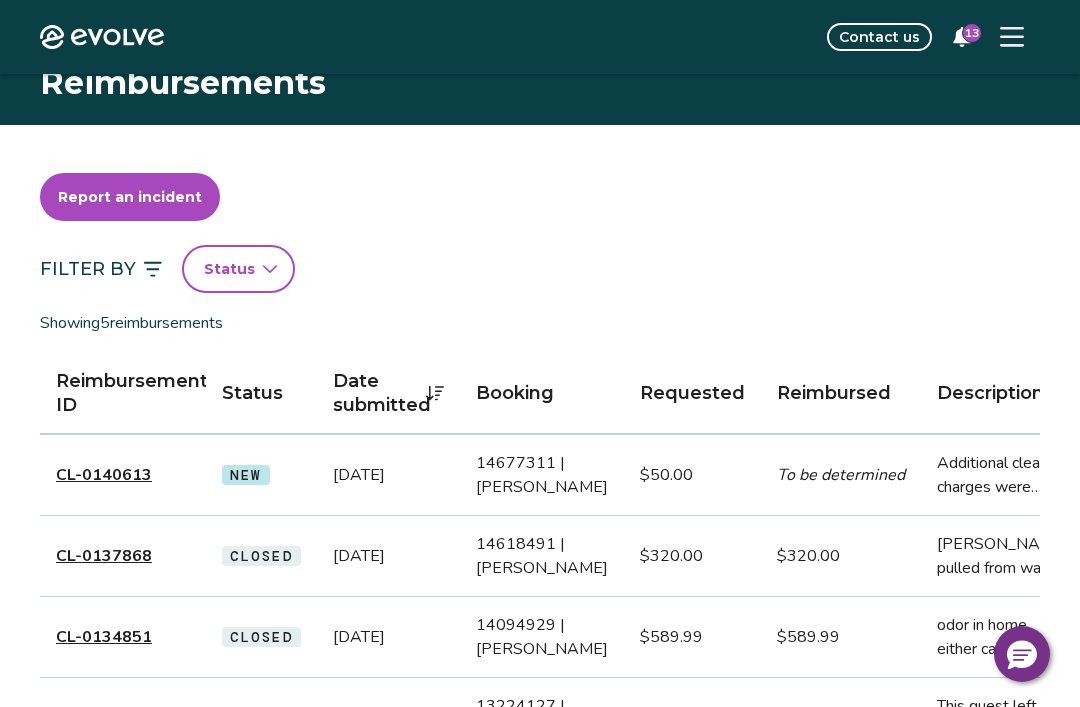 scroll, scrollTop: 0, scrollLeft: 0, axis: both 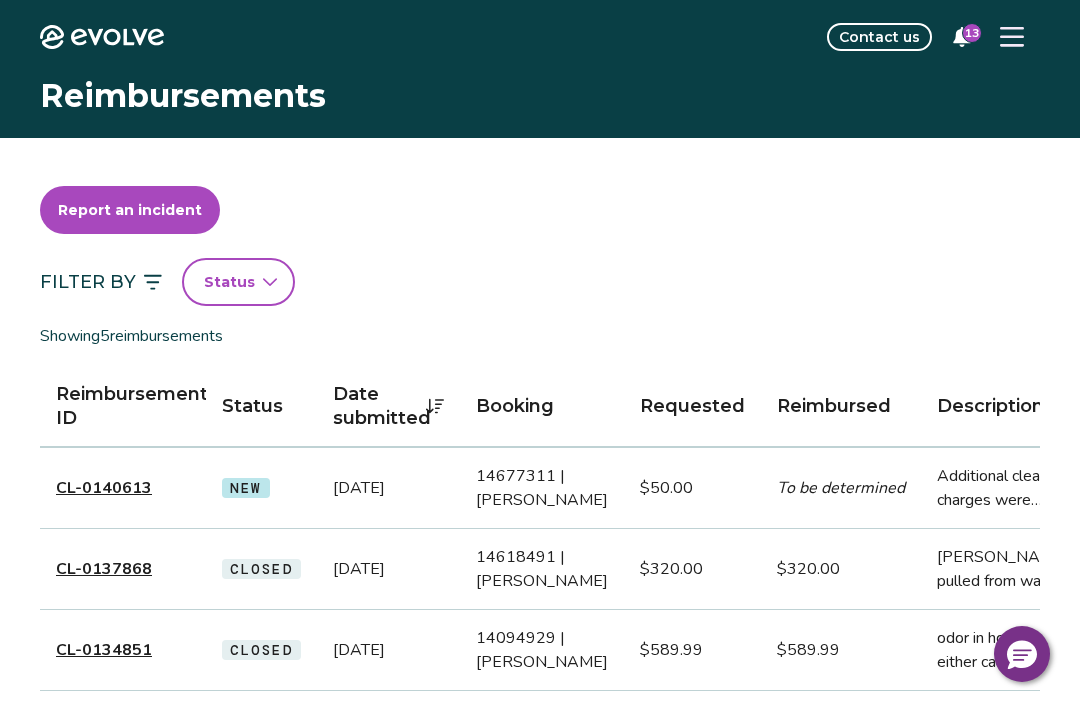 click on "CL-0140613" at bounding box center [123, 488] 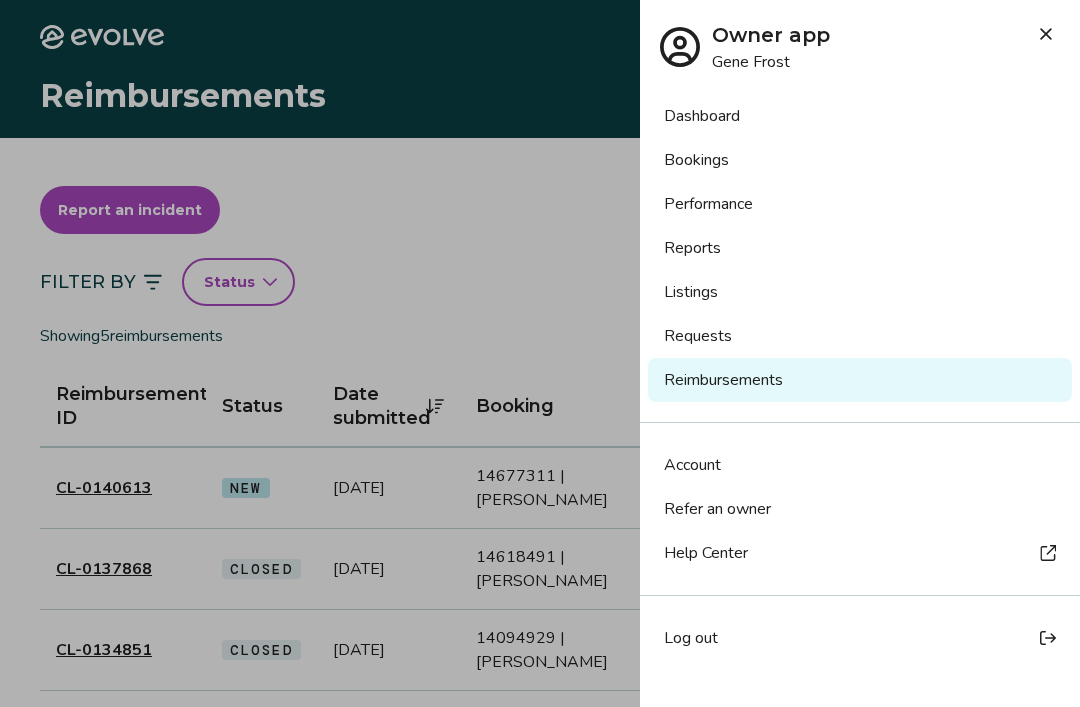 click on "Requests" at bounding box center [860, 336] 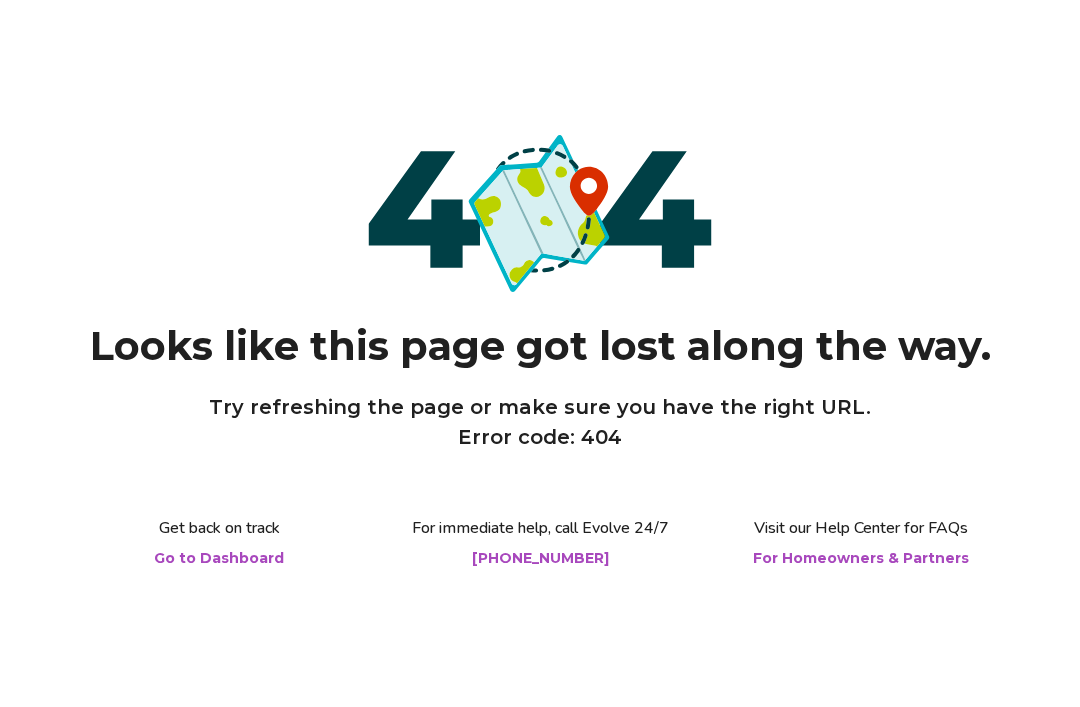 scroll, scrollTop: 0, scrollLeft: 0, axis: both 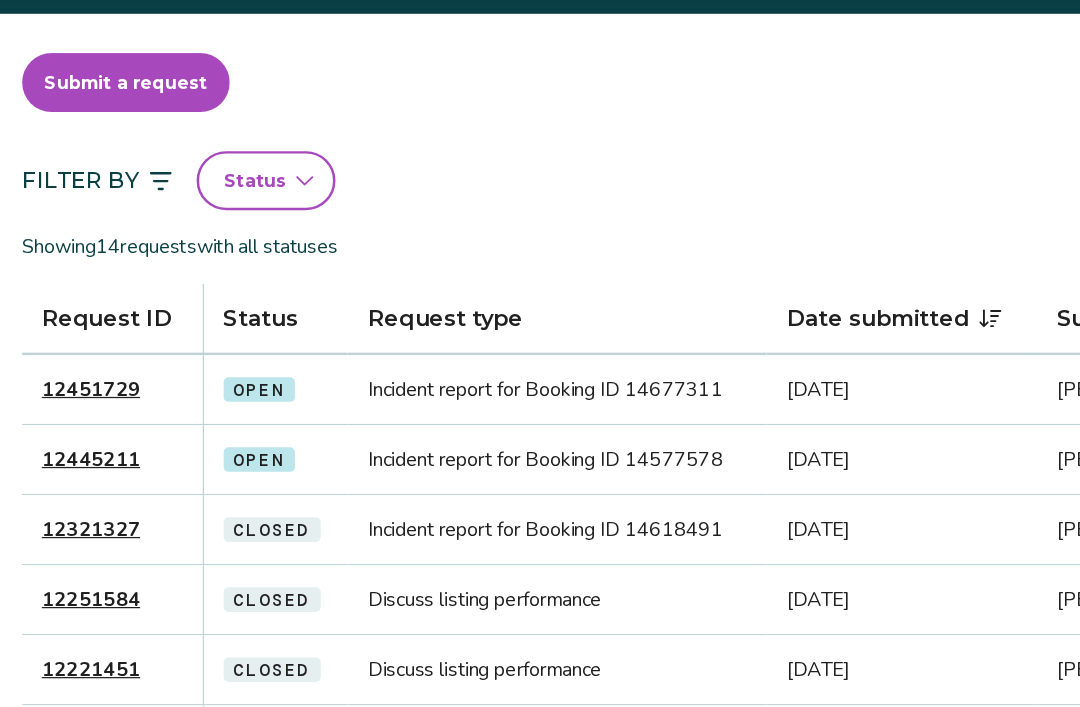 click on "12451729" at bounding box center (96, 396) 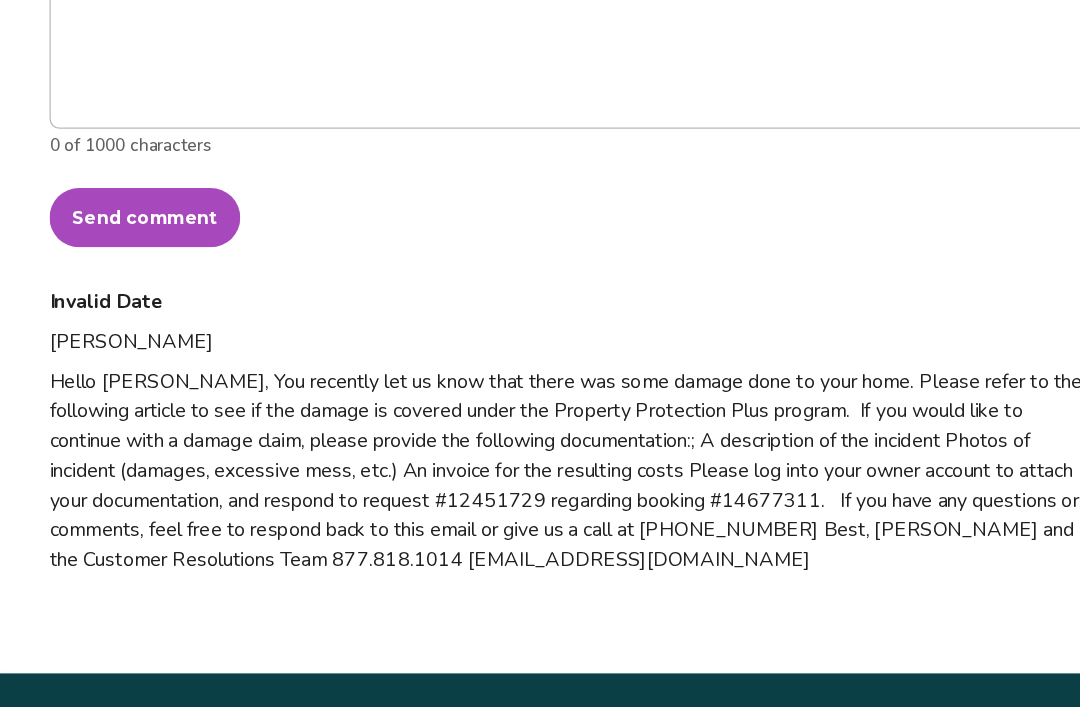 scroll, scrollTop: 981, scrollLeft: 0, axis: vertical 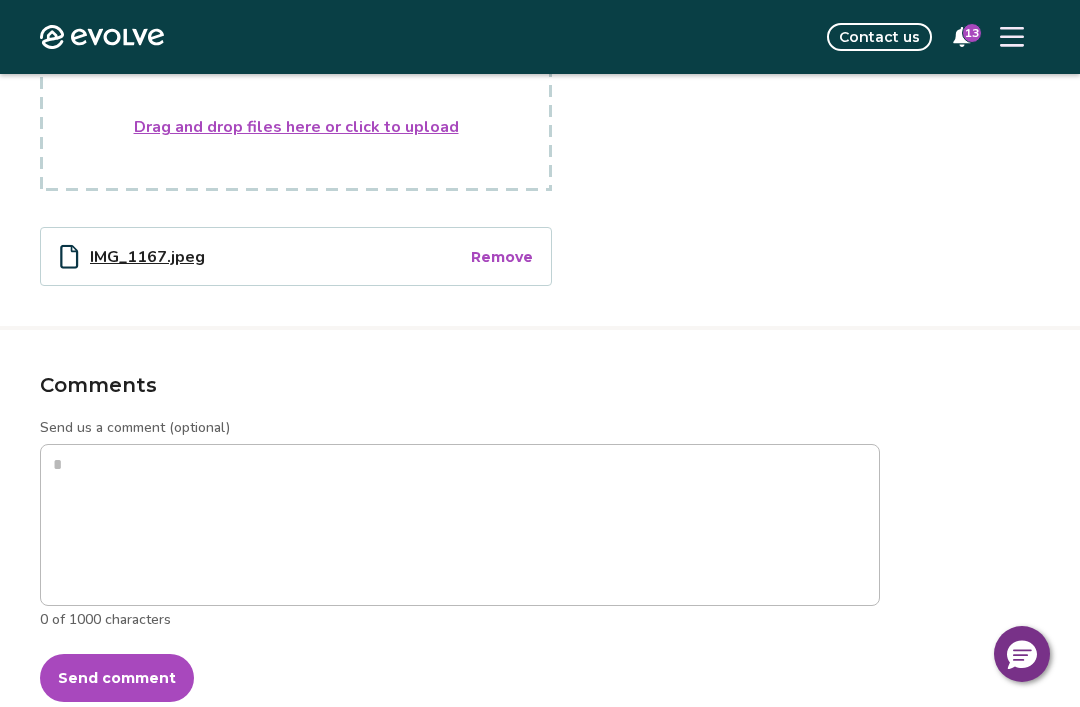 type on "*" 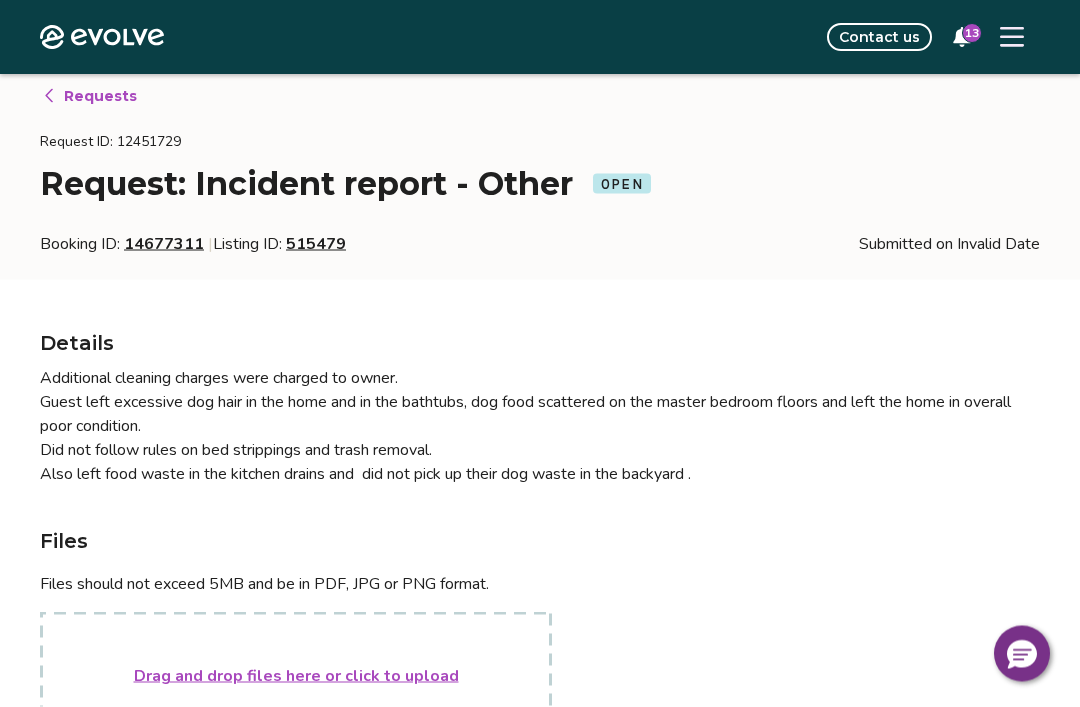 scroll, scrollTop: 0, scrollLeft: 0, axis: both 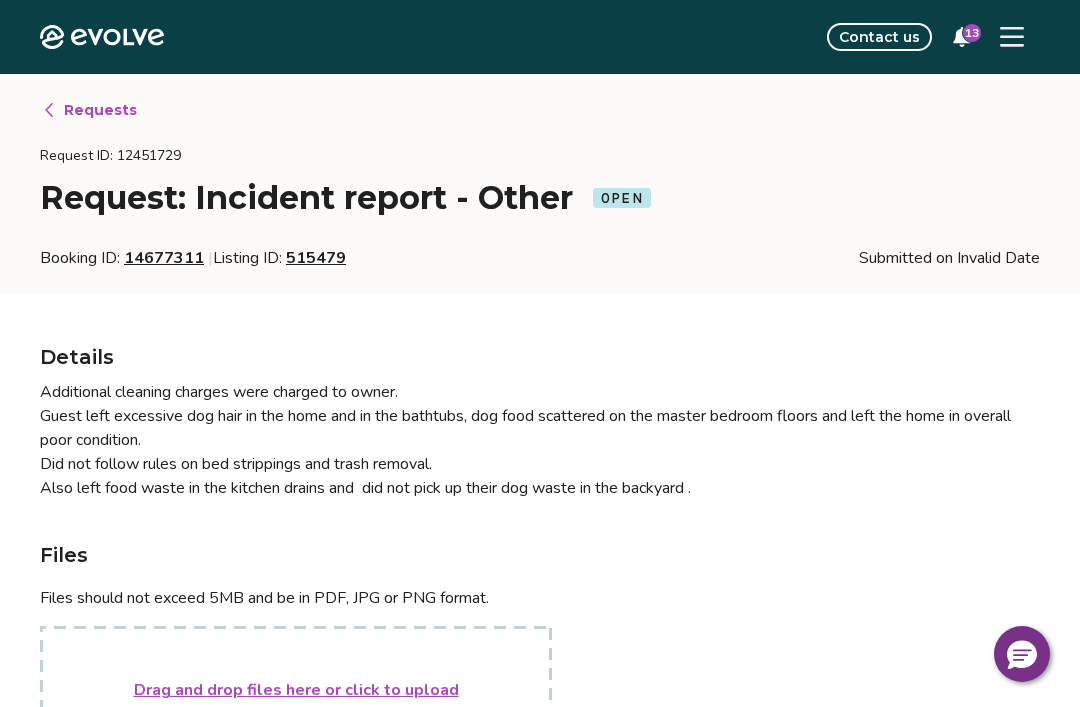 click 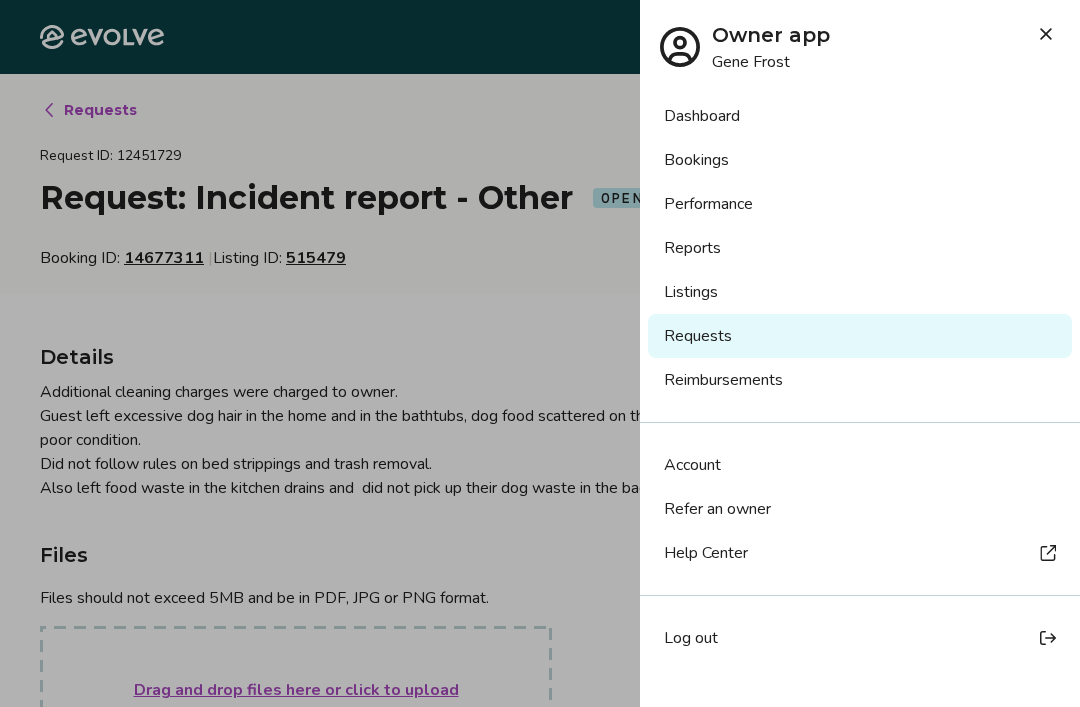 click on "Dashboard" at bounding box center (860, 116) 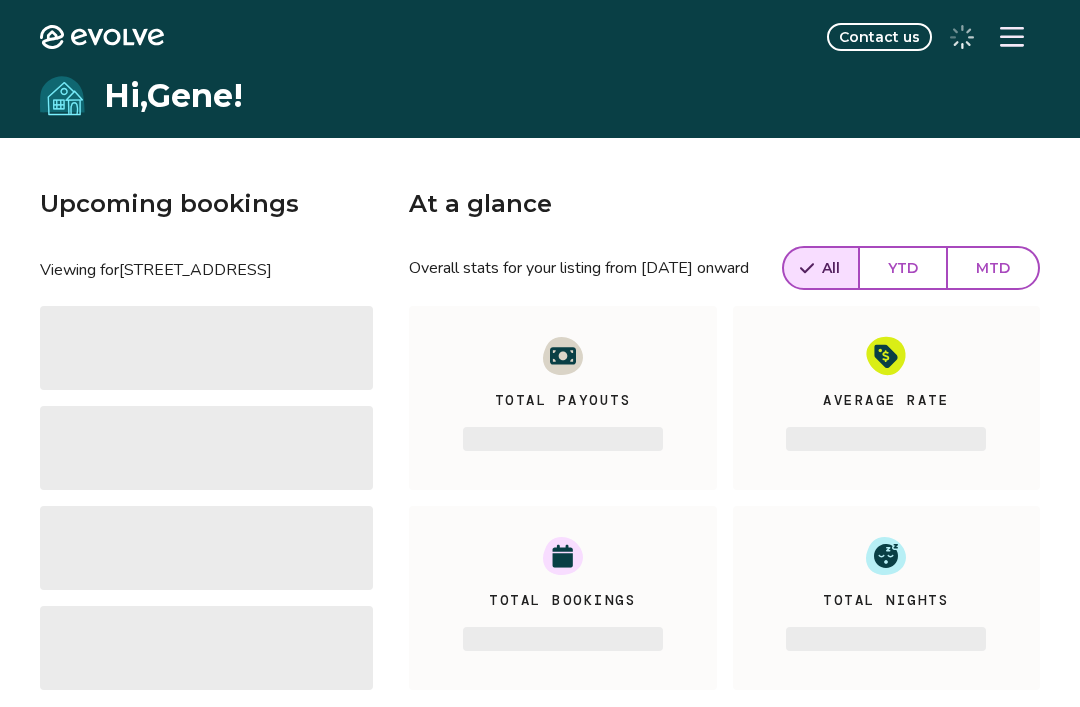 scroll, scrollTop: 0, scrollLeft: 0, axis: both 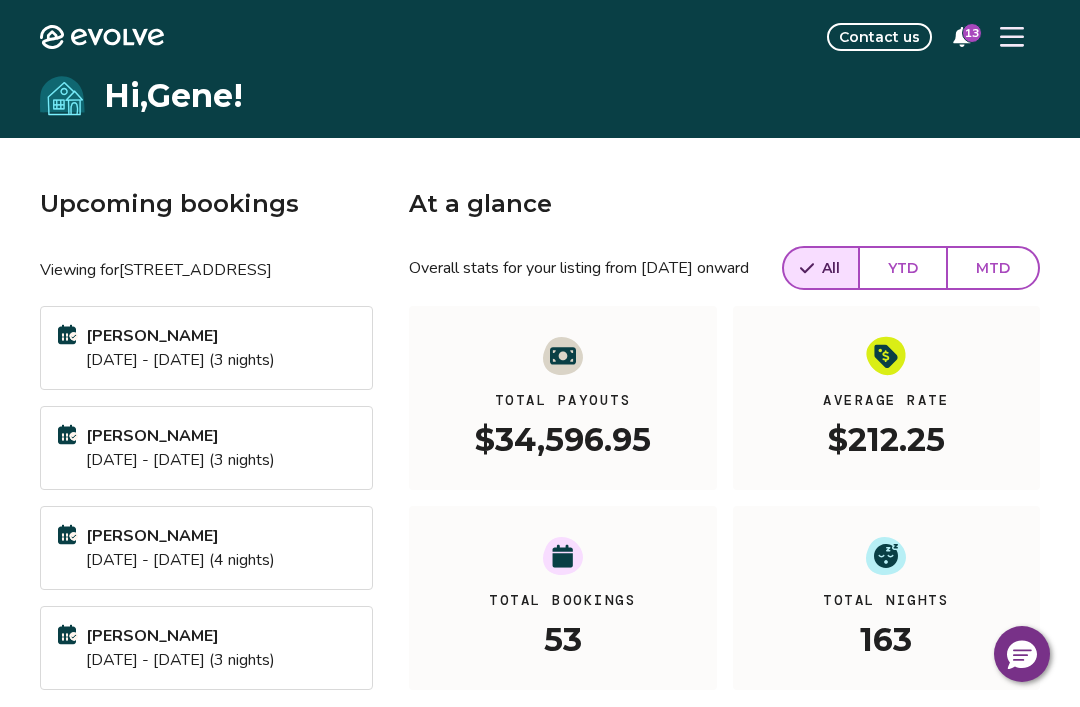 click on "Hi,  Gene !" at bounding box center (173, 96) 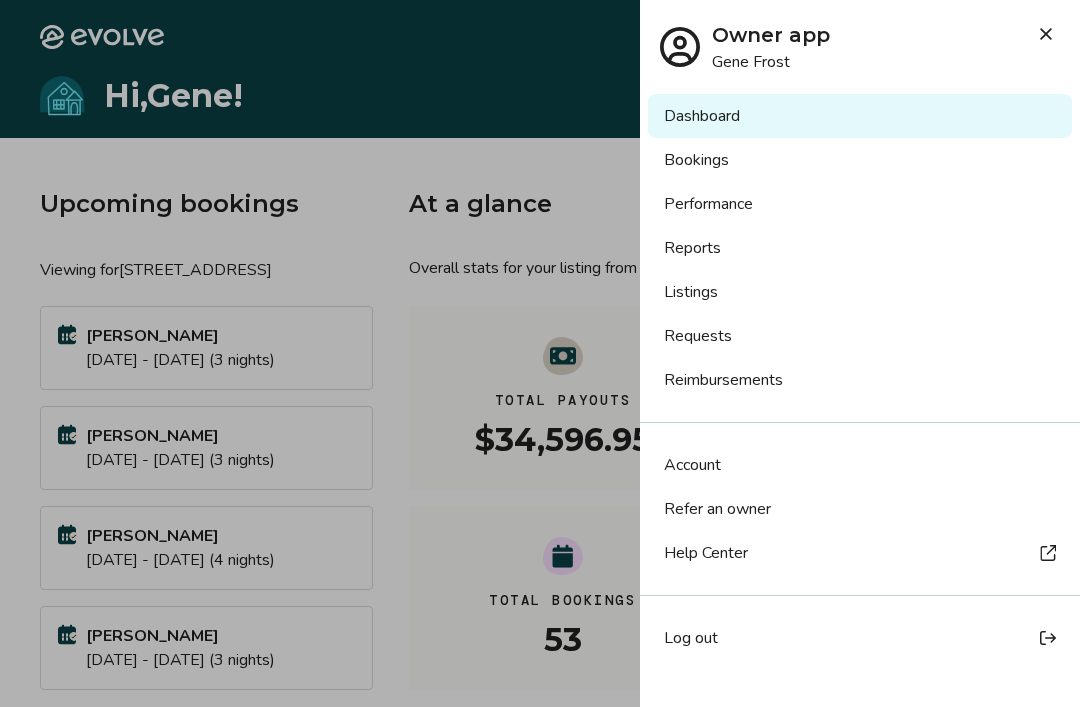 click on "Bookings" at bounding box center (860, 160) 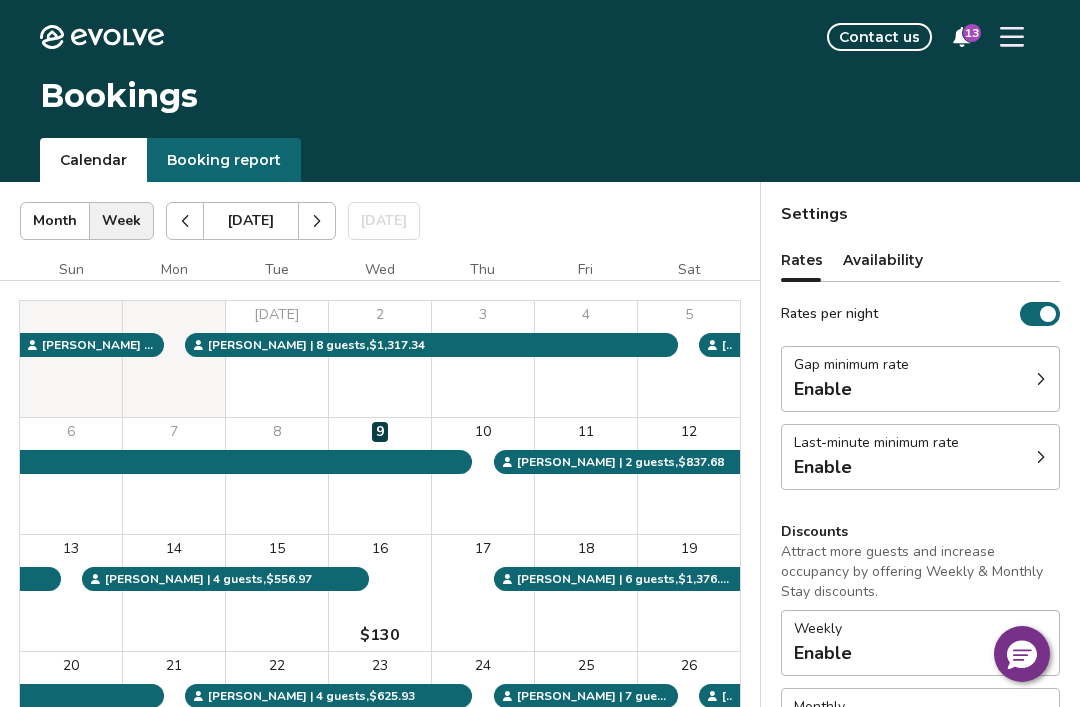 scroll, scrollTop: 7, scrollLeft: 0, axis: vertical 